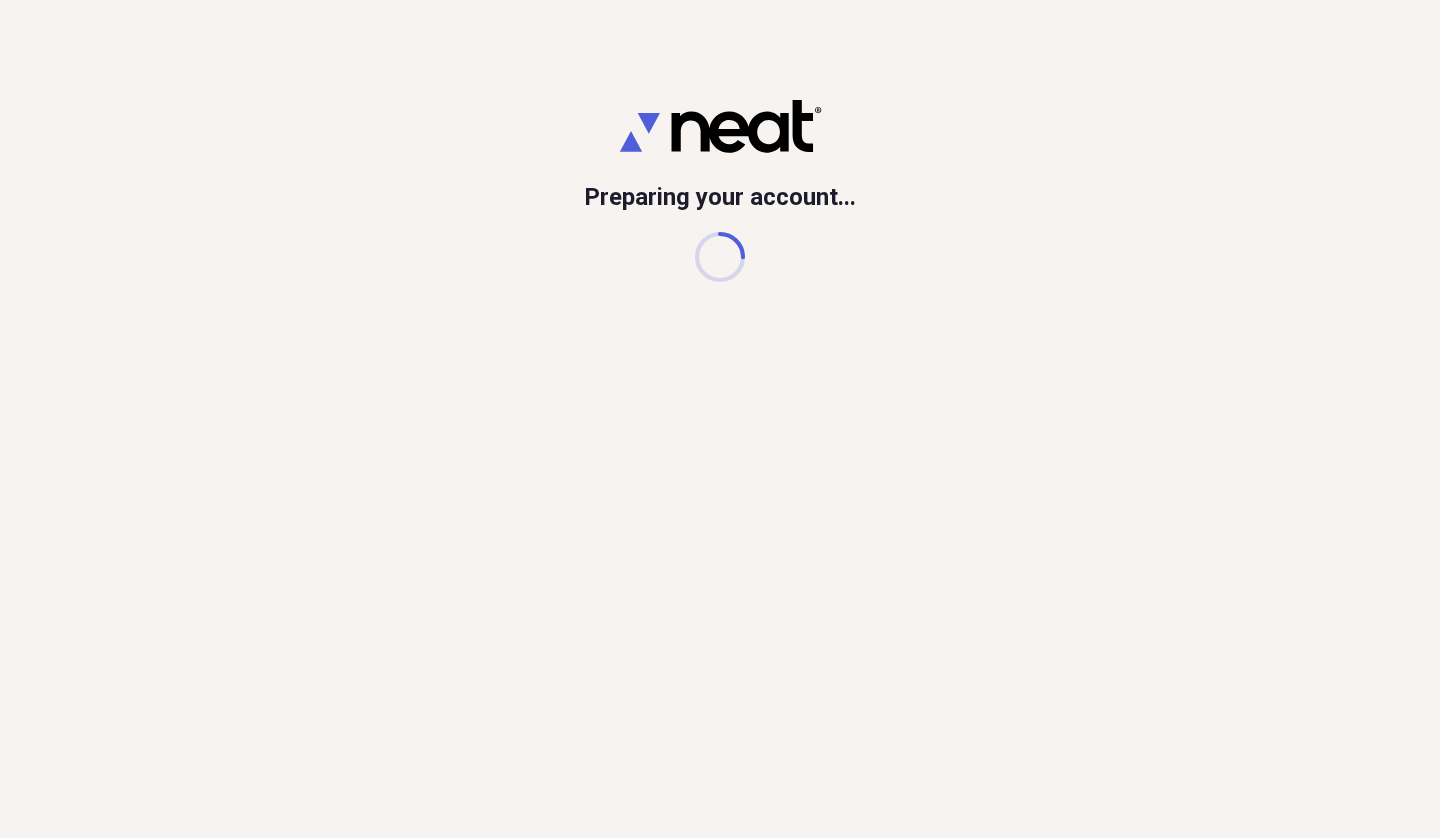 scroll, scrollTop: 0, scrollLeft: 0, axis: both 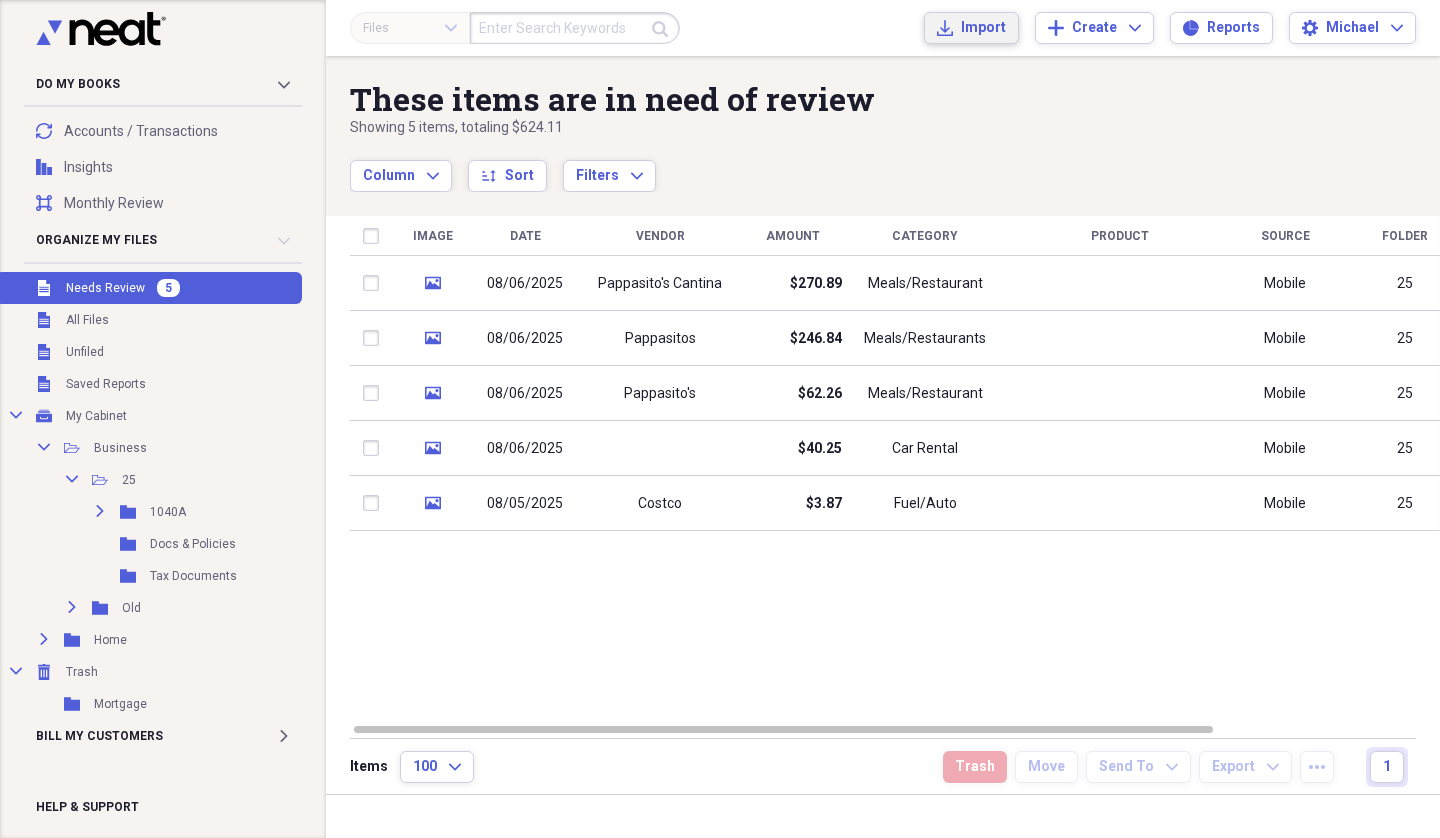 click on "Import" 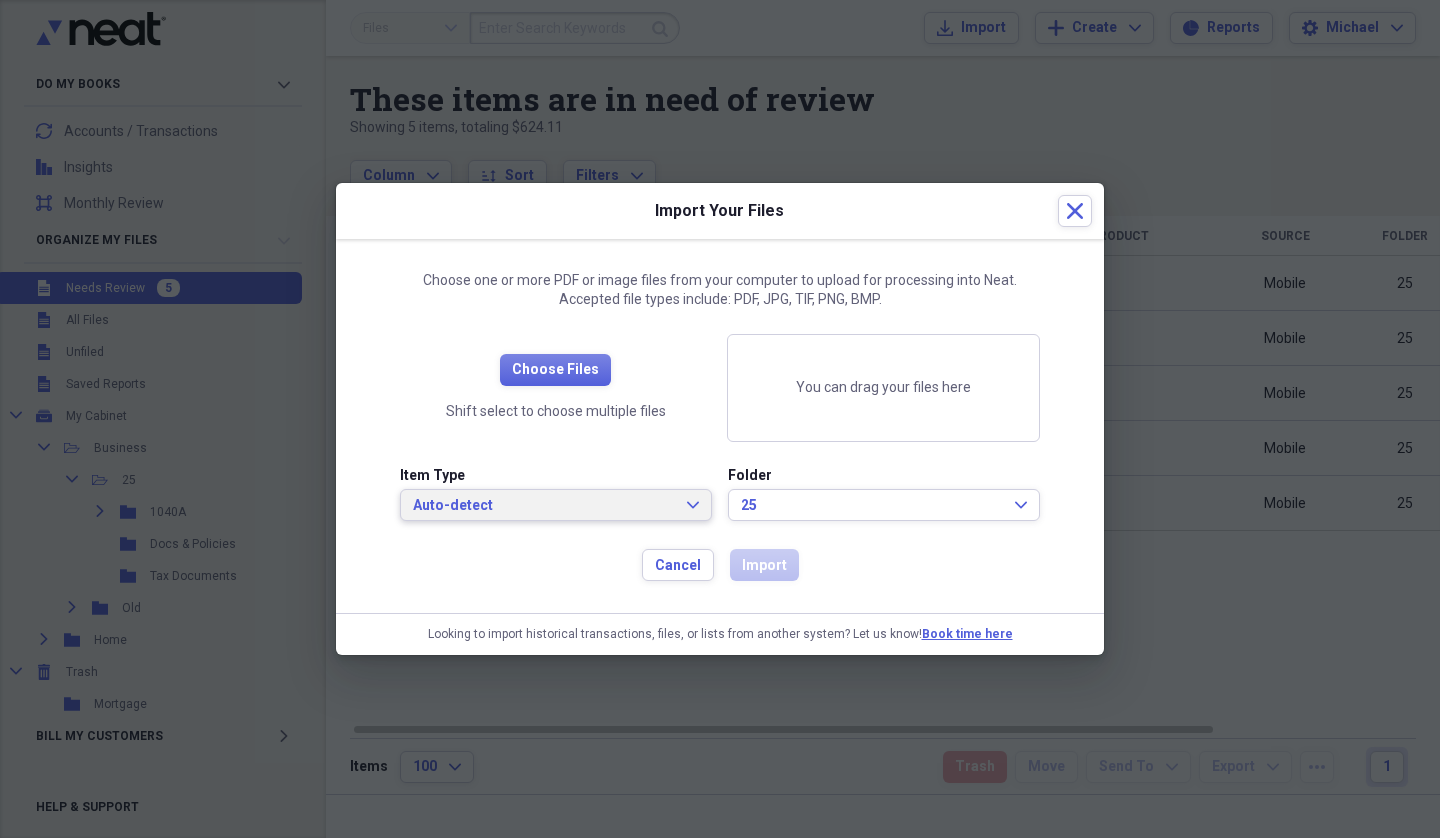 click on "Auto-detect Expand" at bounding box center (556, 506) 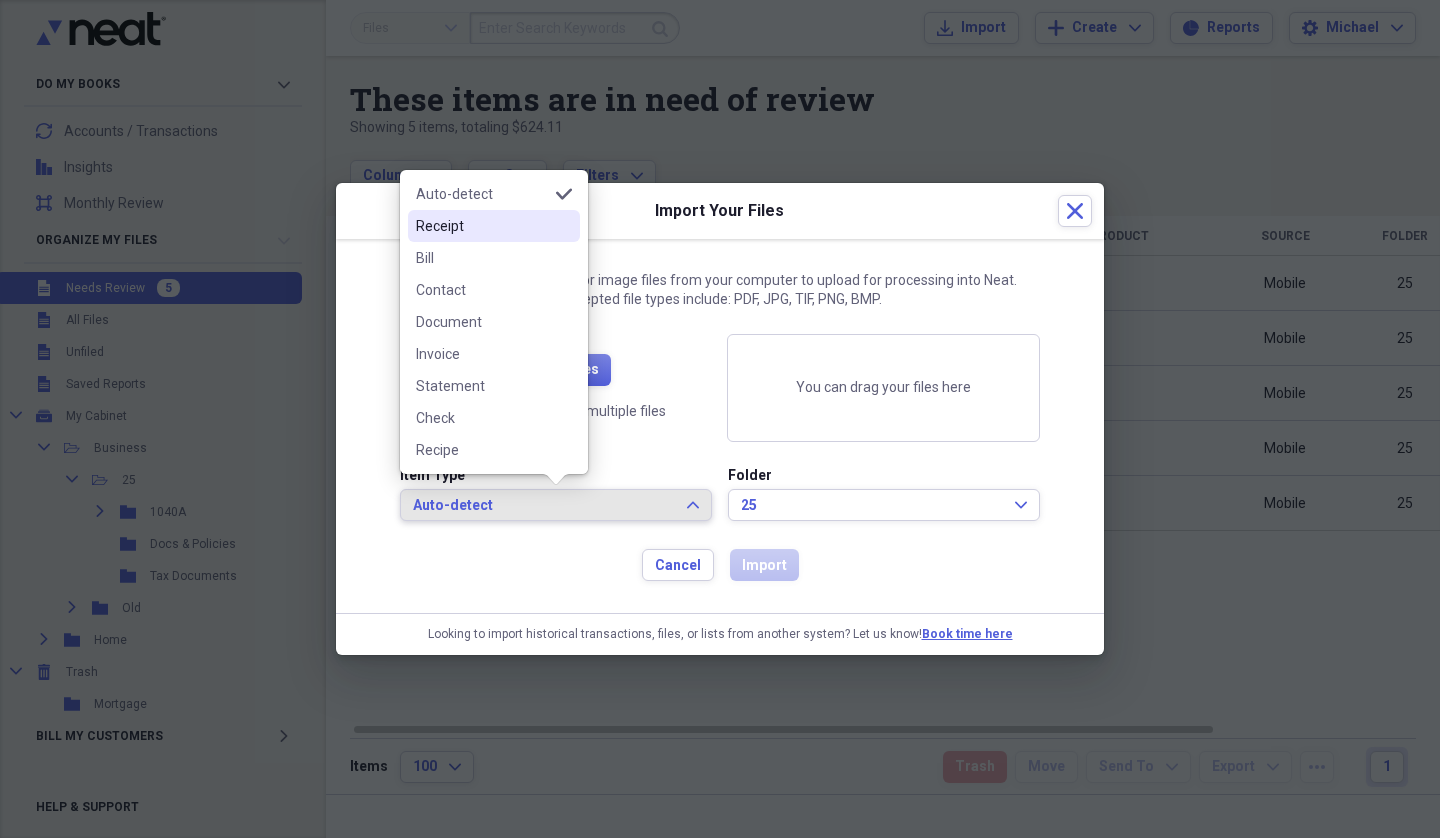 click on "Receipt" at bounding box center [482, 226] 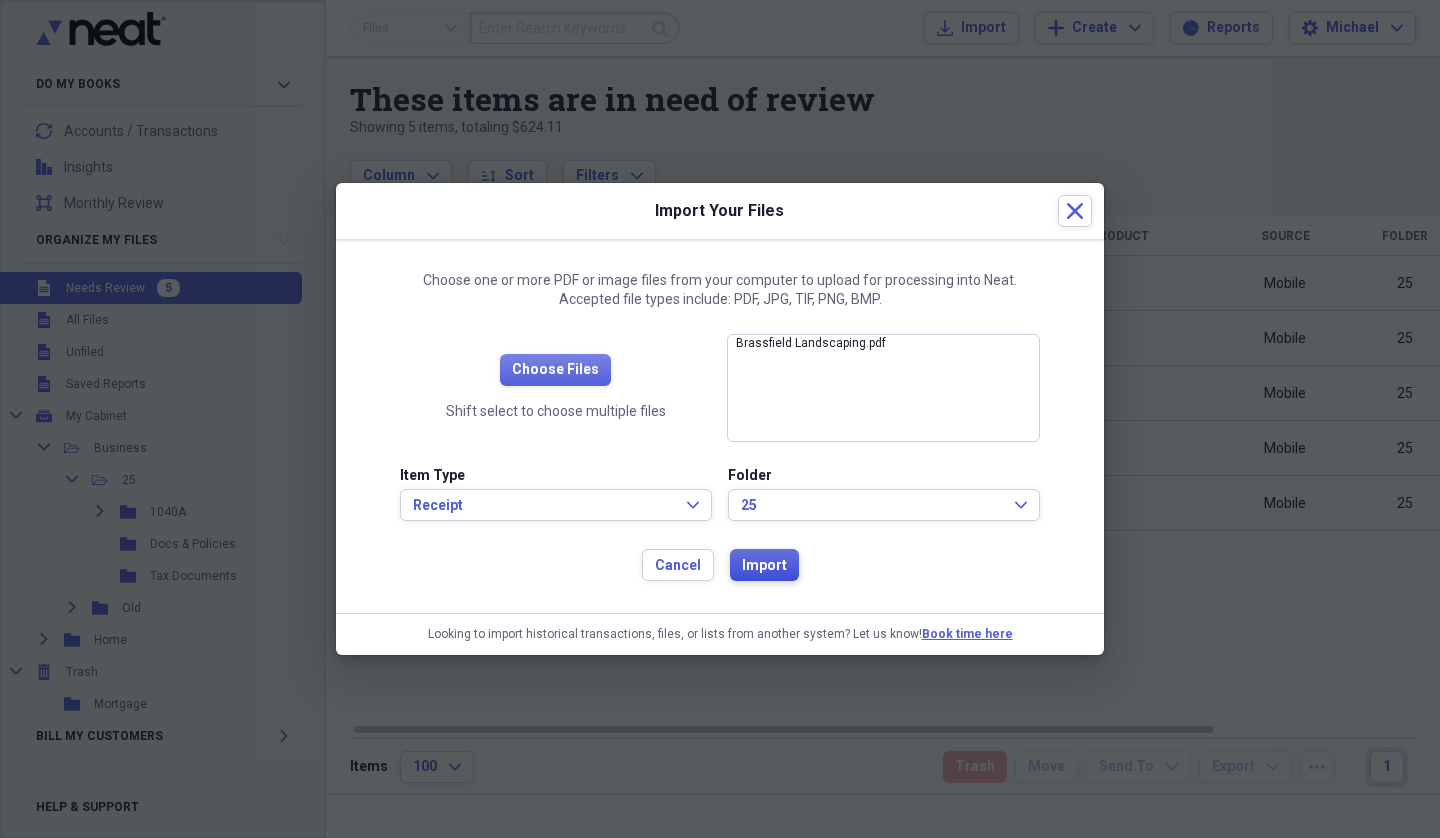 click on "Import" at bounding box center [764, 566] 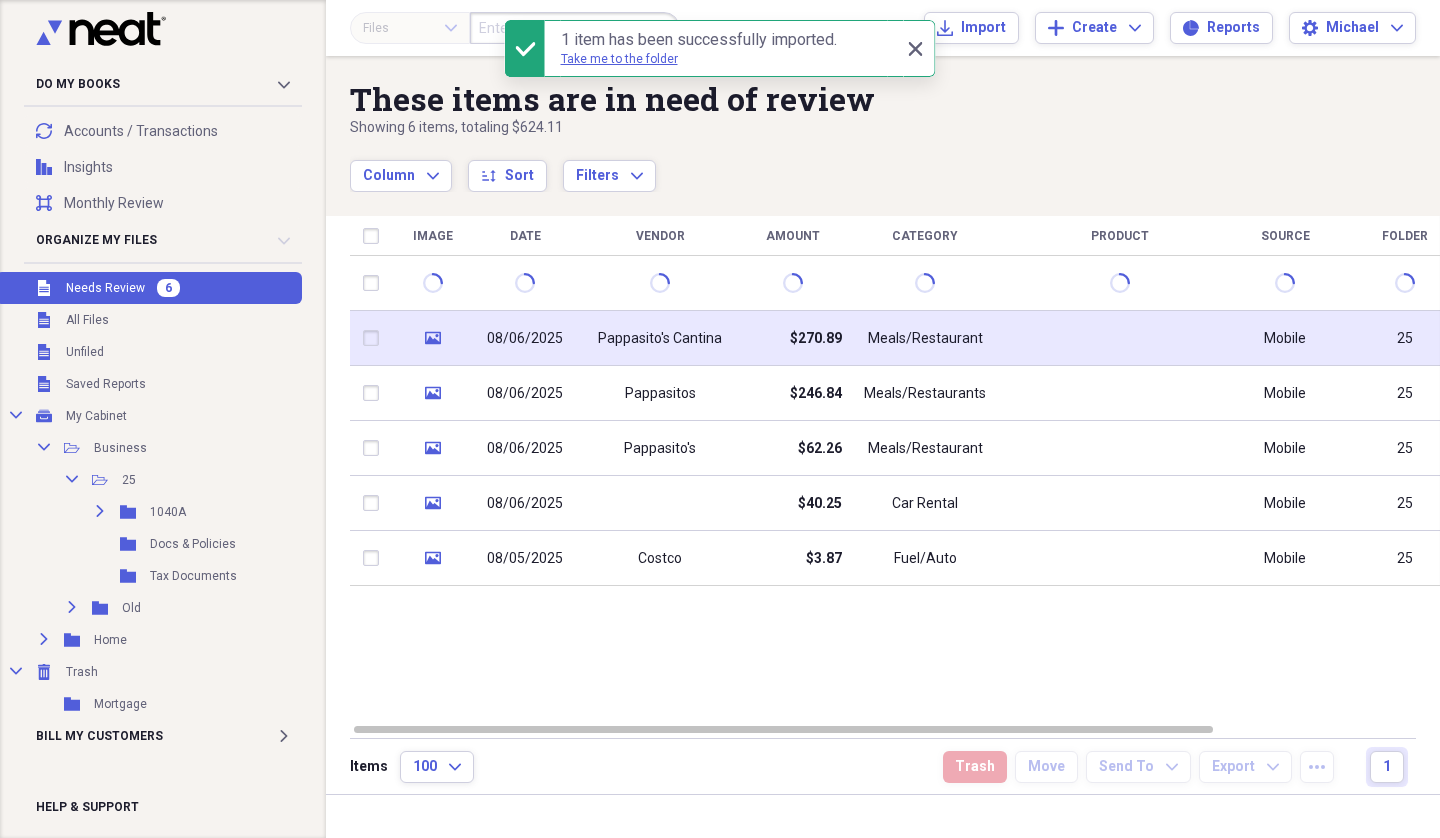 click at bounding box center [375, 338] 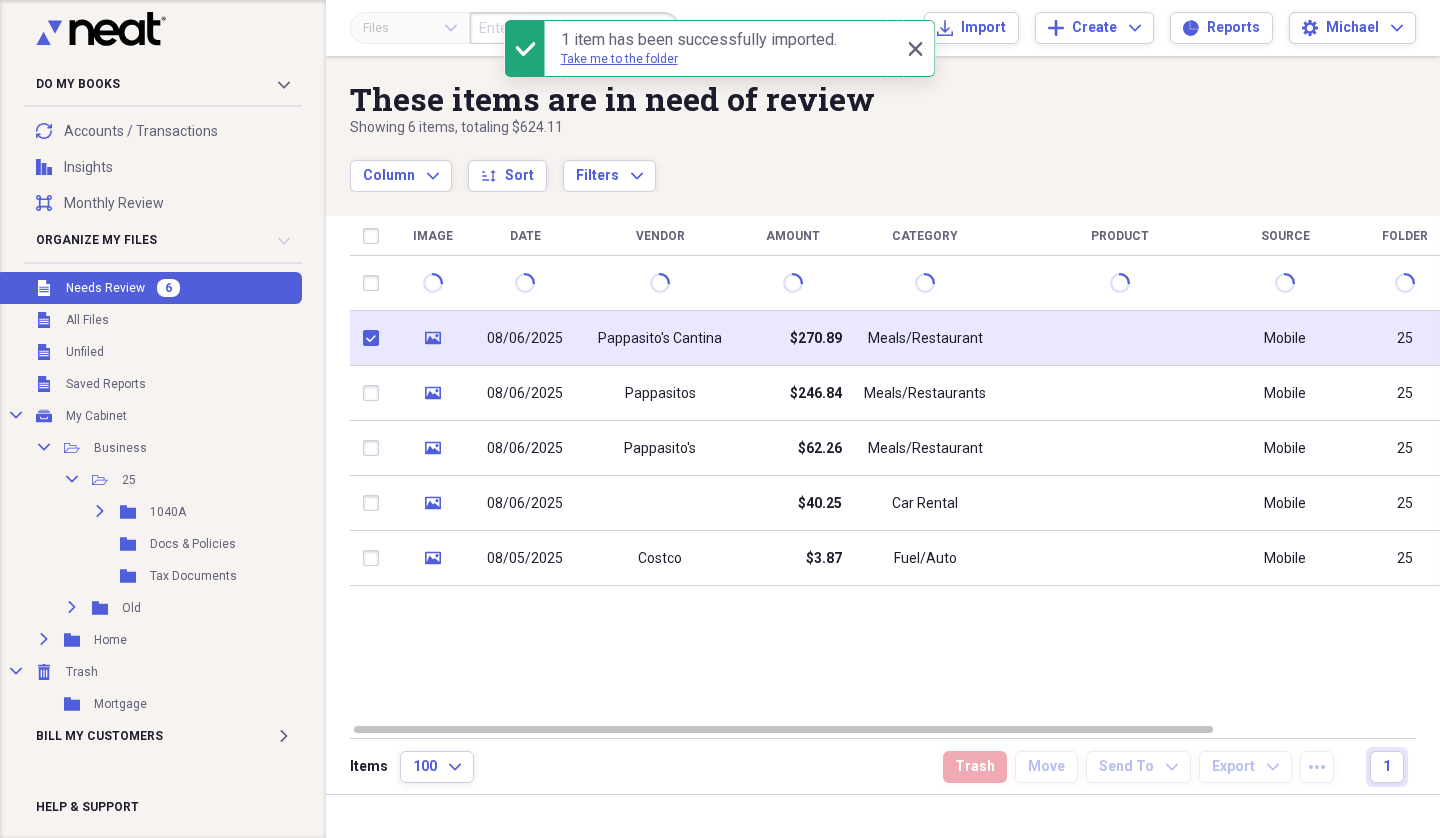 checkbox on "true" 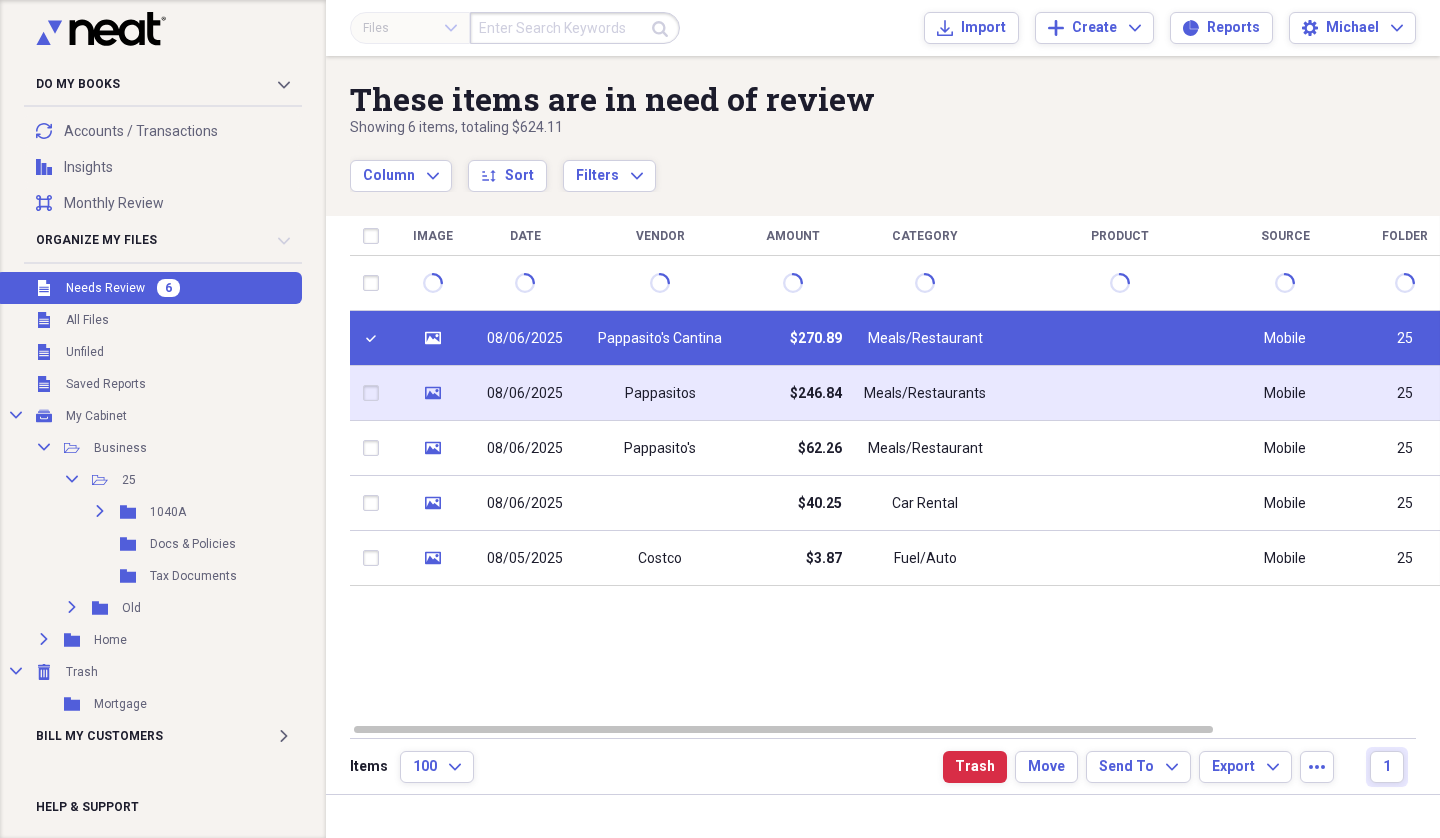 click at bounding box center [375, 393] 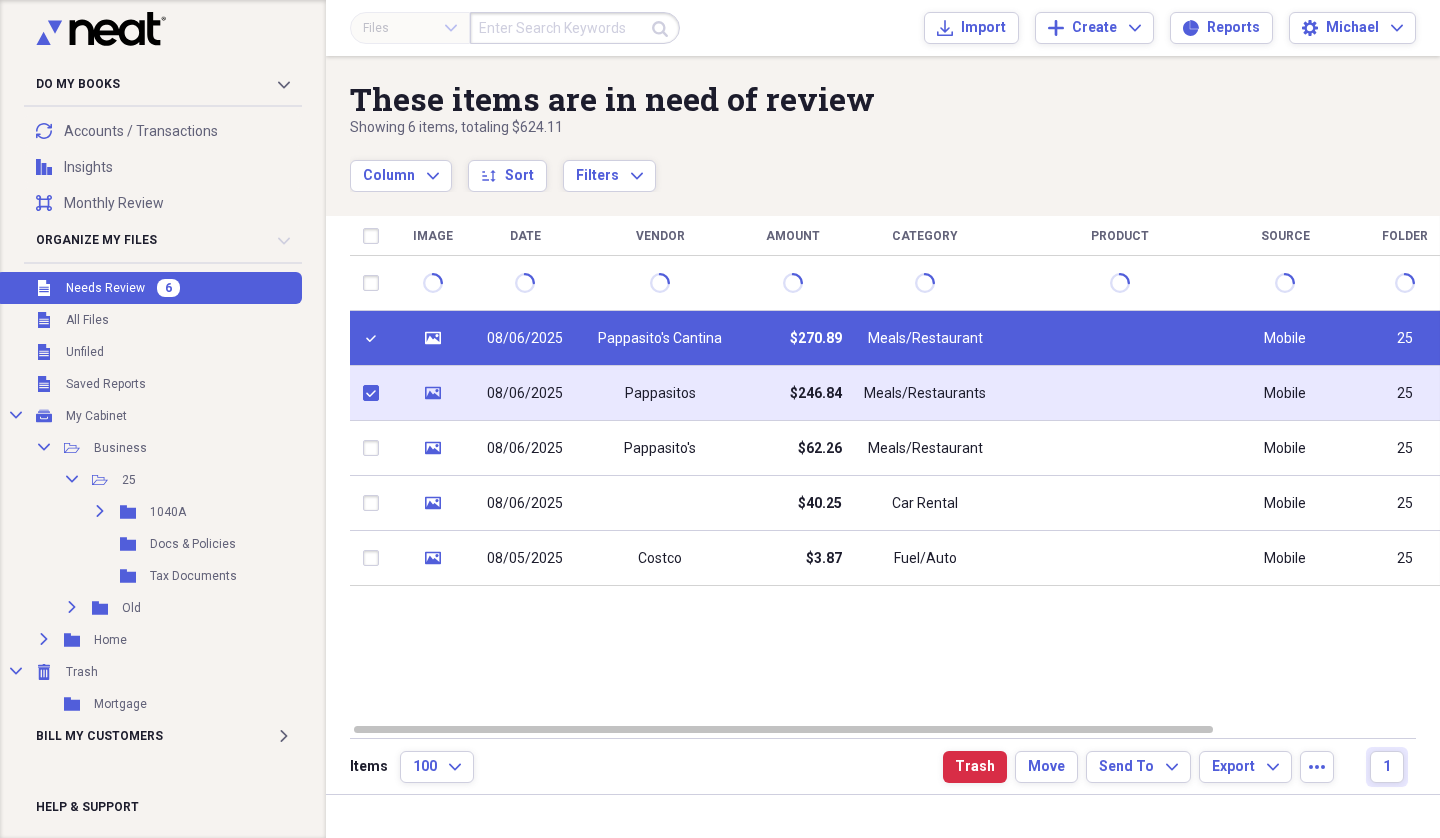 checkbox on "true" 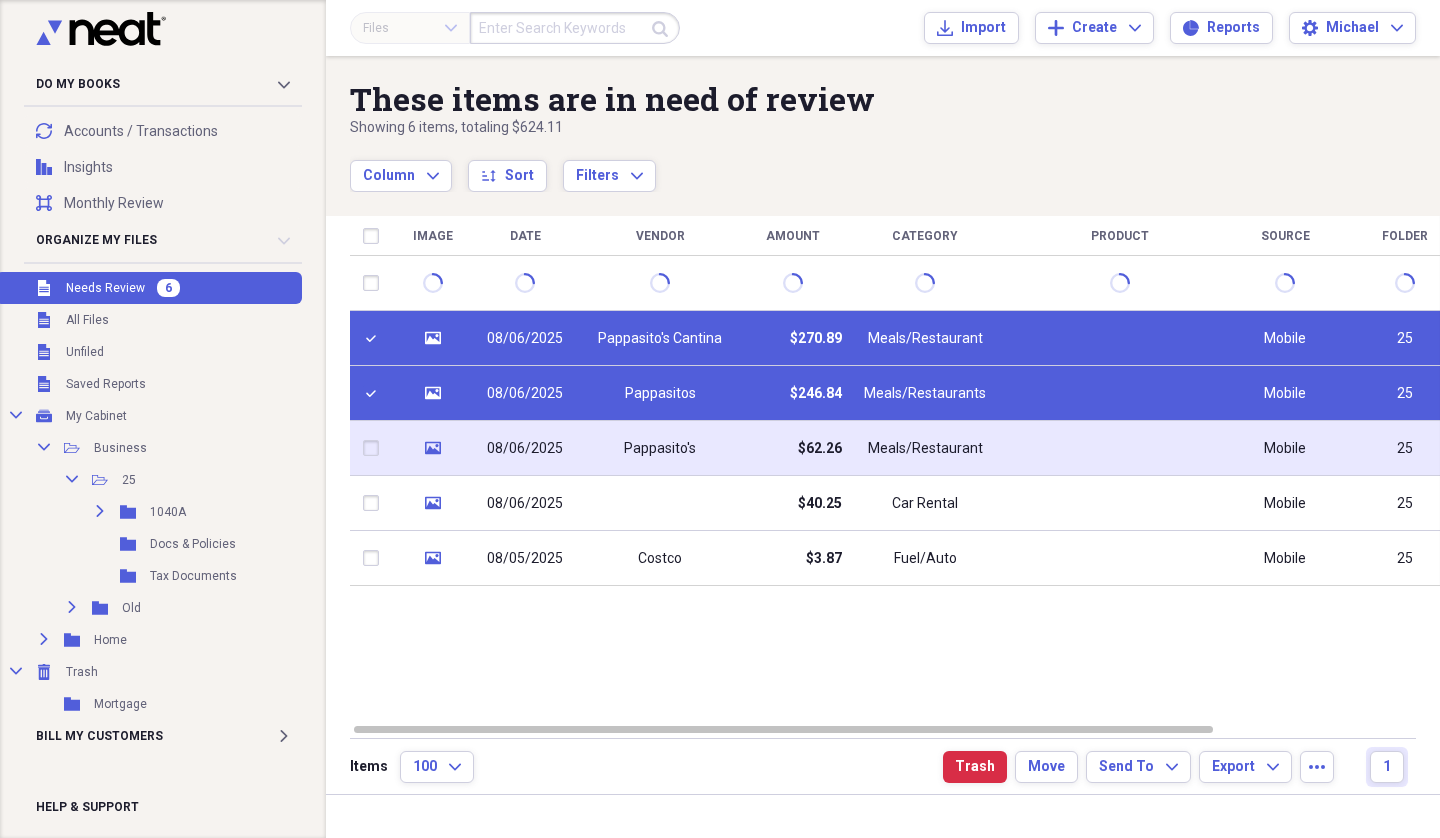 click at bounding box center [375, 448] 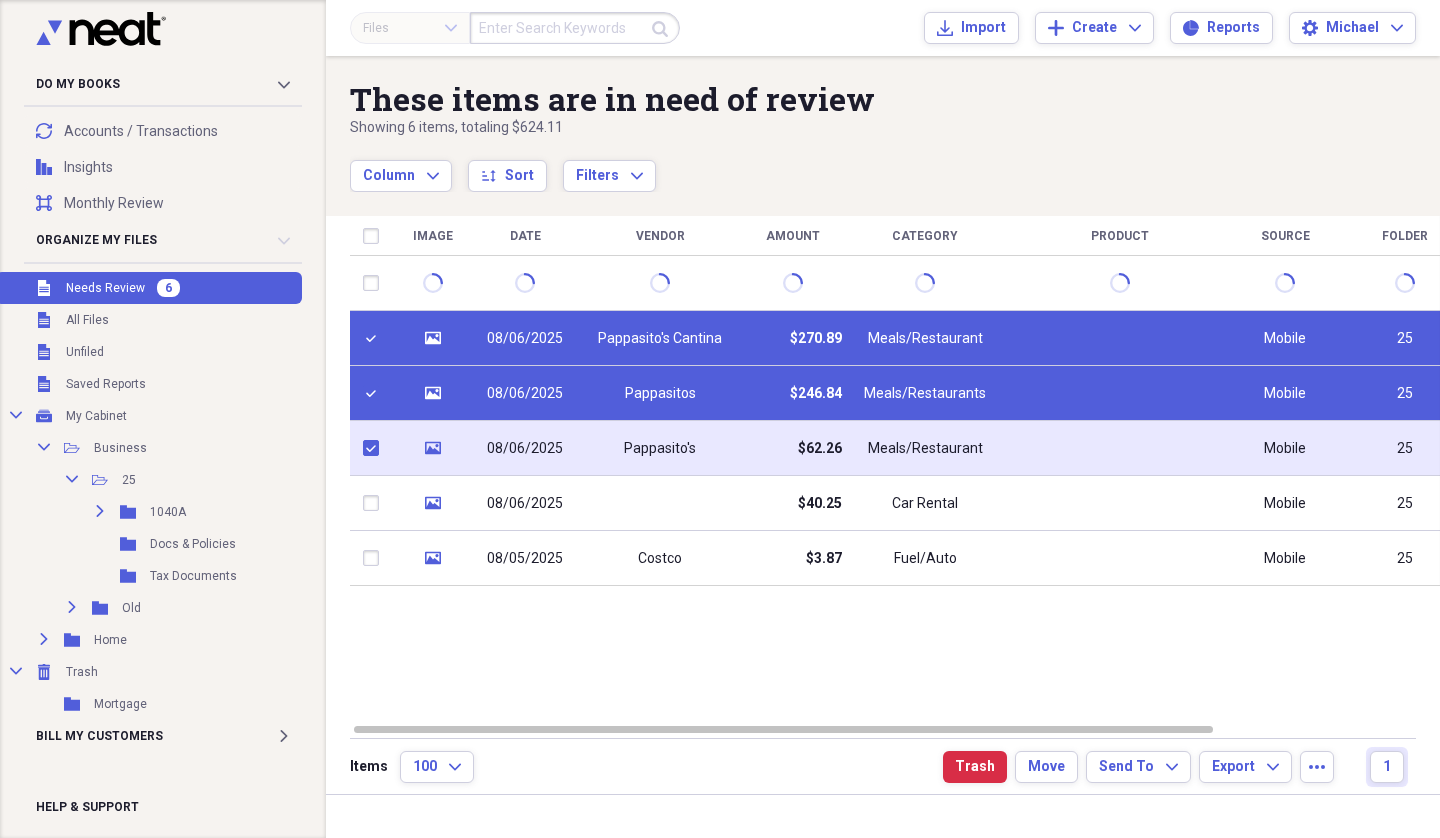 checkbox on "true" 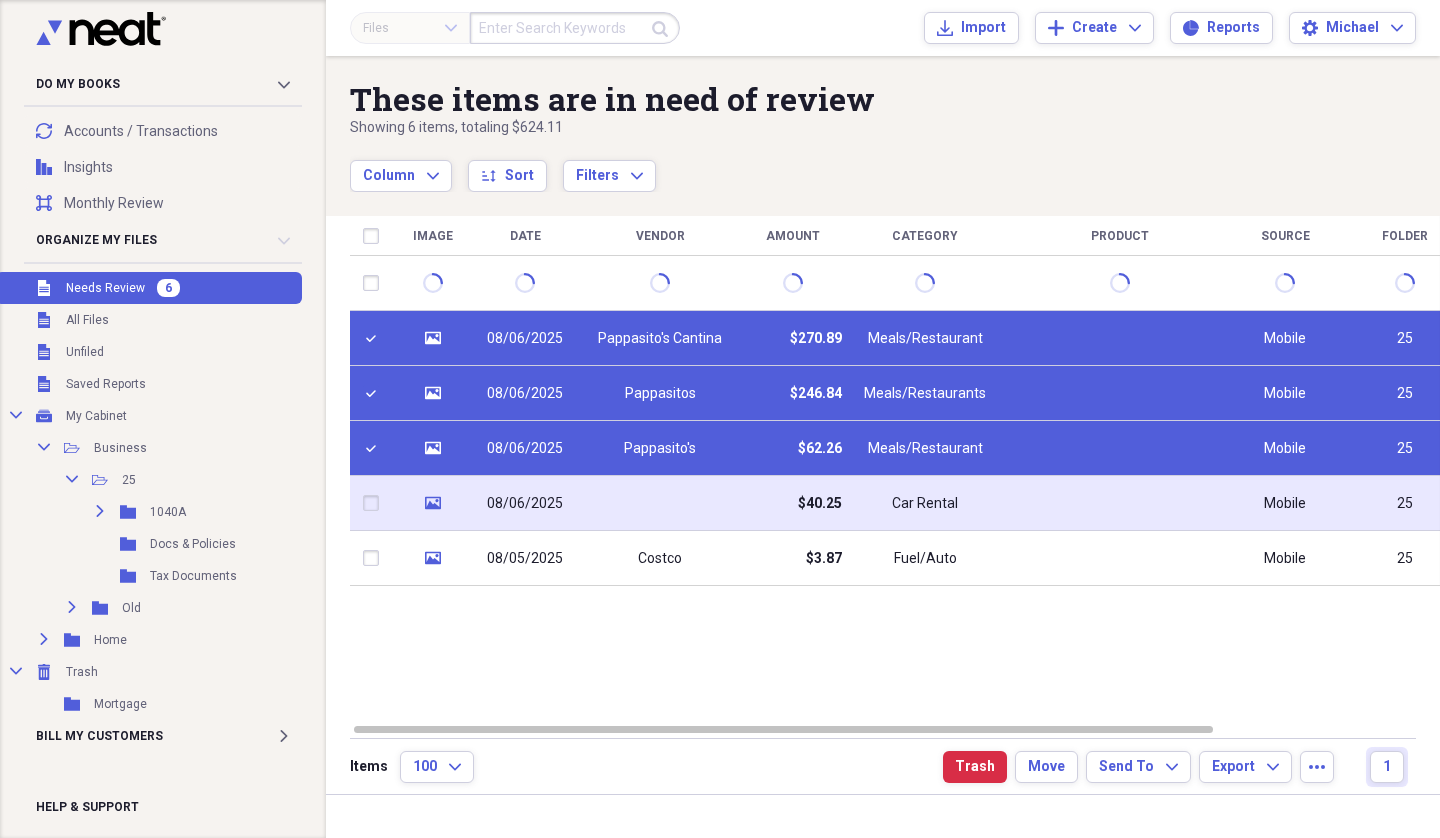 click 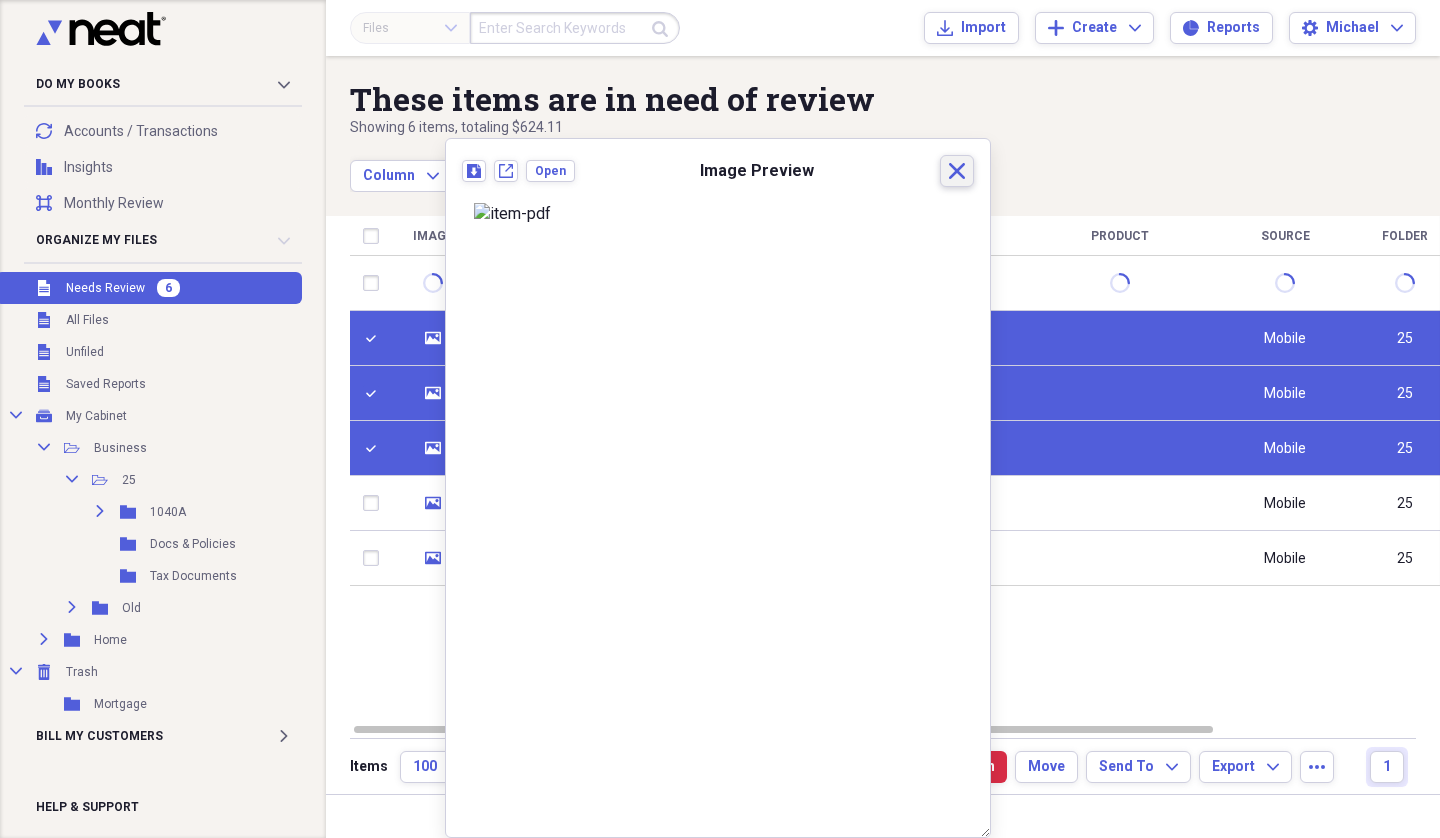 click on "Close" at bounding box center (957, 171) 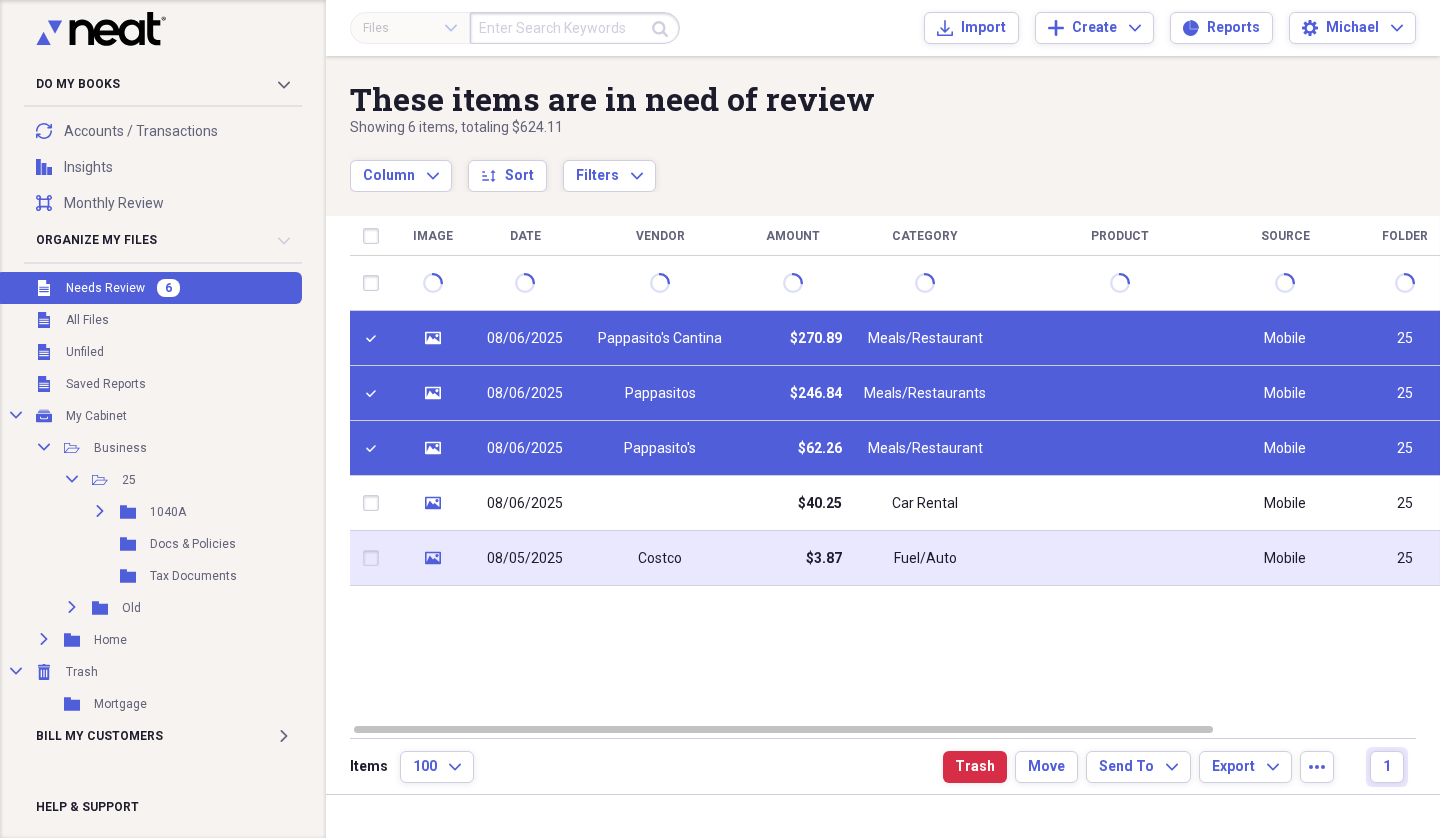 click on "media" 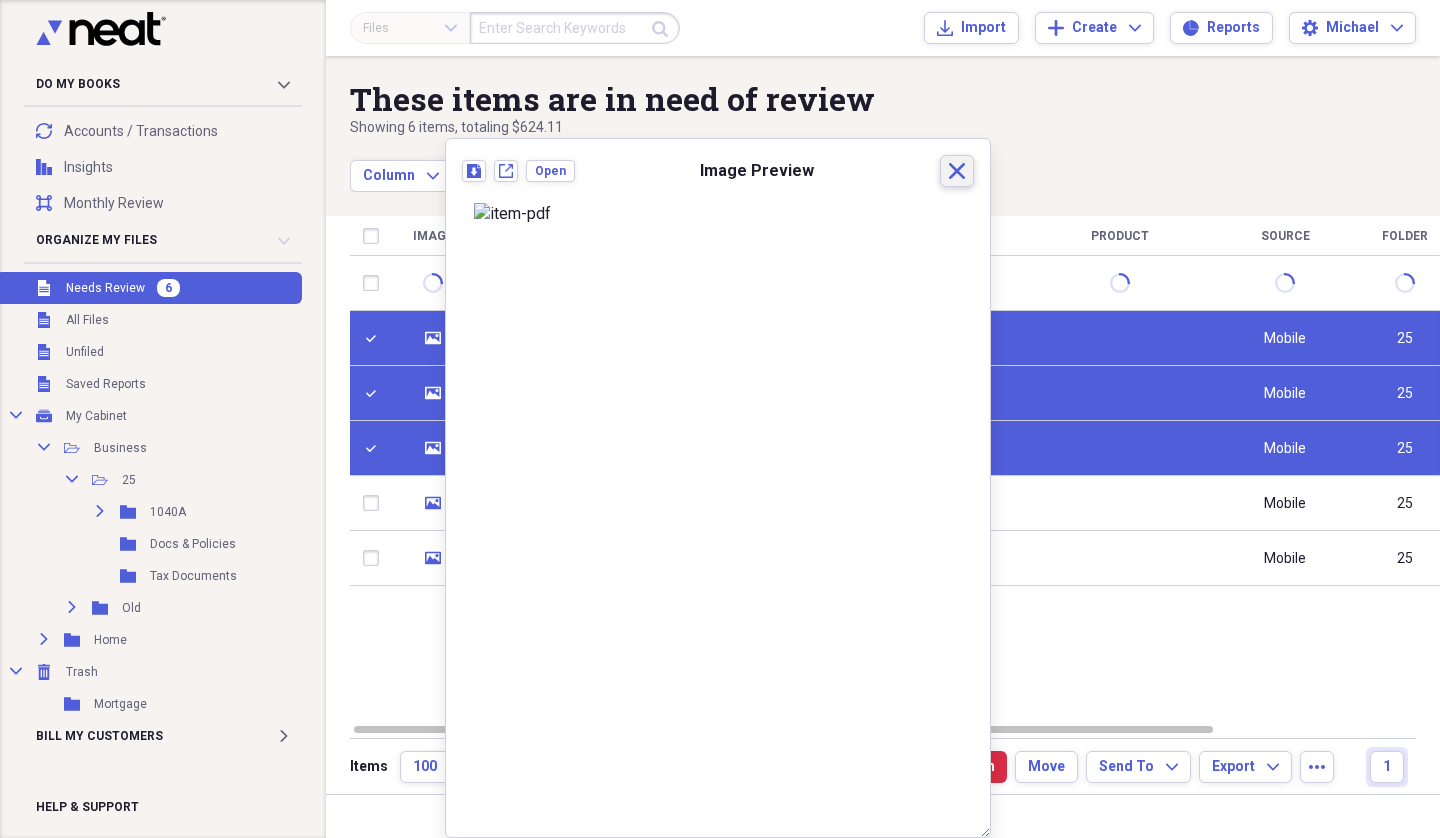 click on "Close" 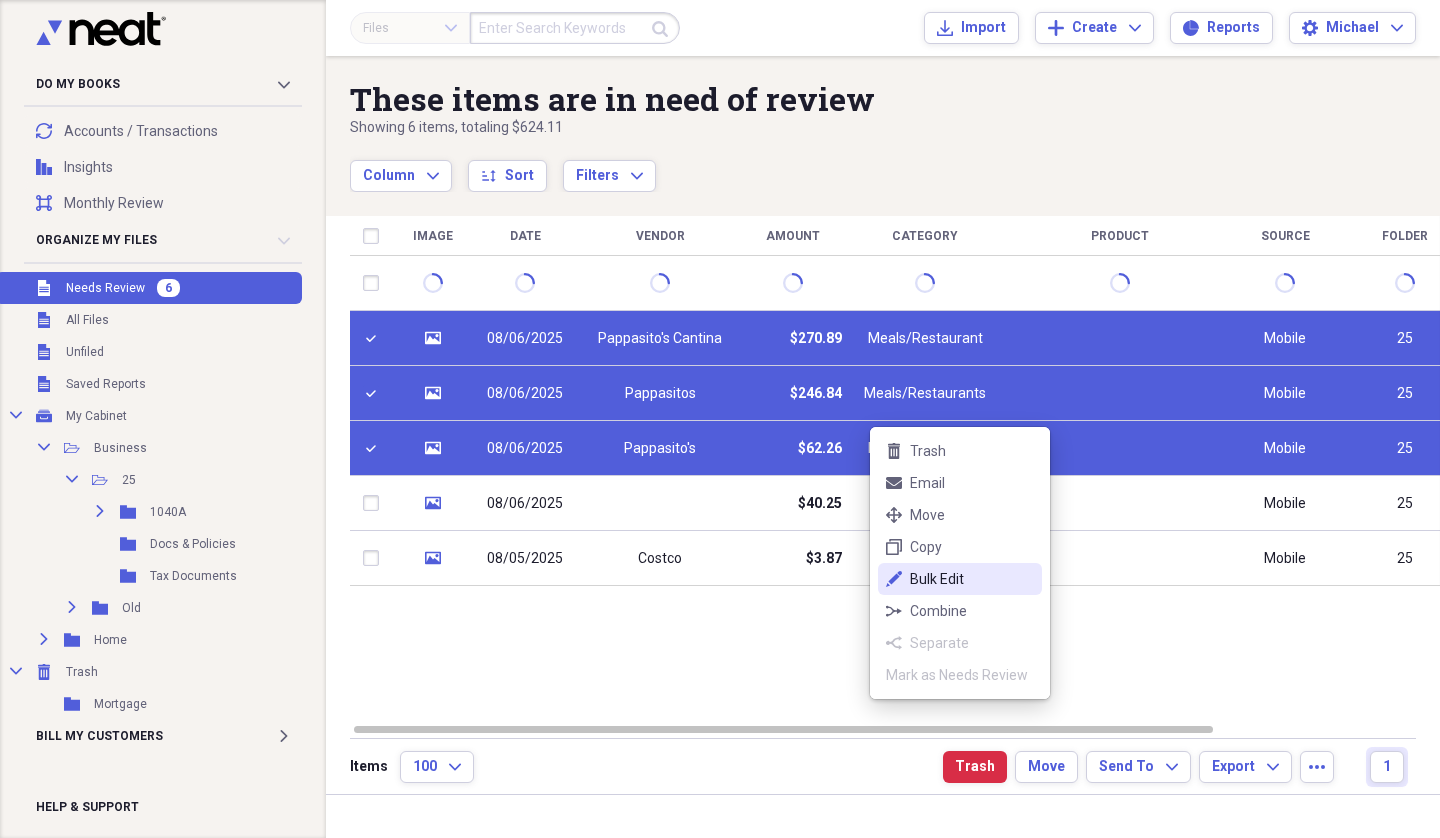 click on "edit Bulk Edit" at bounding box center (960, 579) 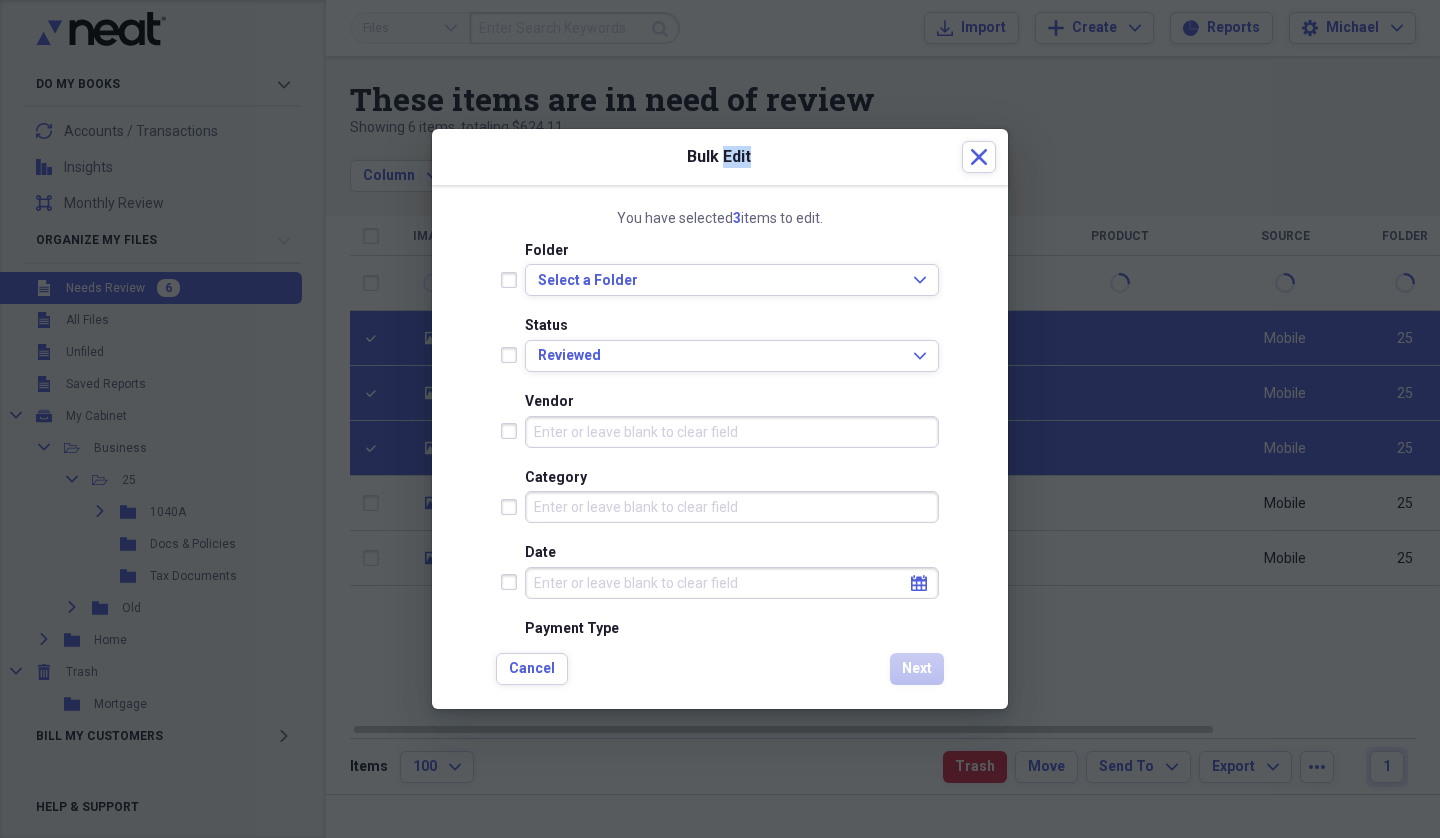 drag, startPoint x: 727, startPoint y: 148, endPoint x: 848, endPoint y: 188, distance: 127.440186 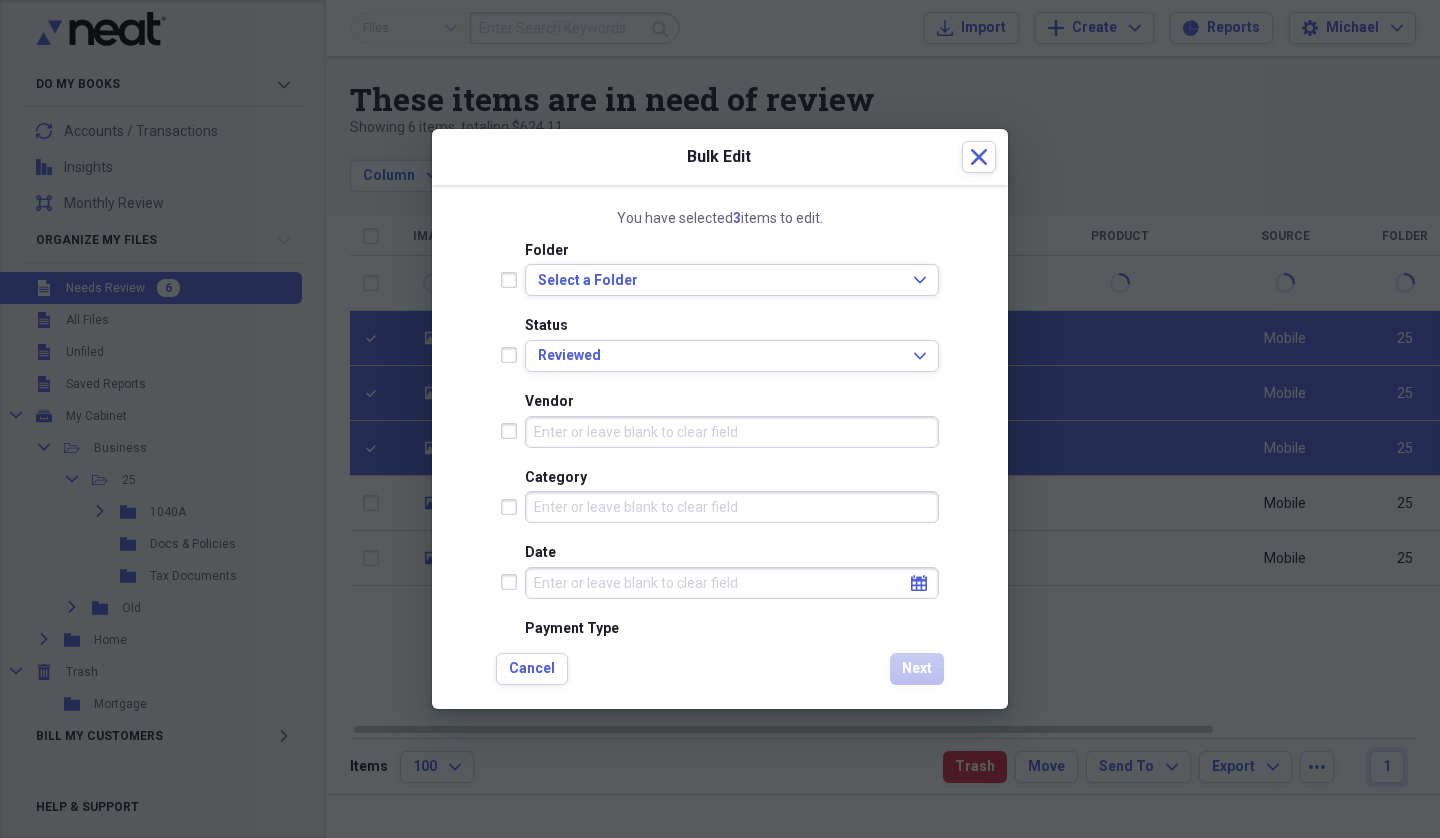 click on "Vendor" at bounding box center [732, 432] 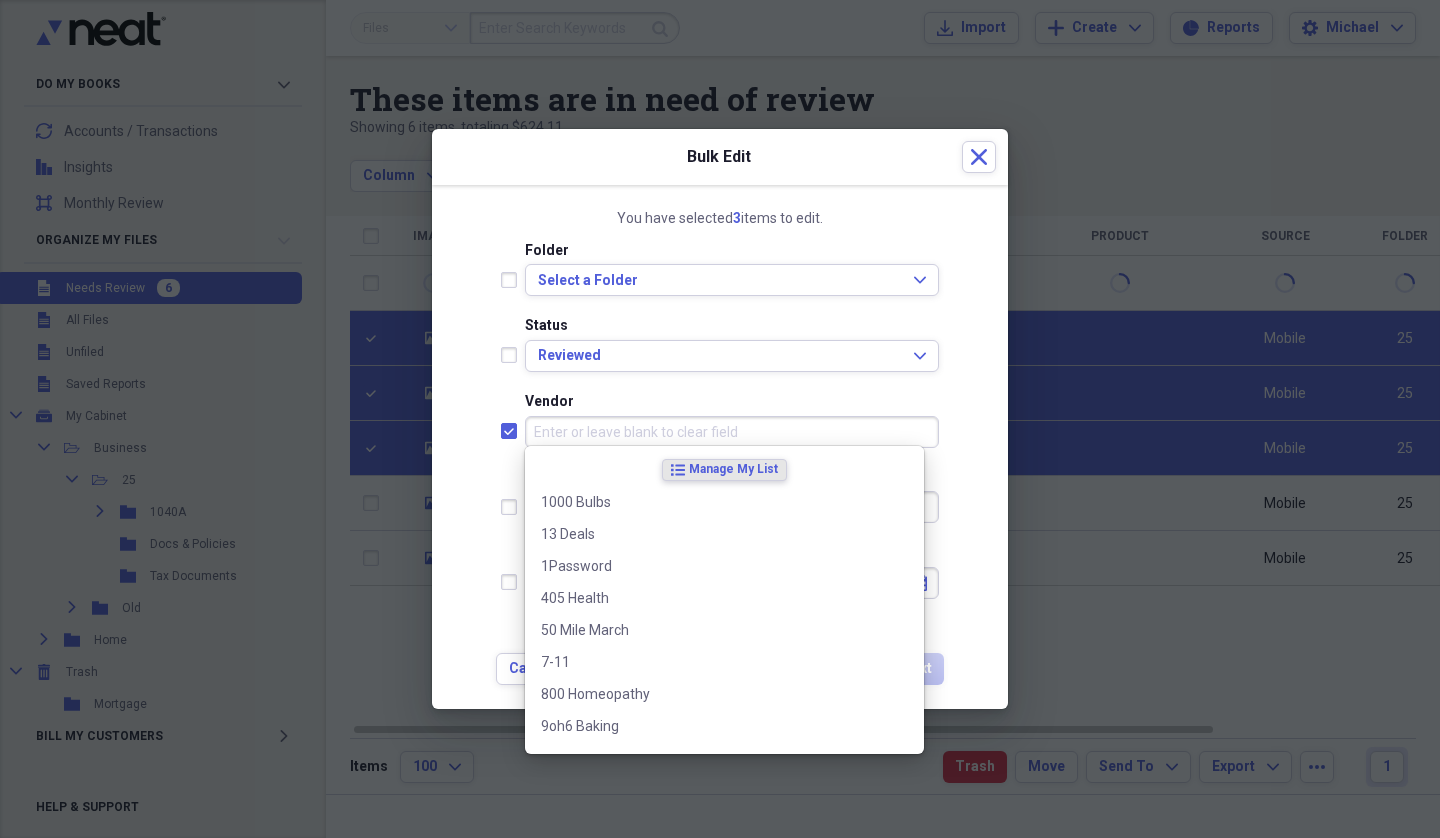 checkbox on "true" 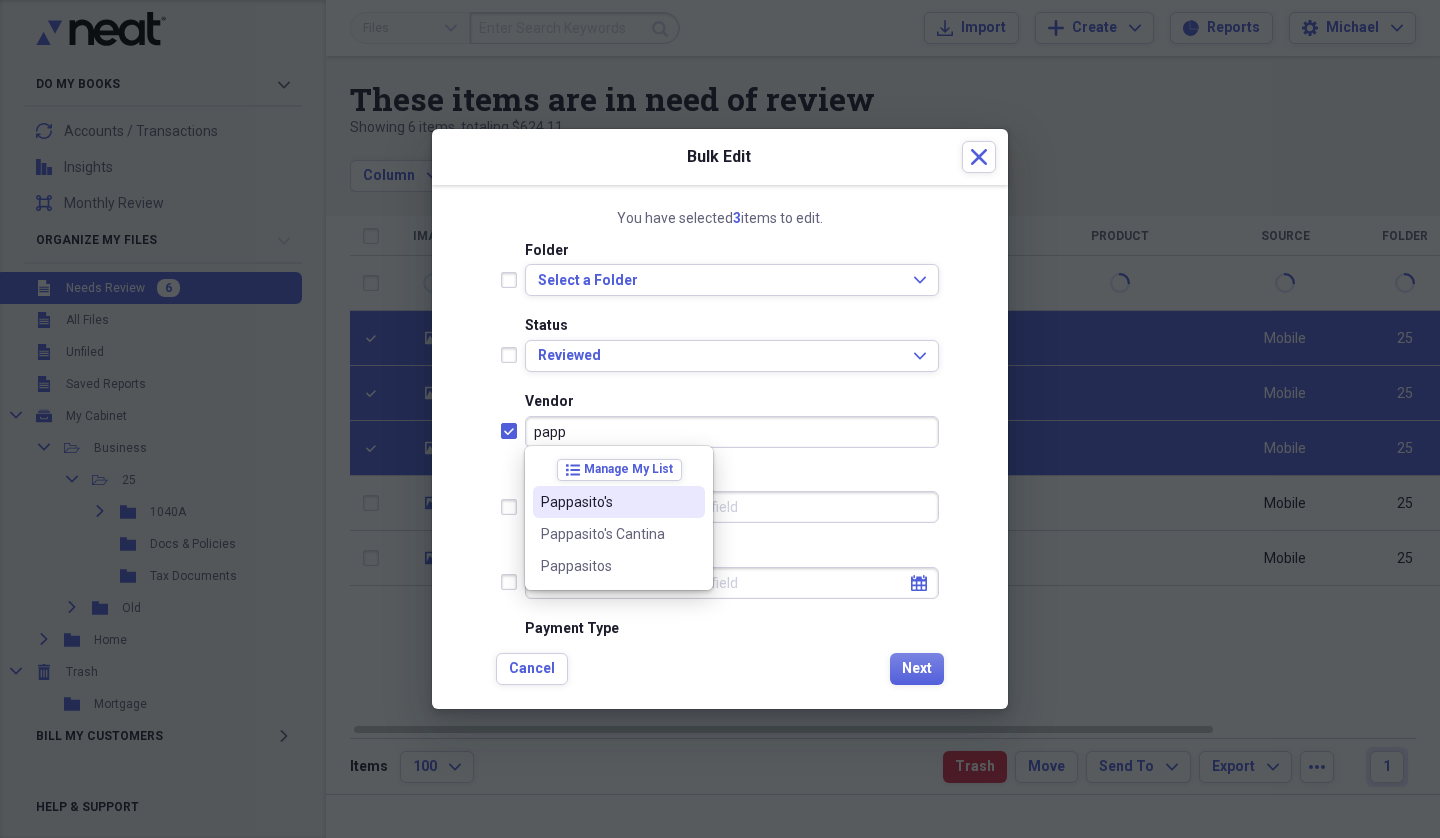 click on "Pappasito's" at bounding box center [607, 502] 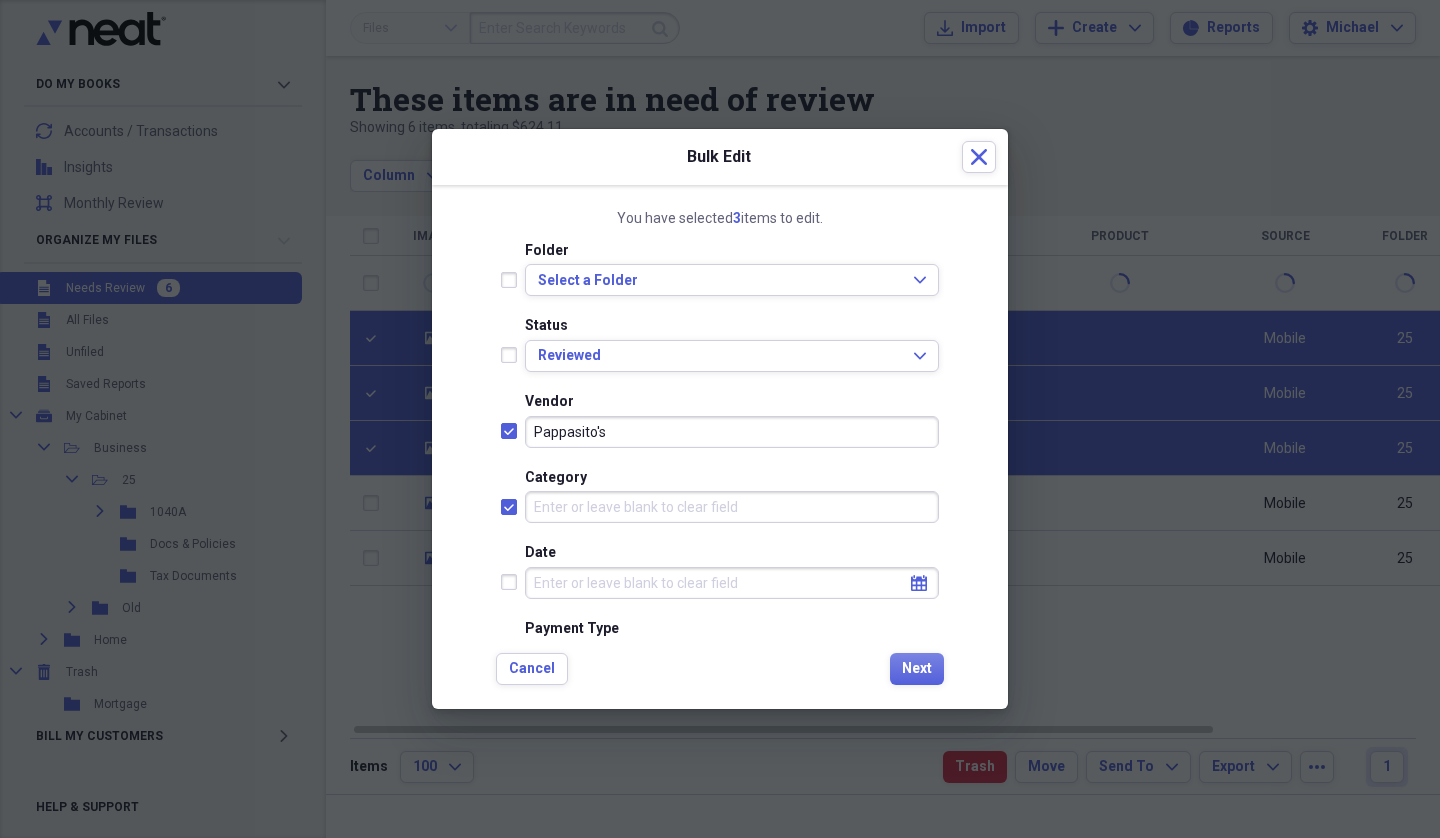 checkbox on "true" 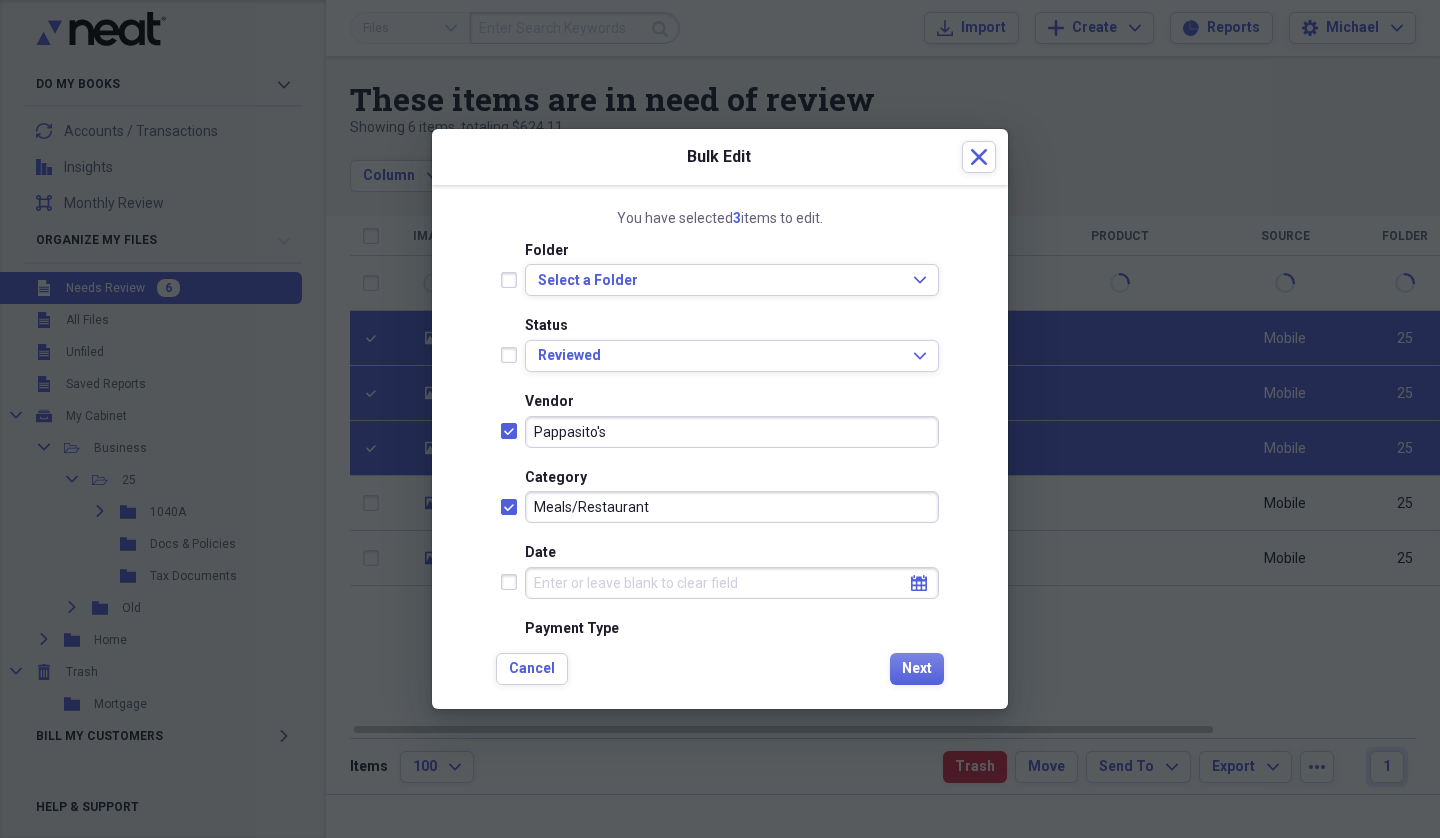 click on "Date" at bounding box center [732, 583] 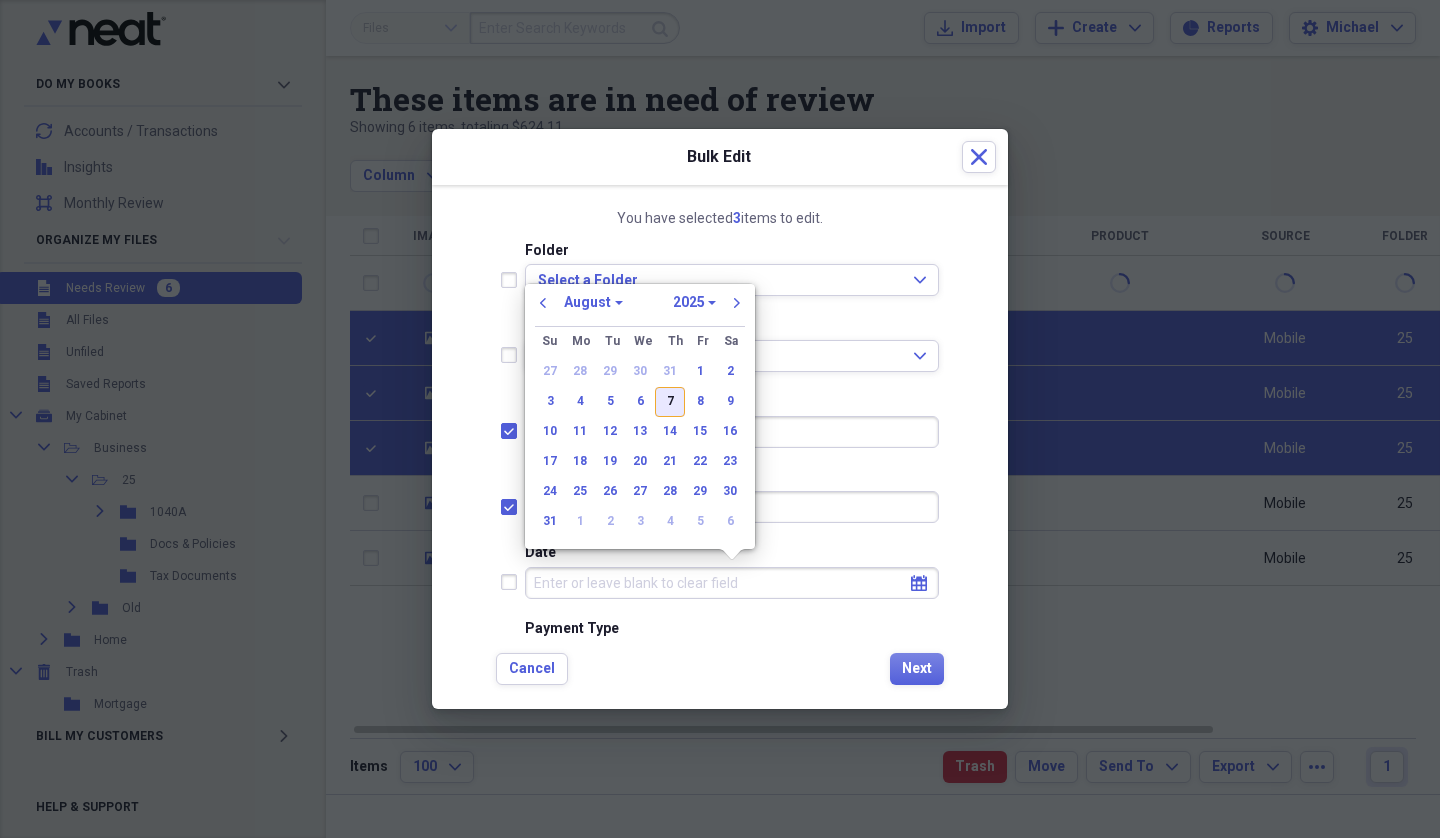 click on "7" at bounding box center (670, 402) 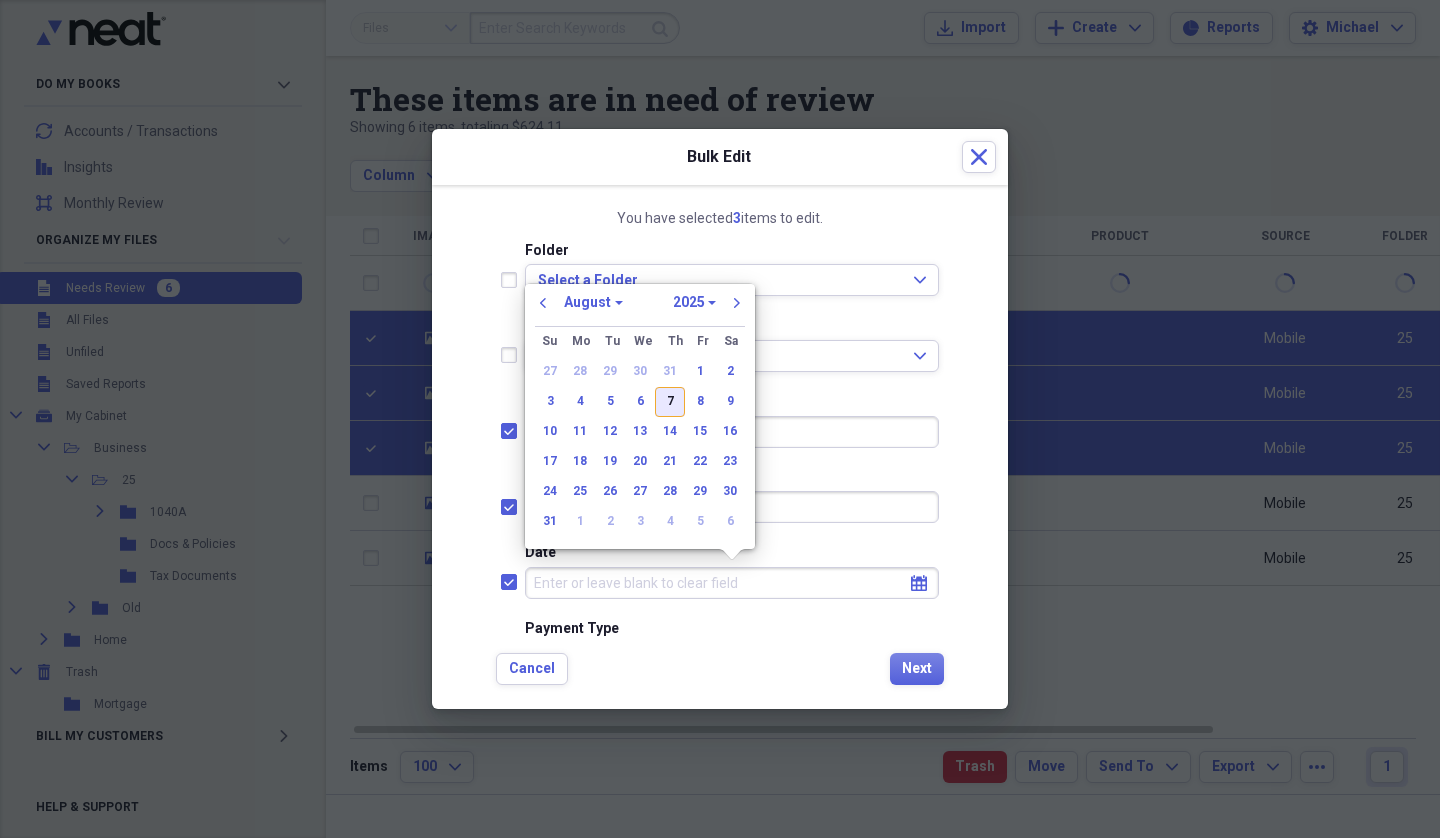 checkbox on "true" 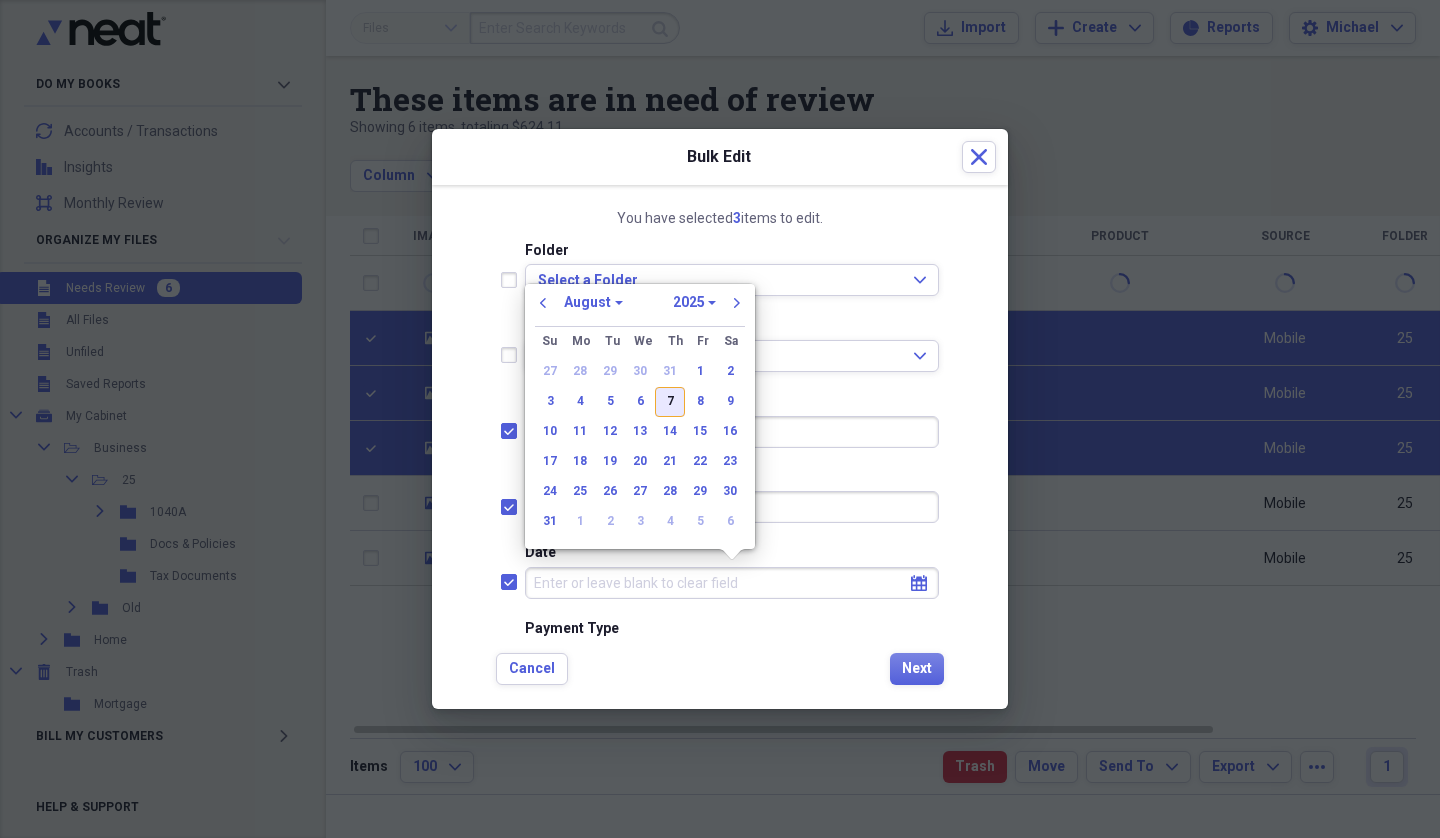 type on "08/07/2025" 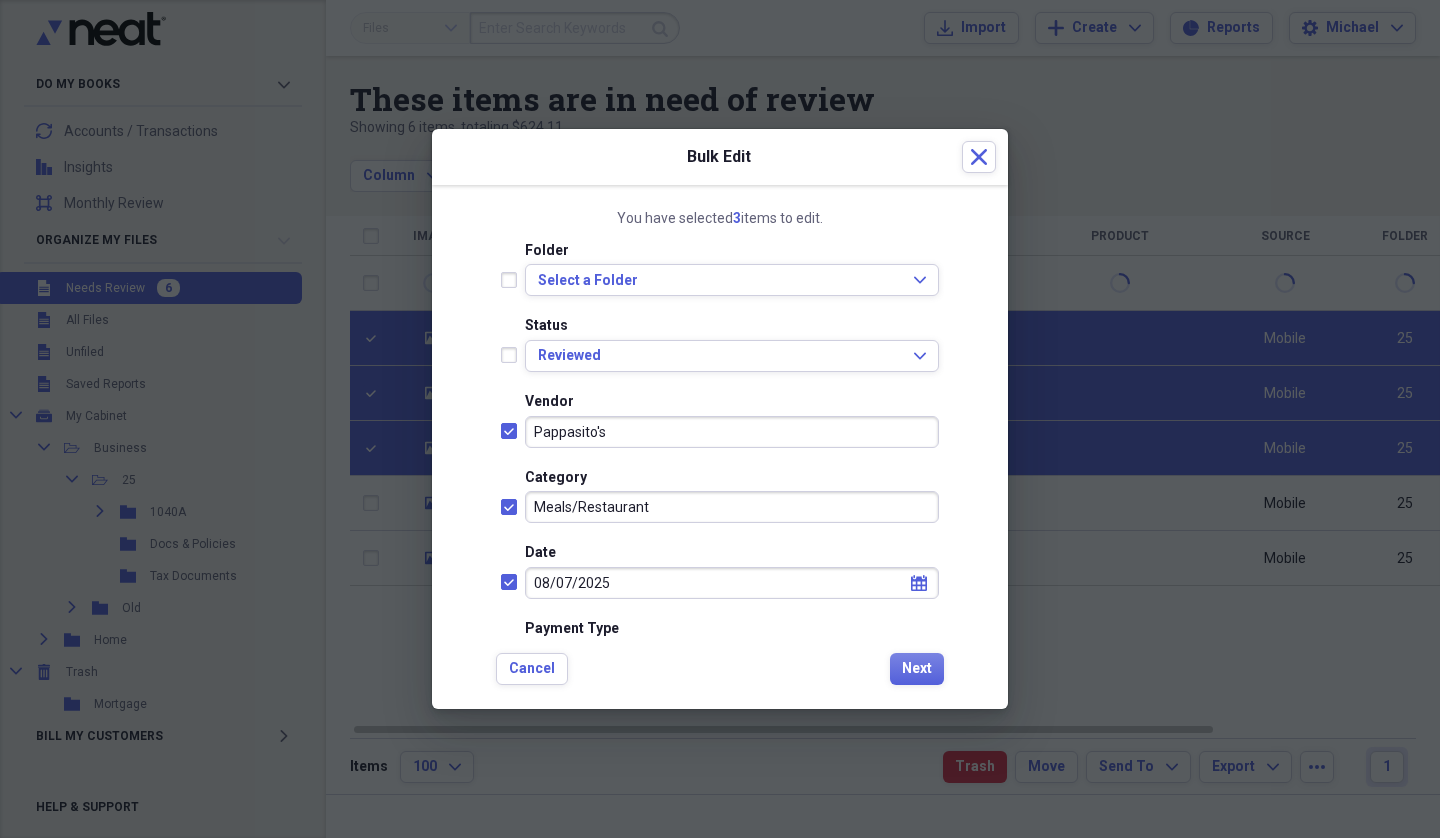 click on "08/07/2025" at bounding box center [732, 583] 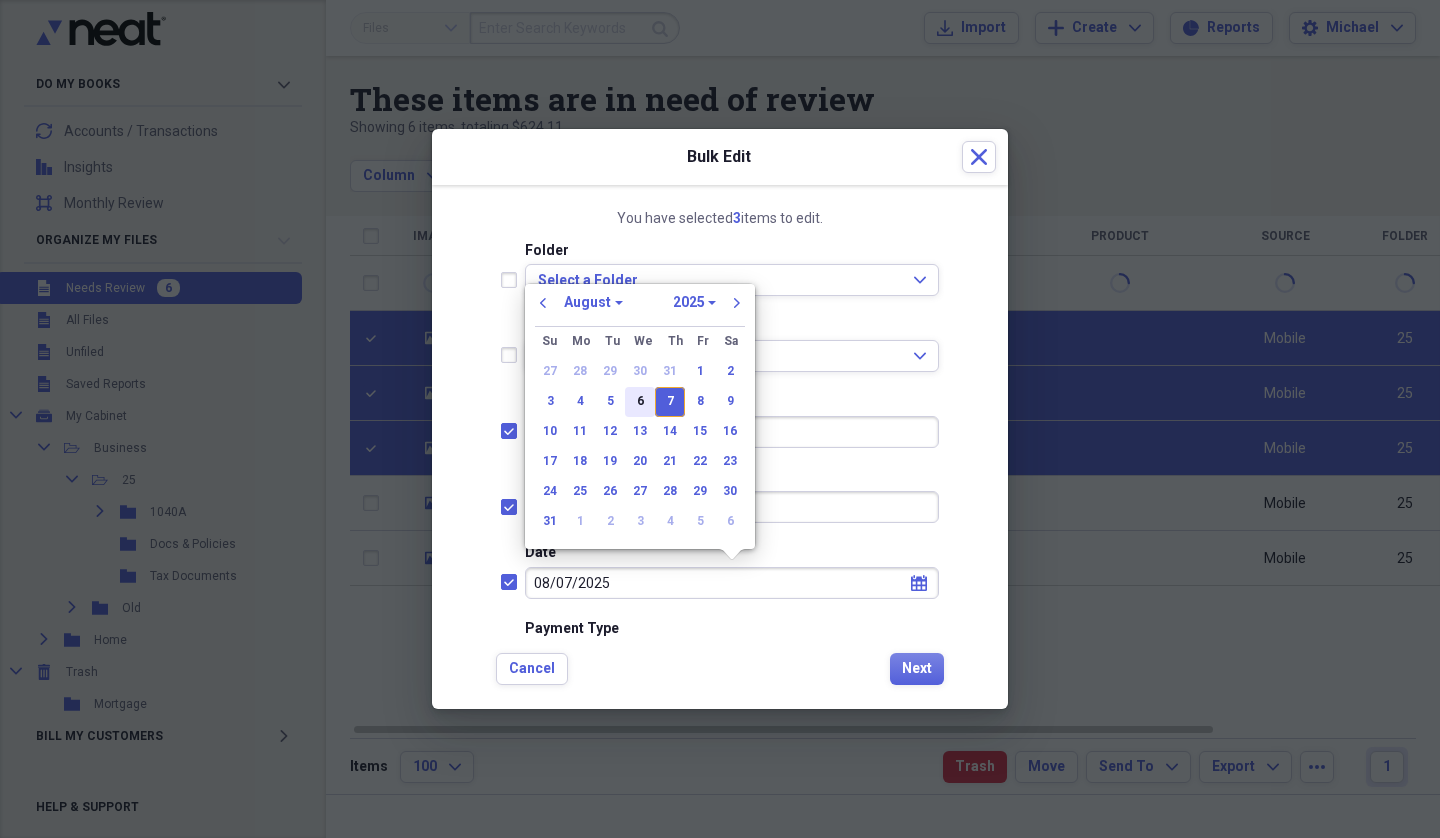 click on "6" at bounding box center (640, 402) 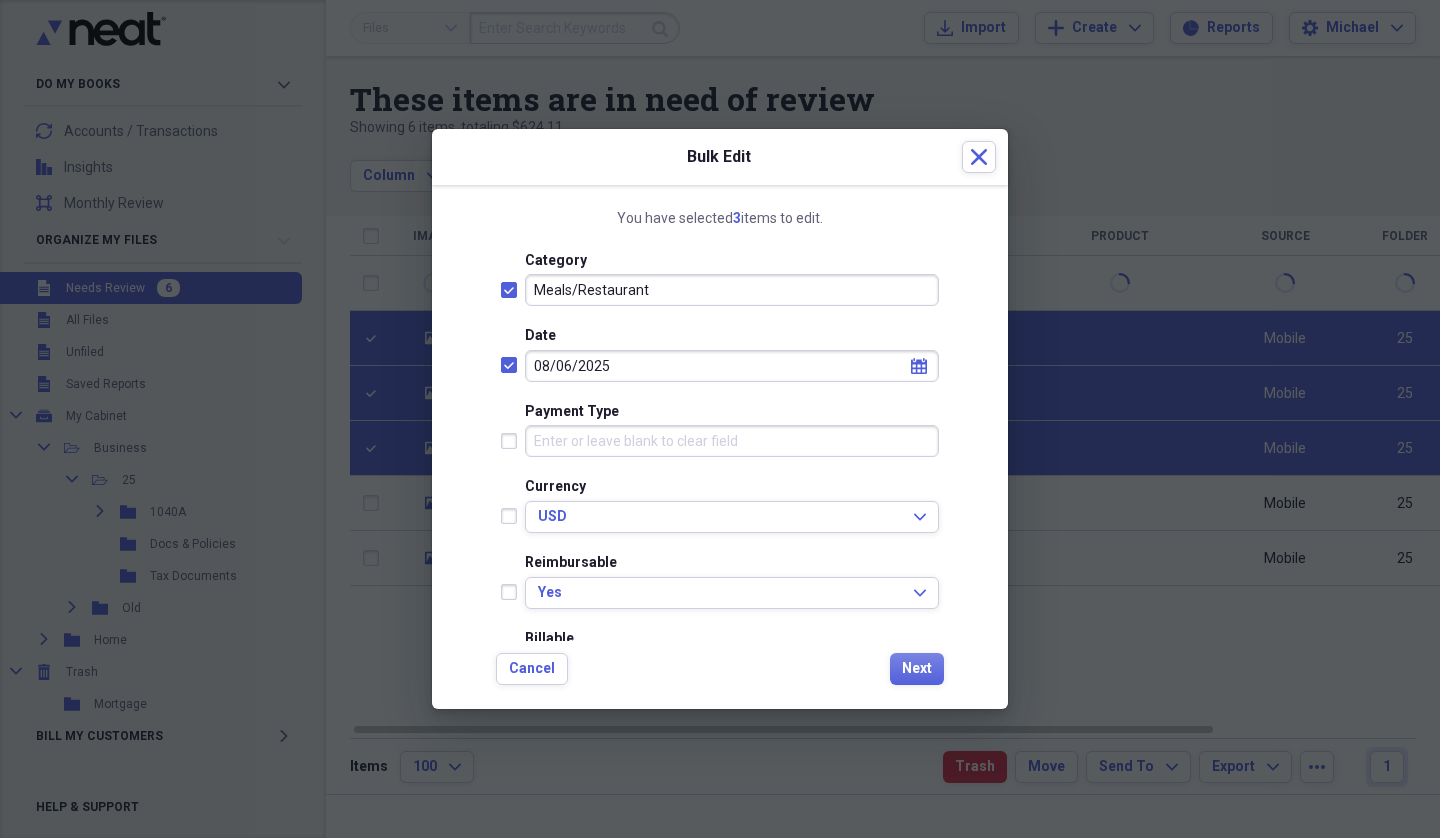 scroll, scrollTop: 219, scrollLeft: 0, axis: vertical 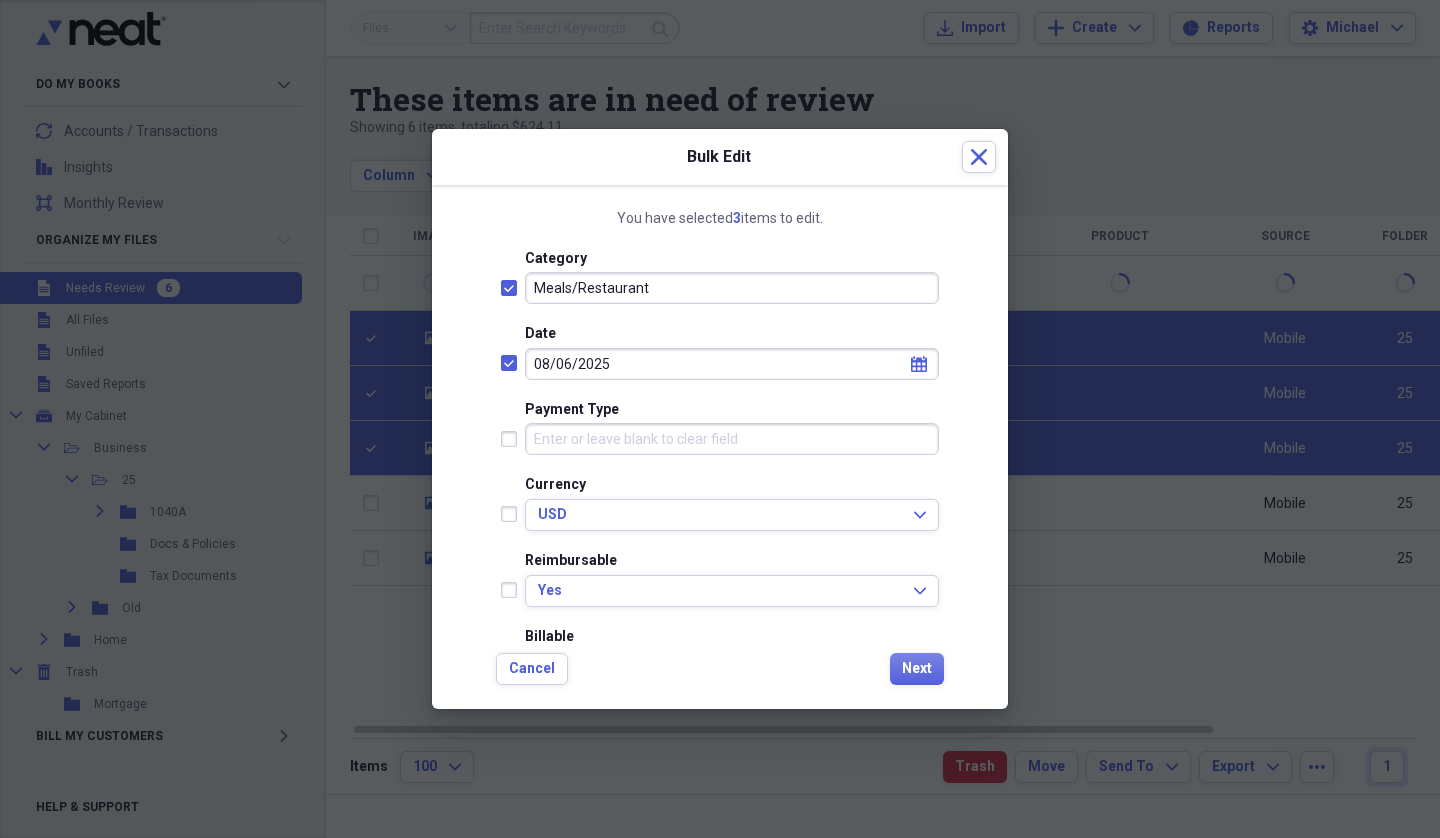 click on "Payment Type" at bounding box center (732, 439) 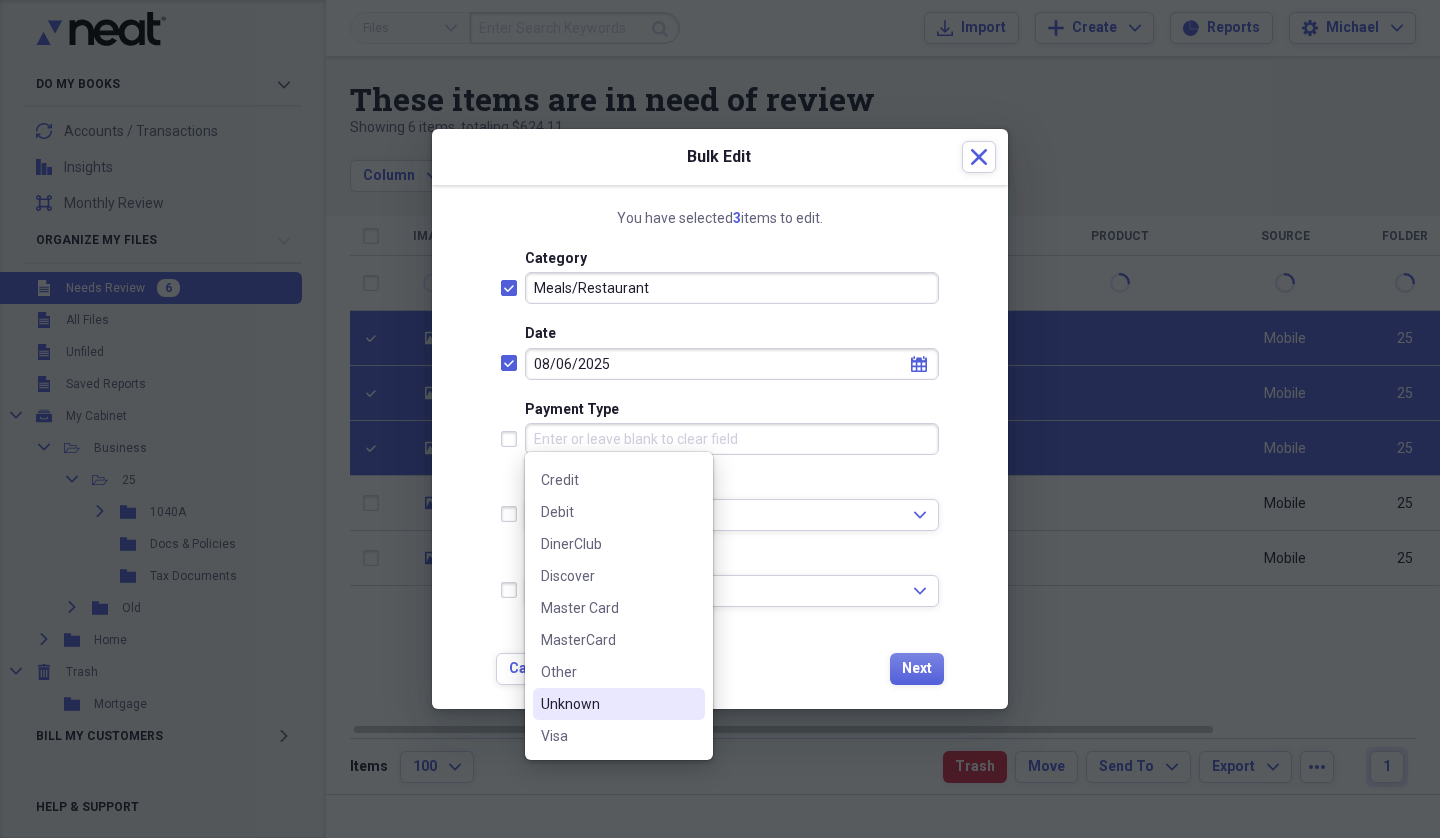scroll, scrollTop: 124, scrollLeft: 0, axis: vertical 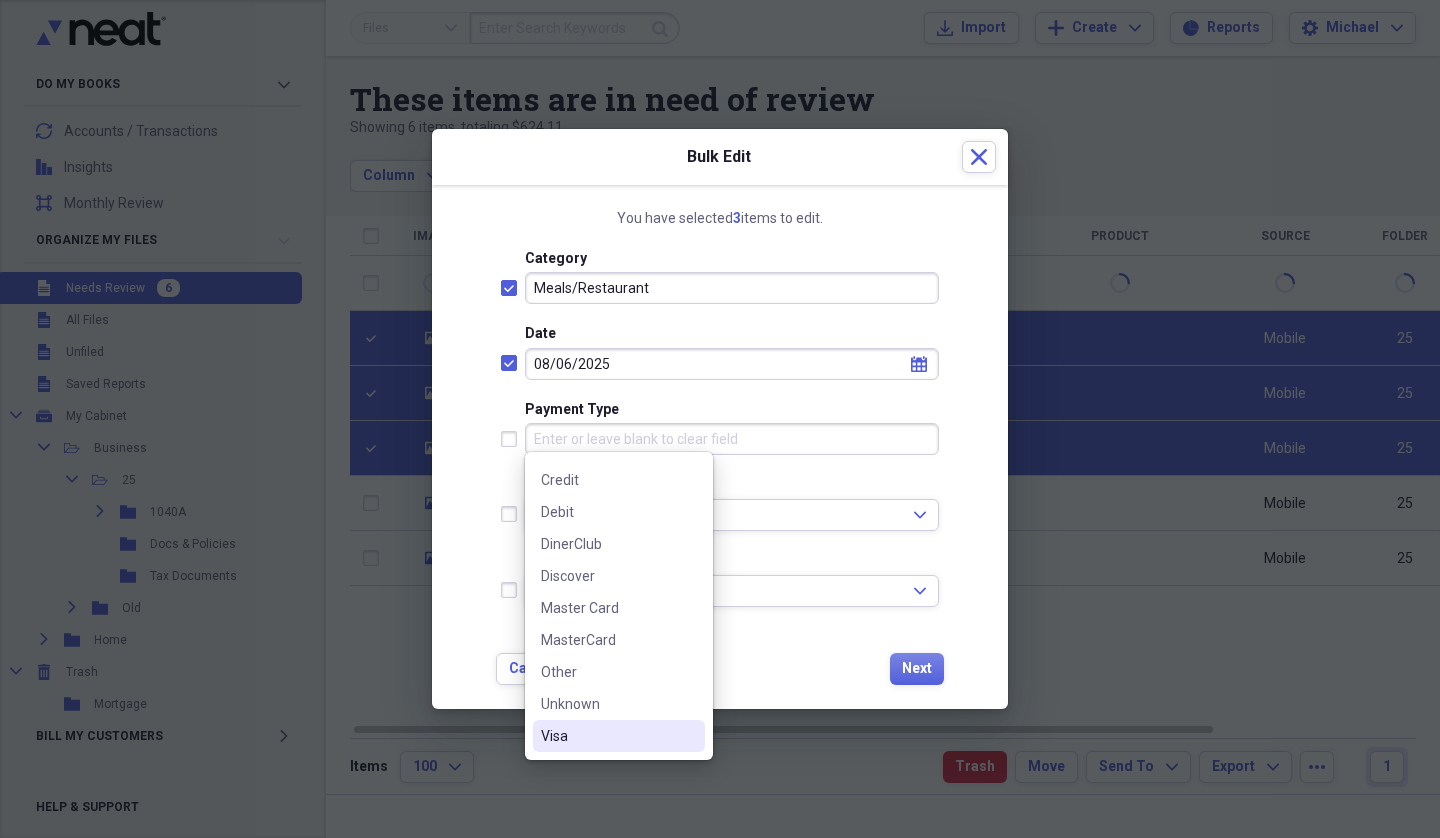 click on "Visa" at bounding box center [607, 736] 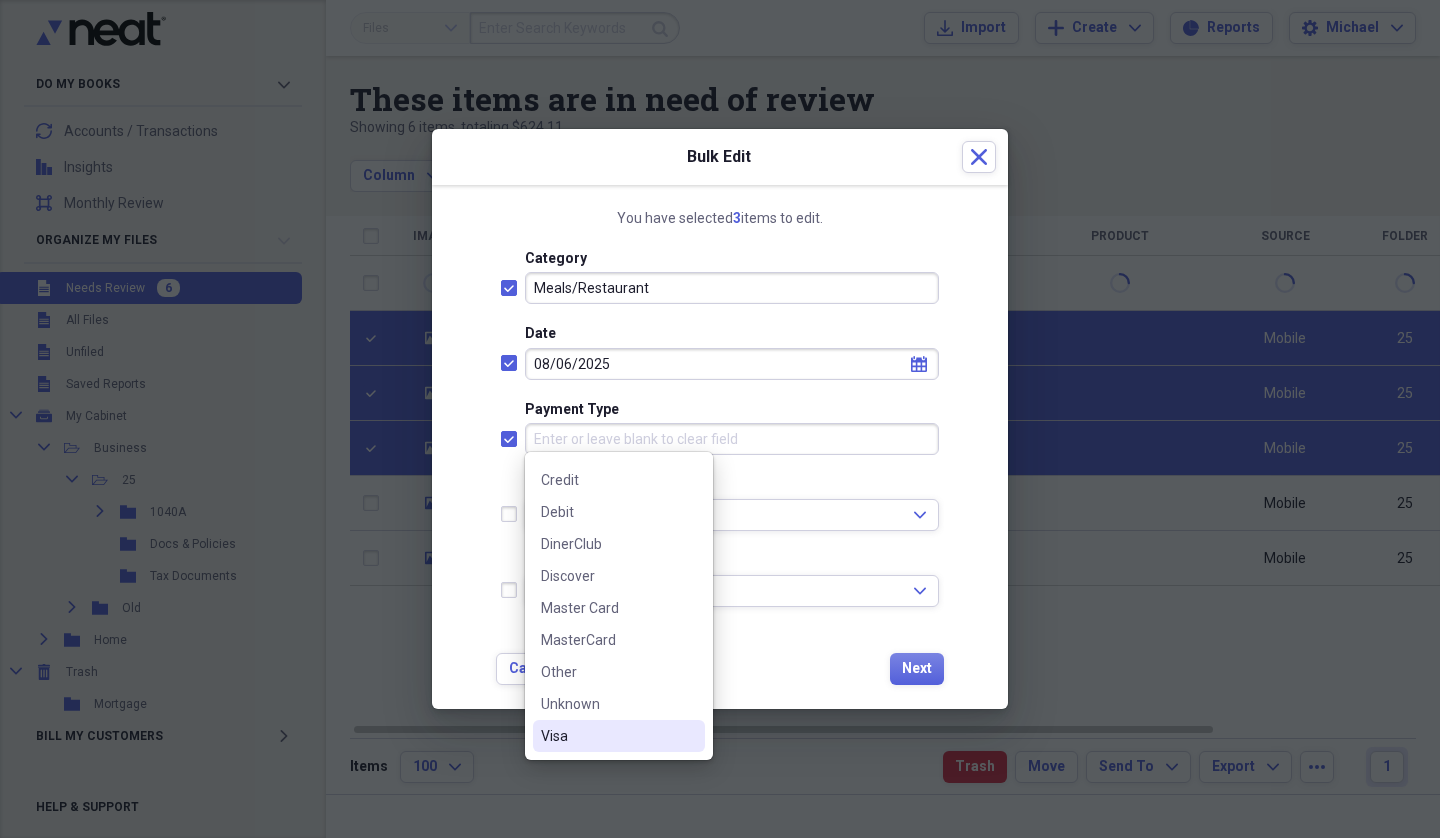 checkbox on "true" 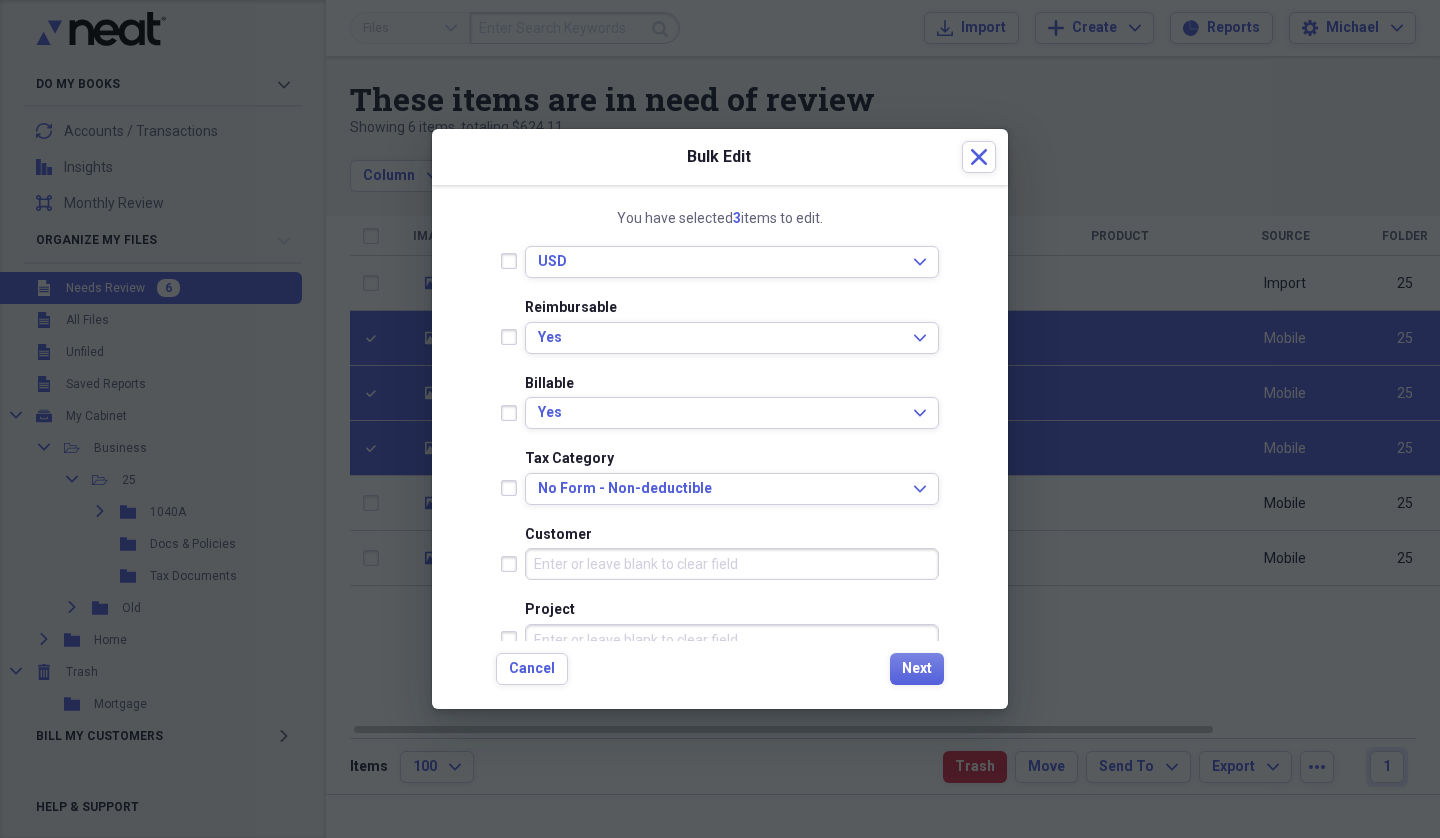 scroll, scrollTop: 473, scrollLeft: 0, axis: vertical 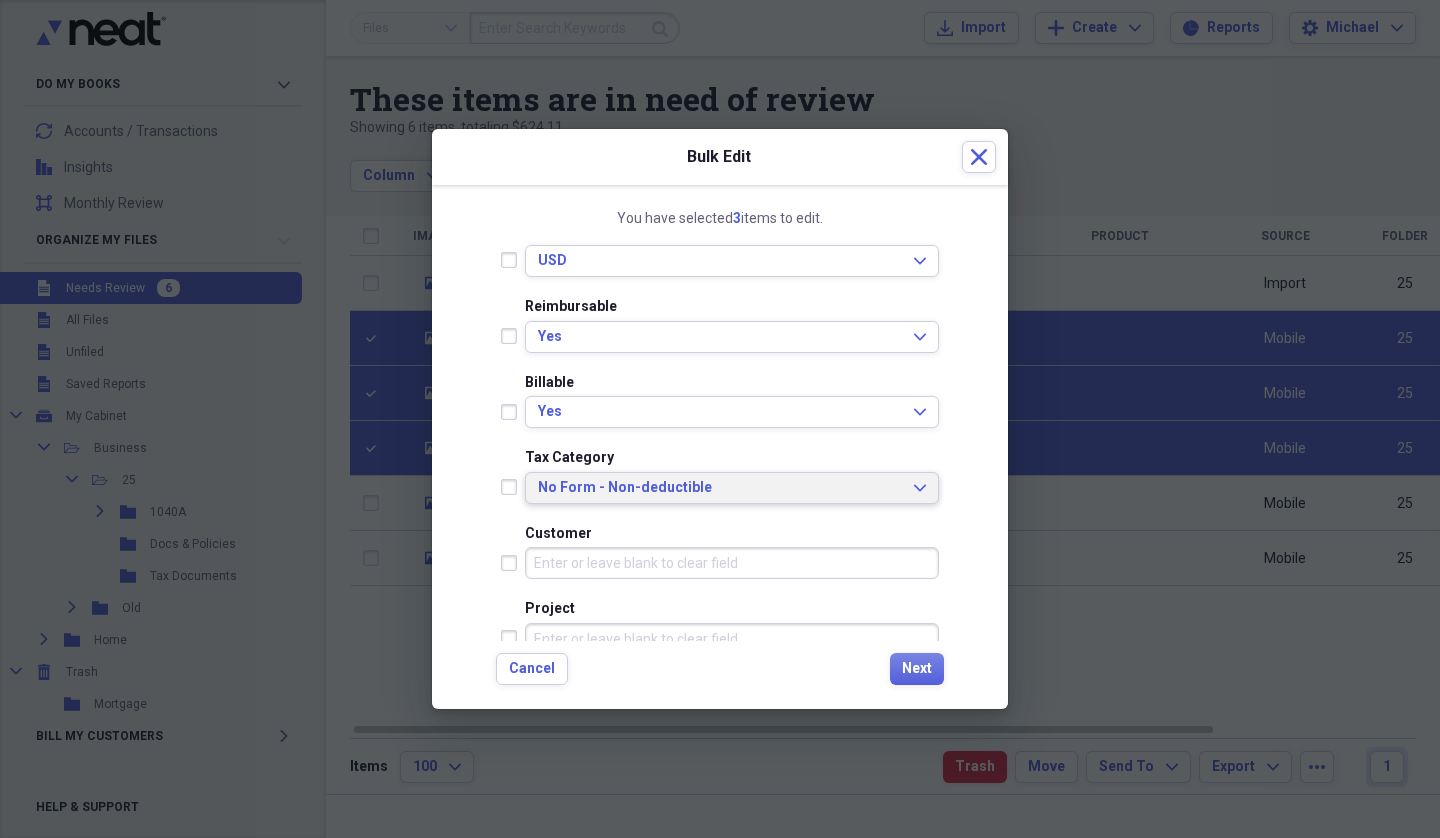 click on "No Form - Non-deductible" at bounding box center (720, 488) 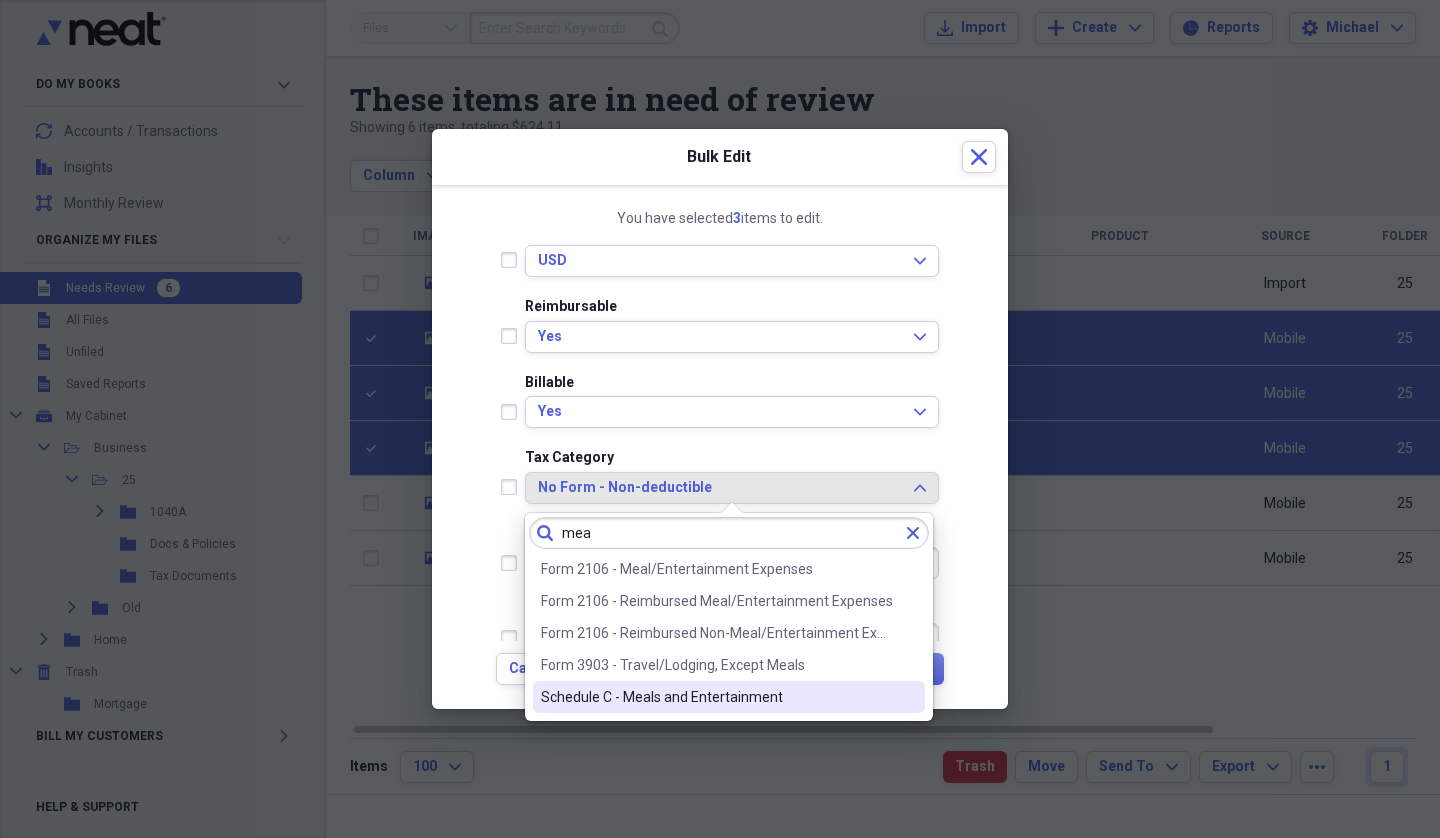 type on "mea" 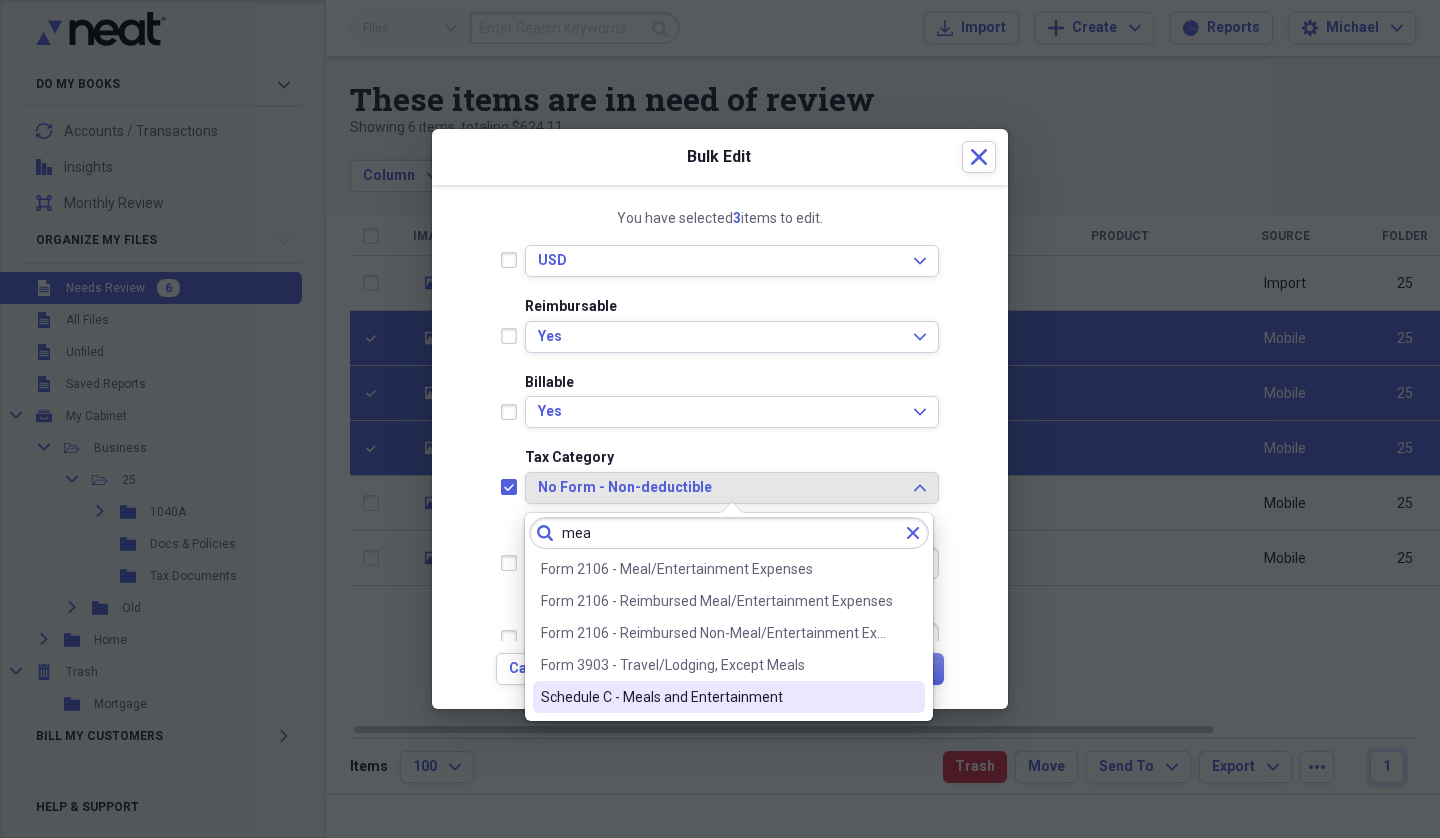 checkbox on "true" 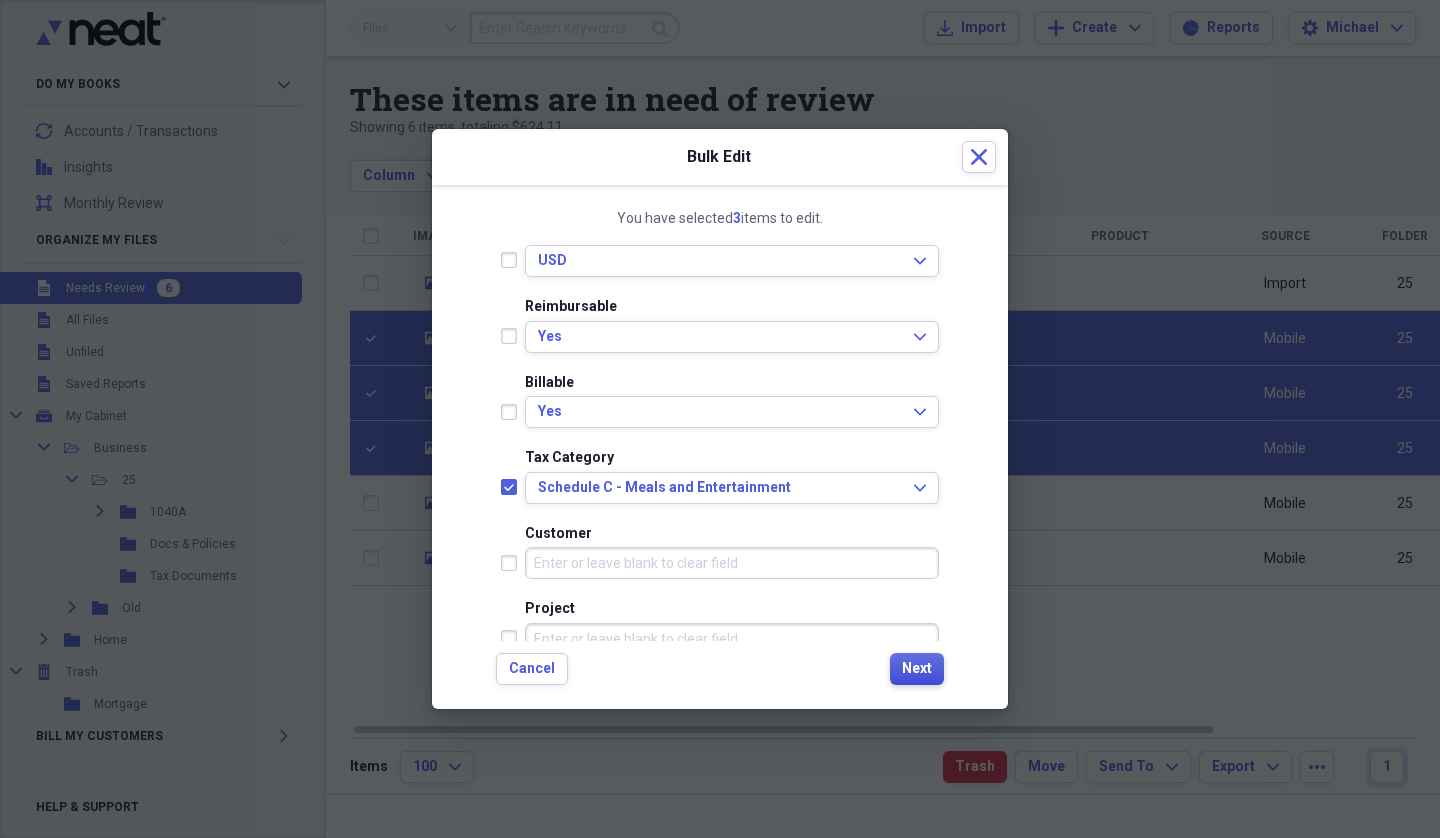 click on "Next" at bounding box center [917, 669] 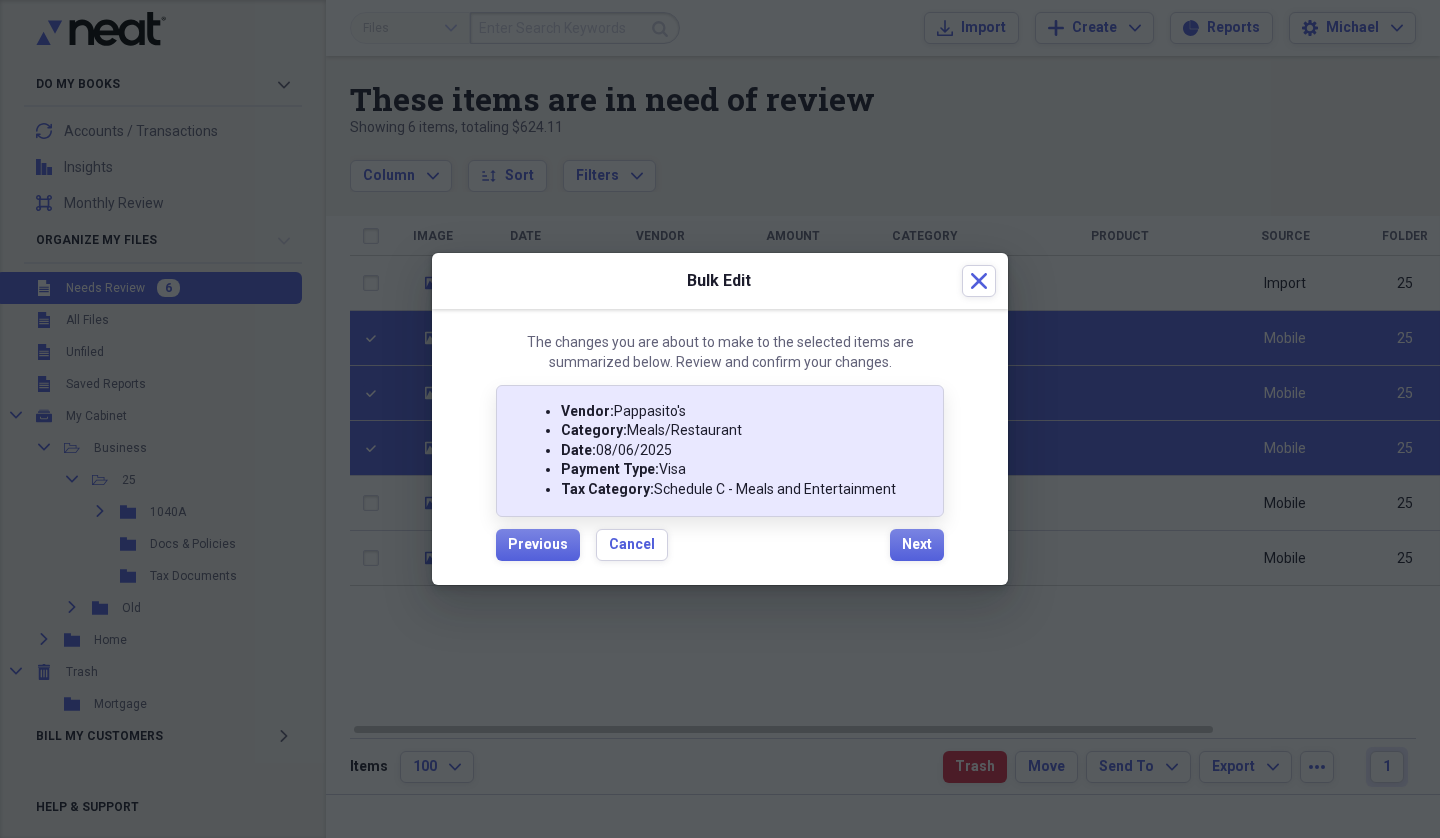 click on "Vendor :  Pappasito's Category :  Meals/Restaurant Date :  [DATE] Payment Type :  Visa Tax Category :  Schedule C - Meals and Entertainment Previous Cancel Next" at bounding box center [720, 473] 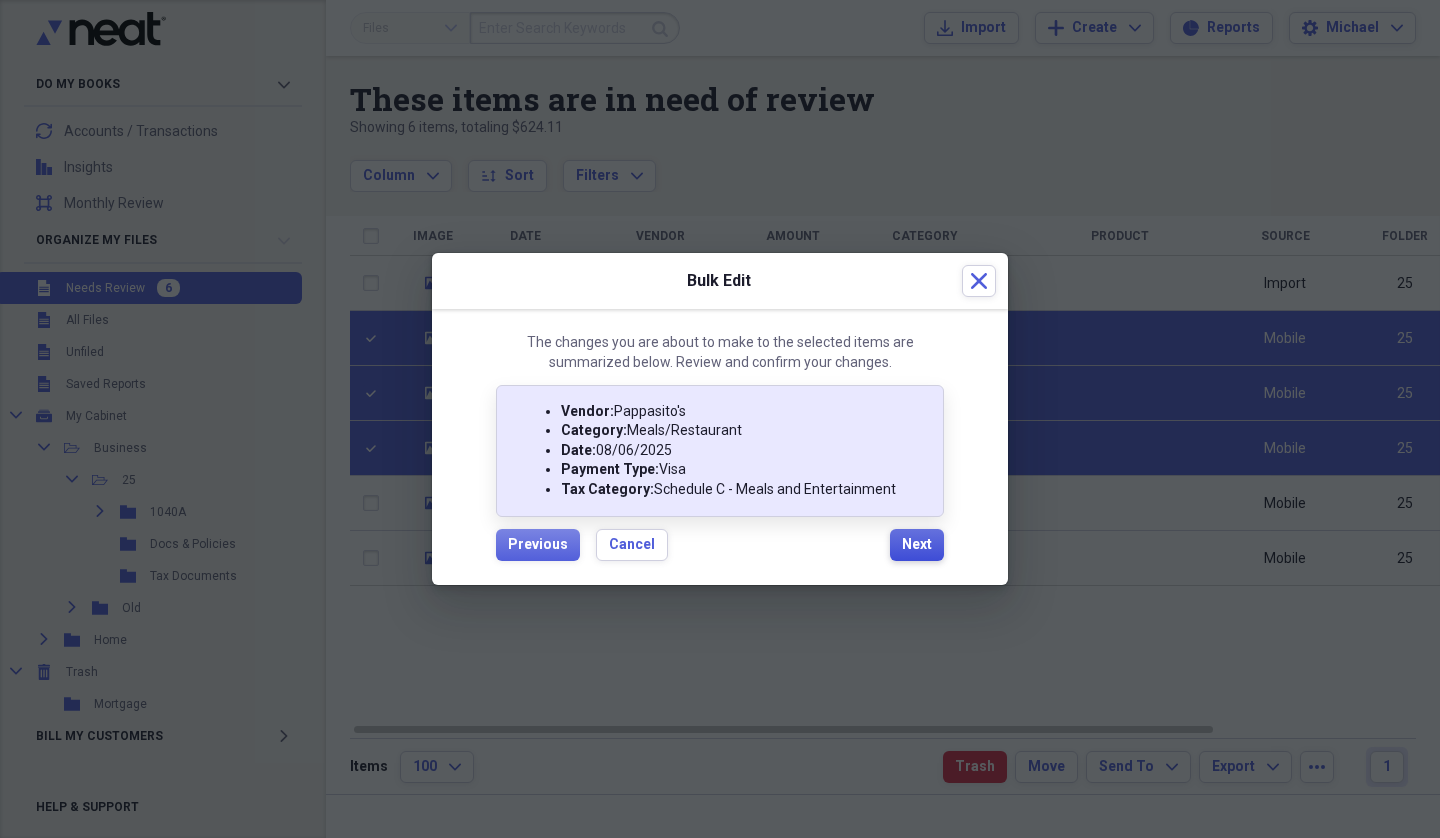 click on "Next" at bounding box center [917, 545] 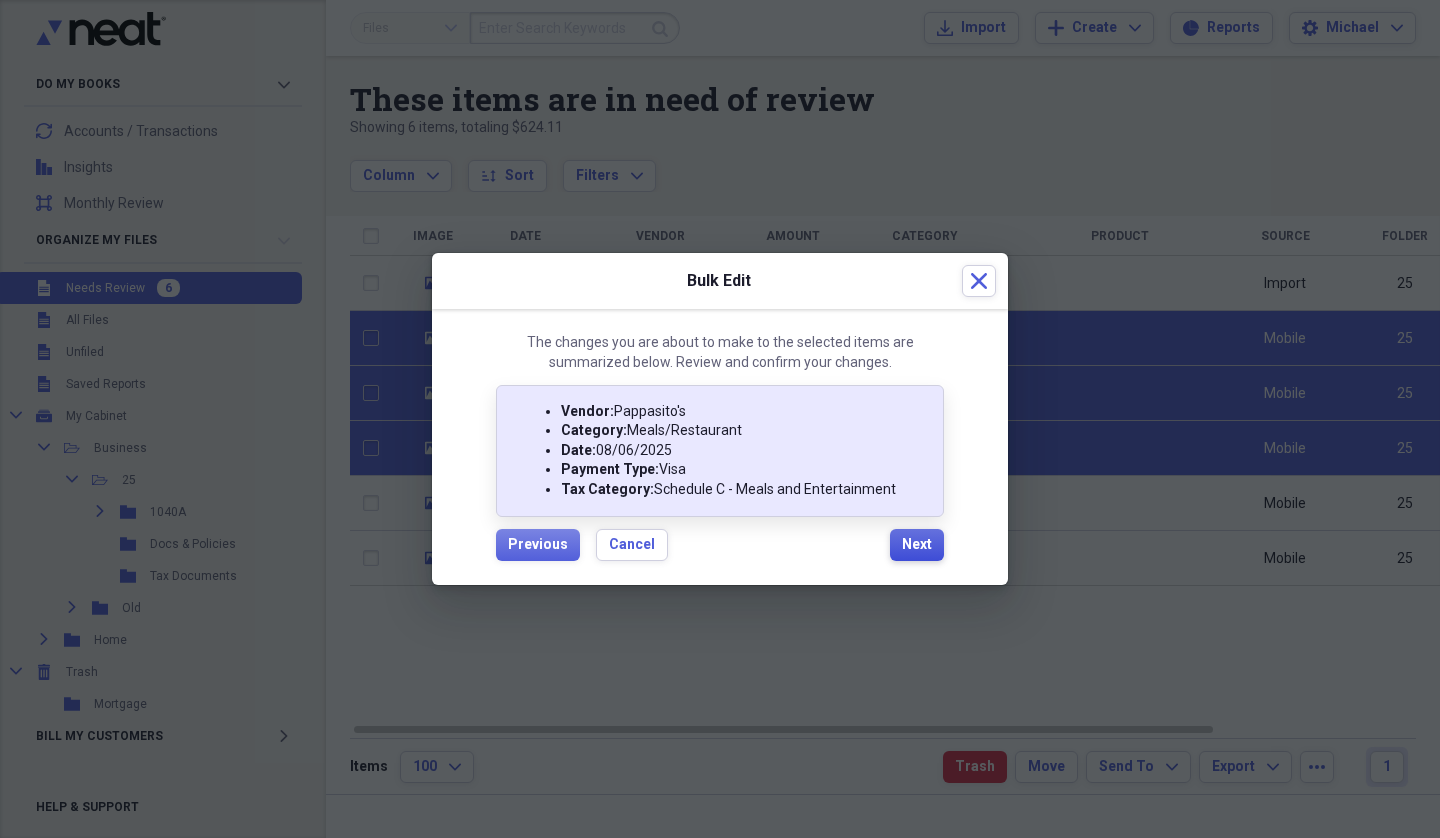 checkbox on "false" 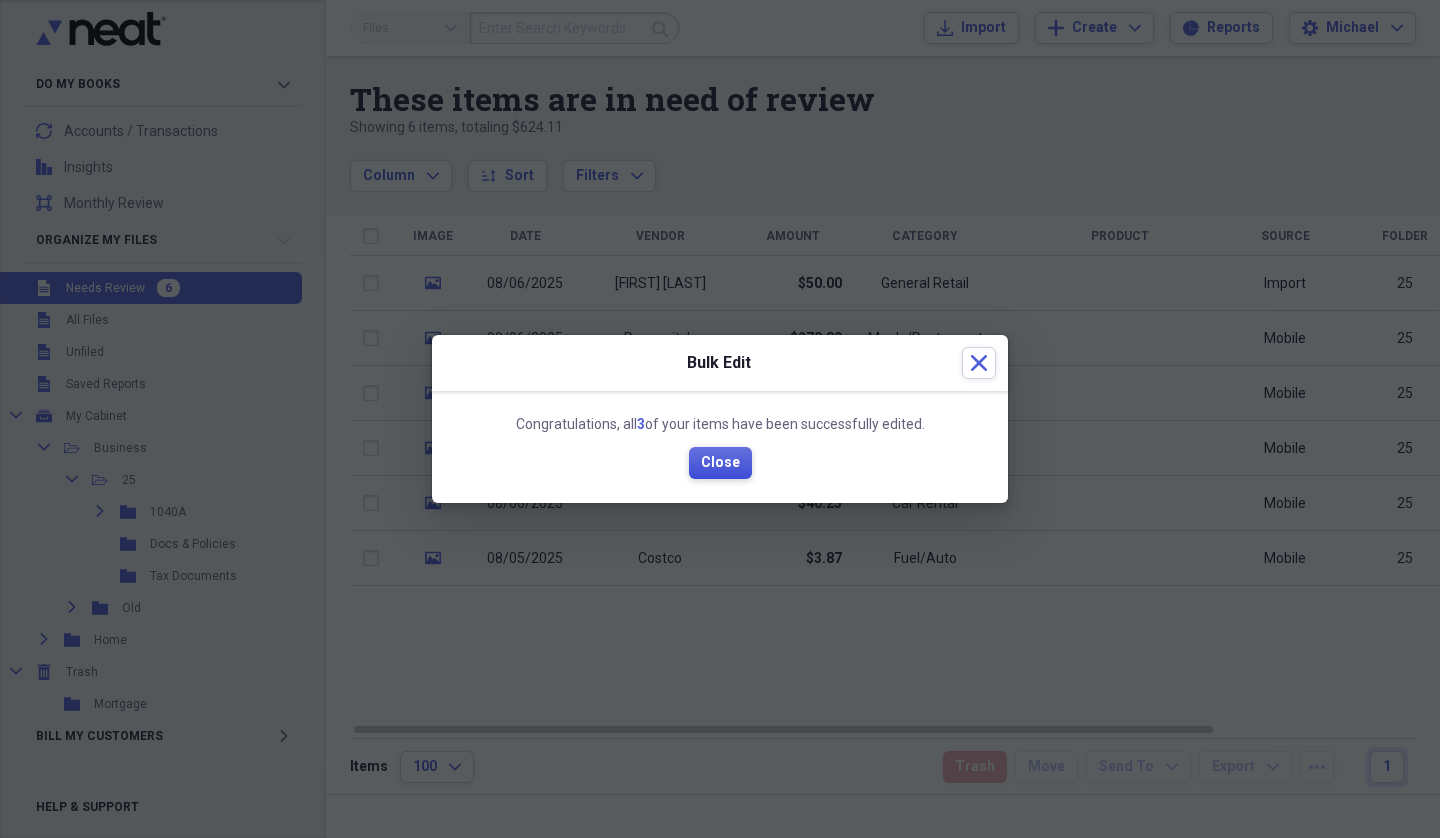 click on "Close" at bounding box center (720, 463) 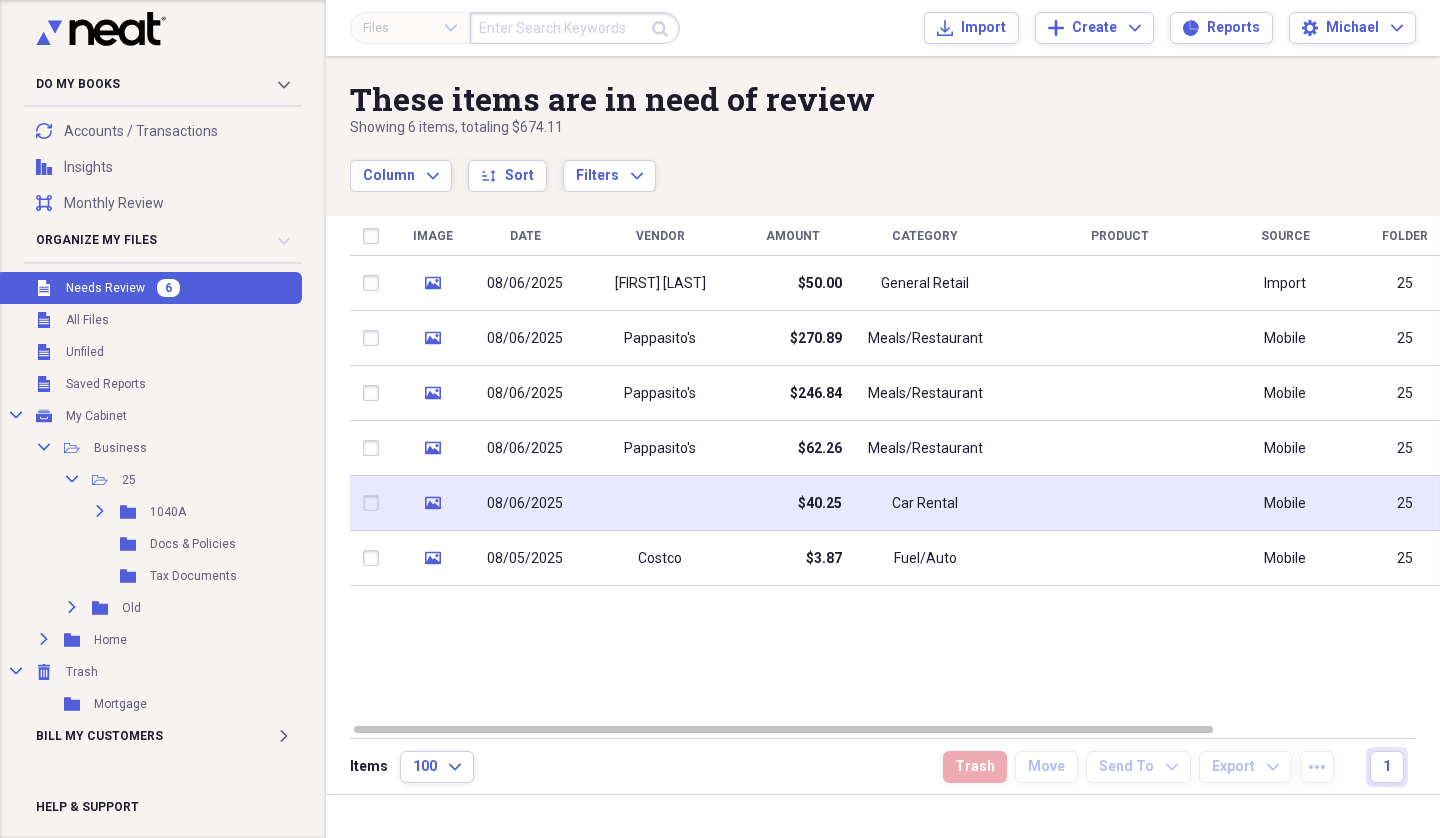 click at bounding box center [375, 503] 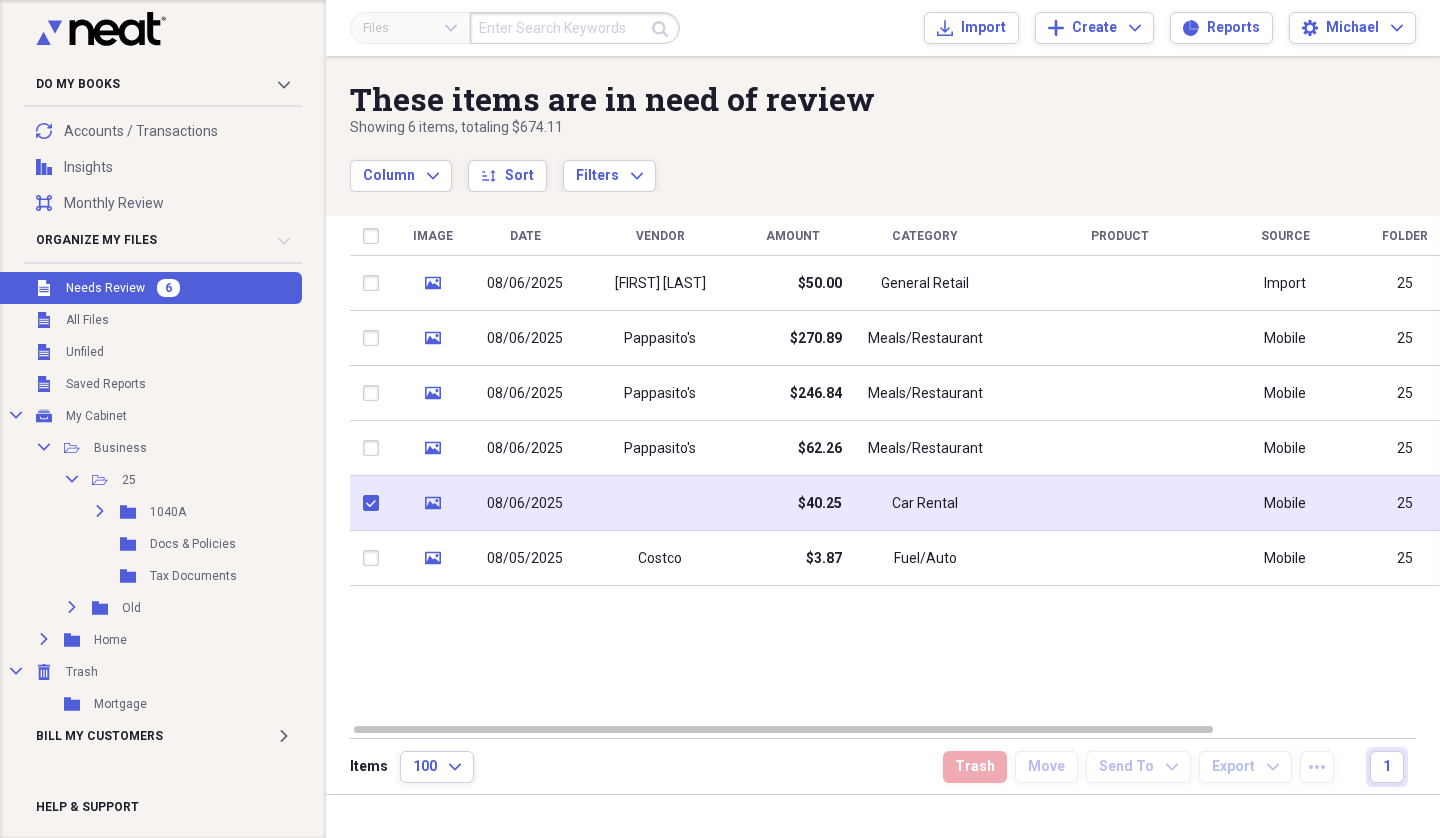 checkbox on "true" 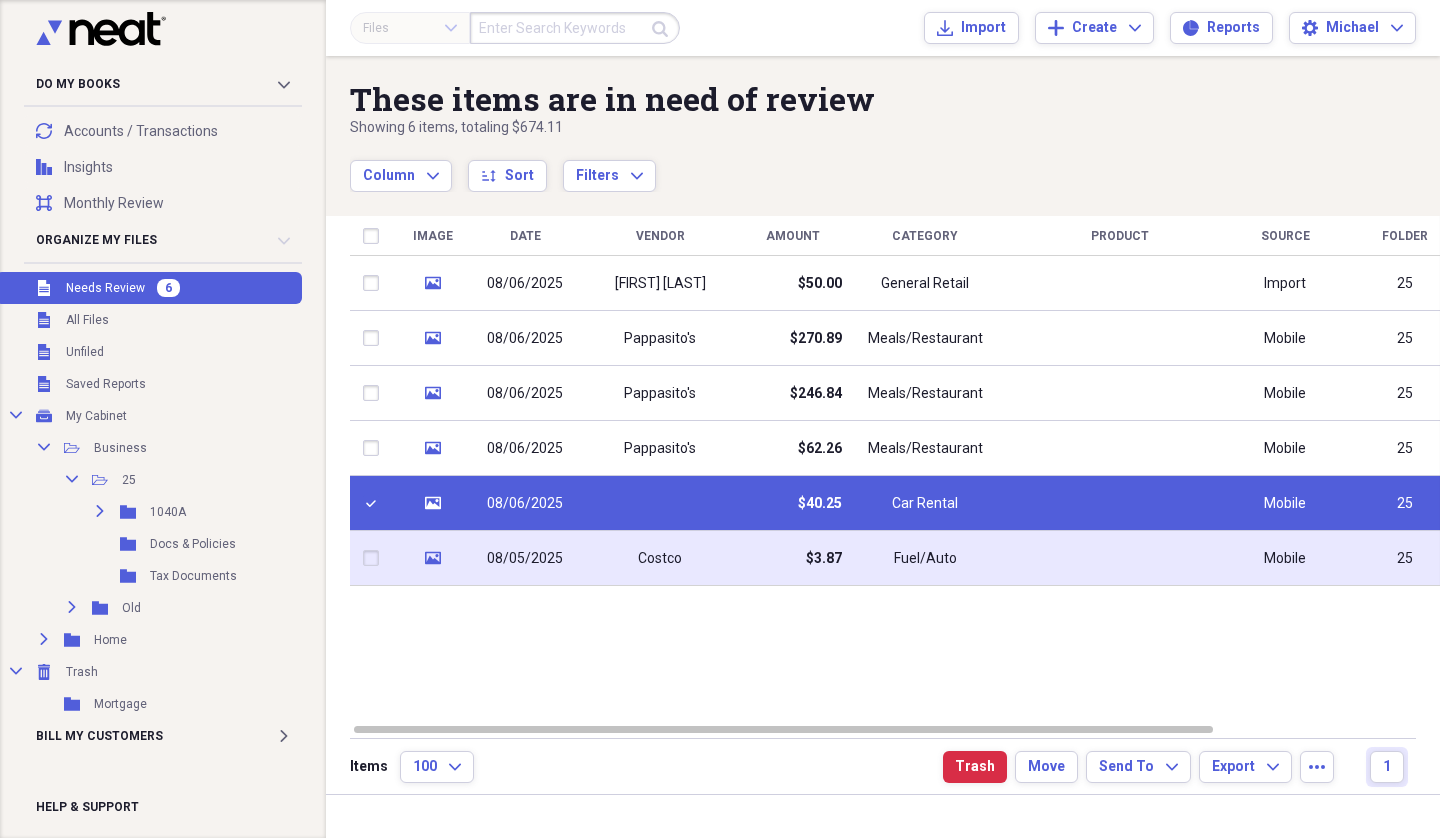 click at bounding box center [375, 558] 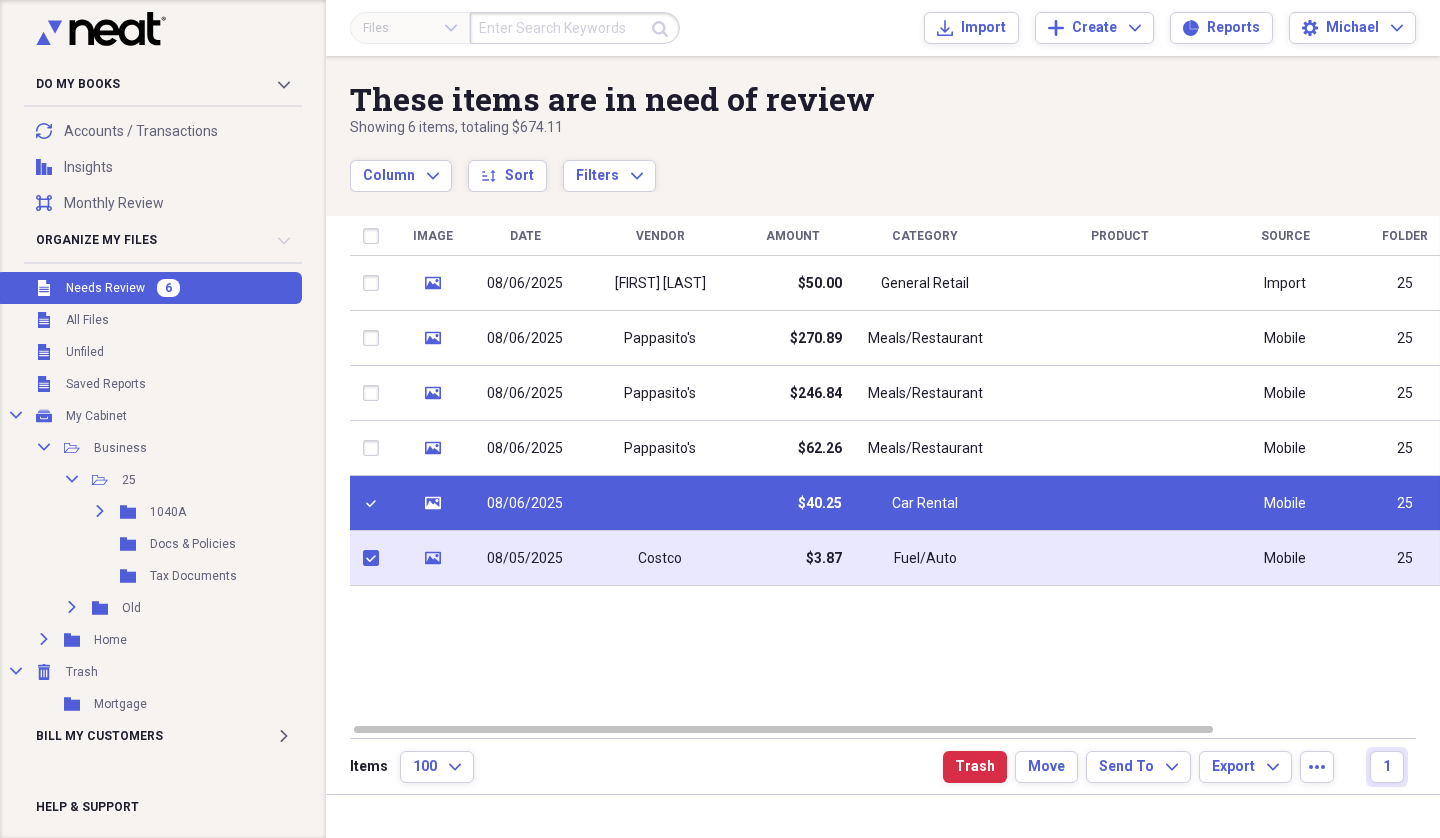 checkbox on "true" 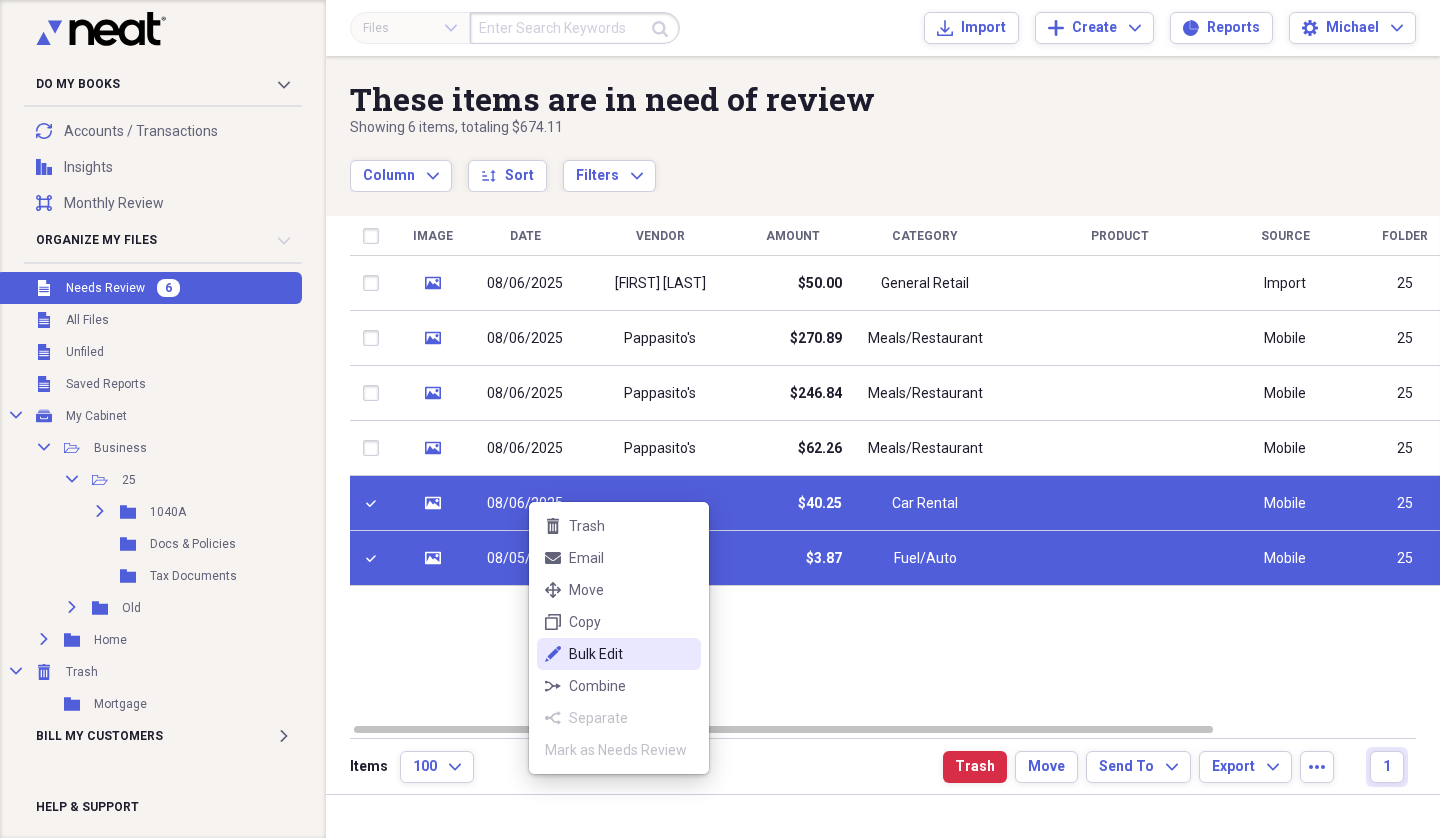 click on "Bulk Edit" at bounding box center (631, 654) 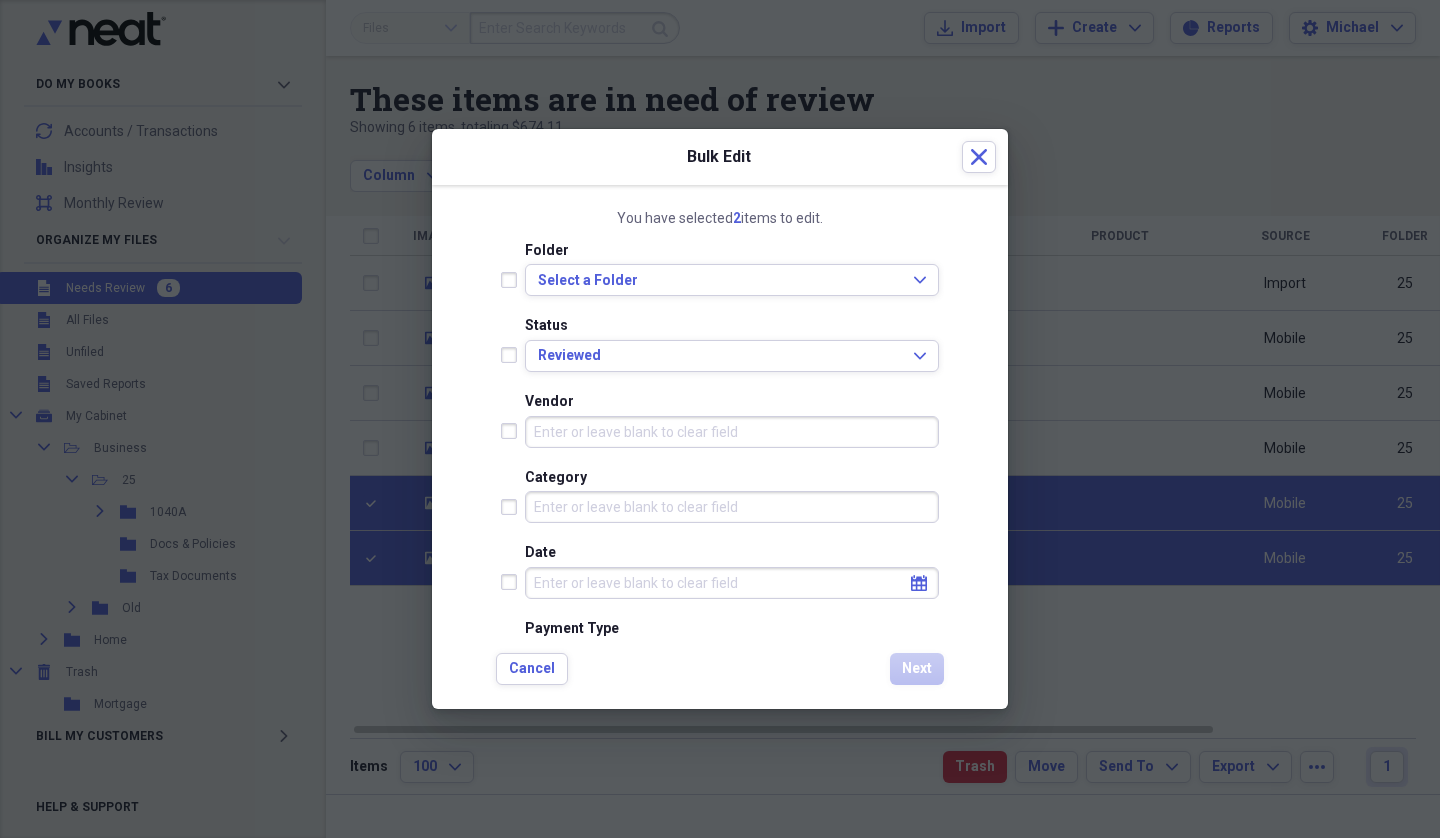 click on "Category" at bounding box center [732, 507] 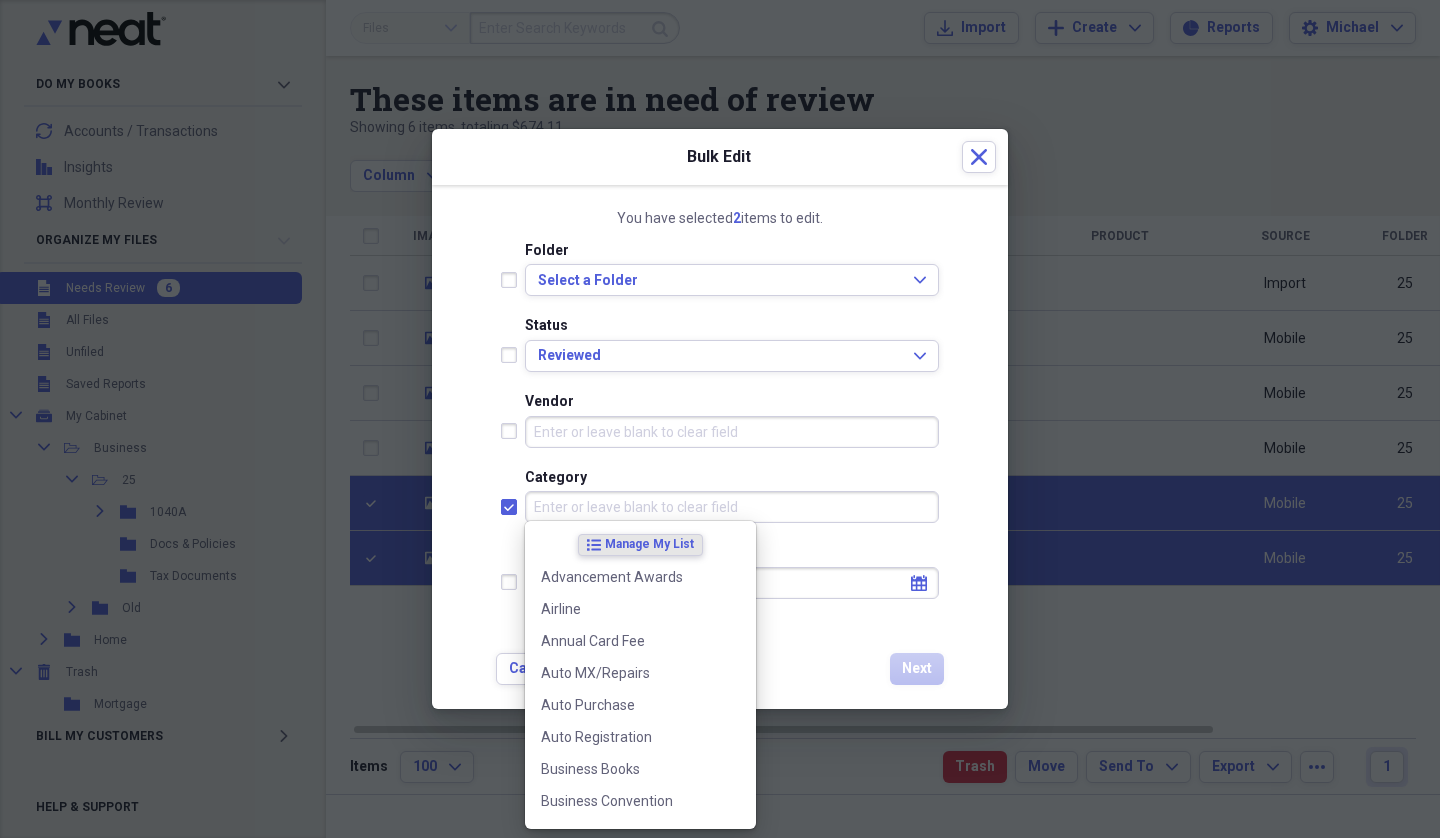 checkbox on "true" 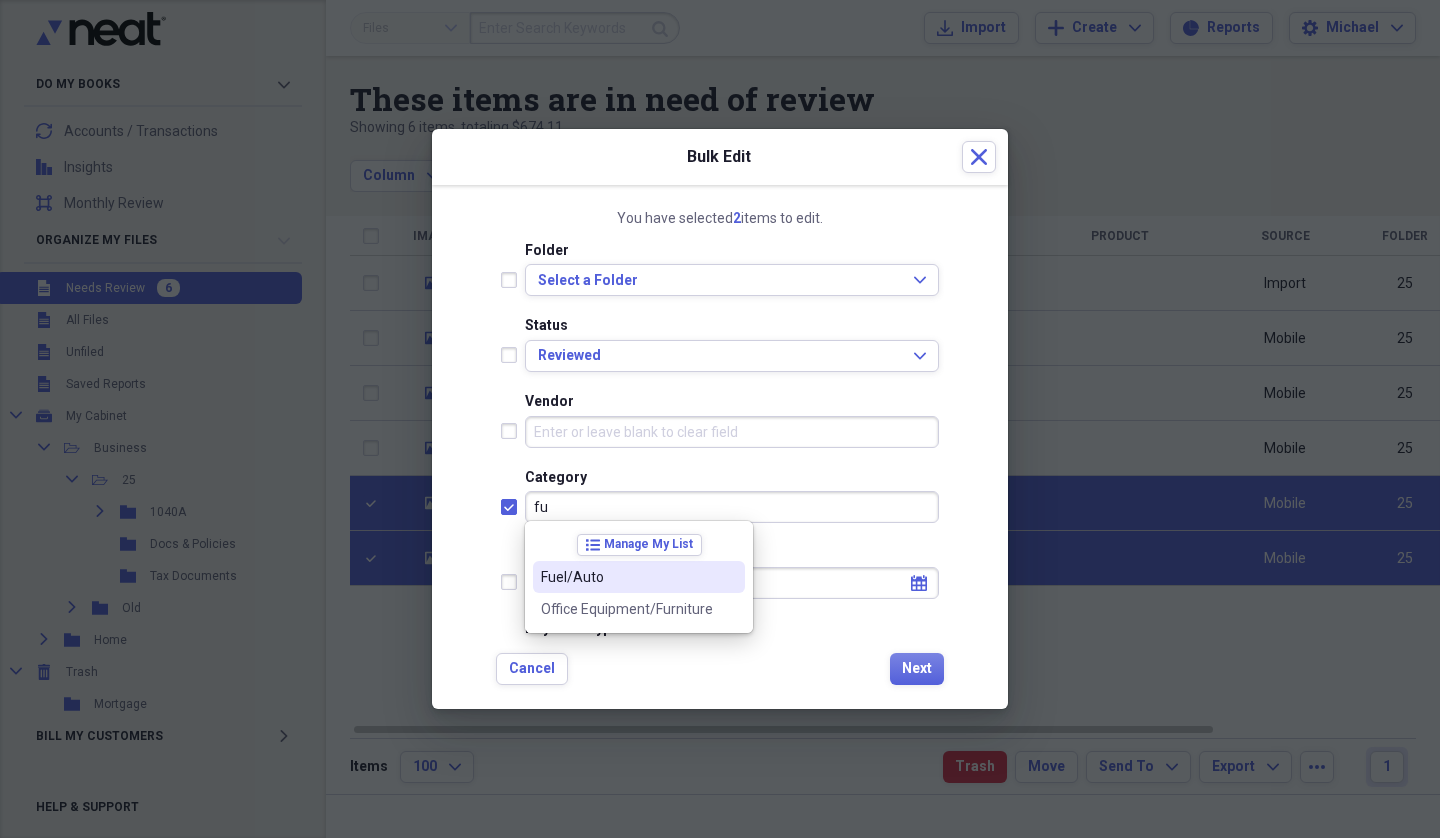click on "Fuel/Auto" at bounding box center [639, 577] 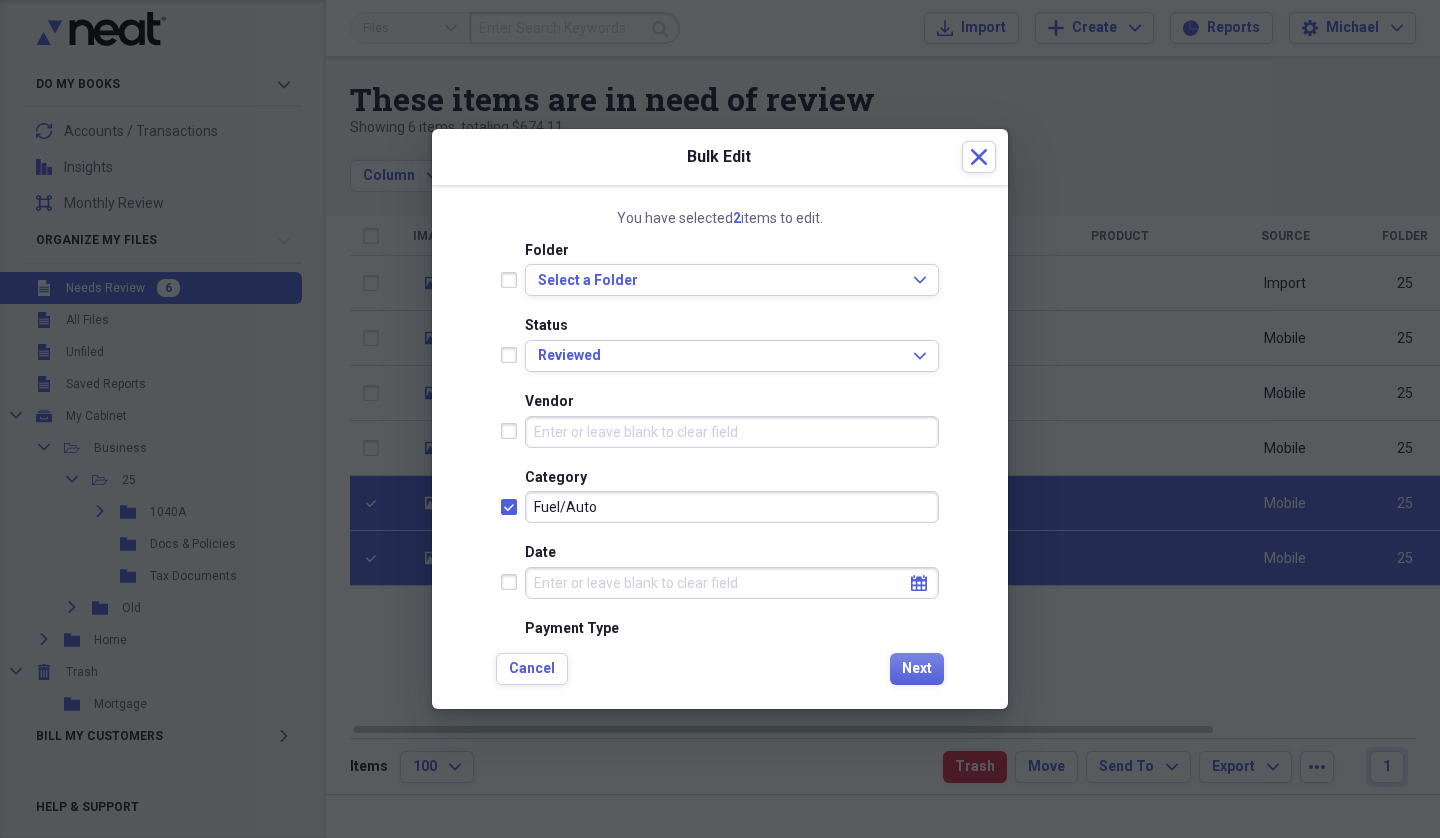 click on "Date" at bounding box center (732, 583) 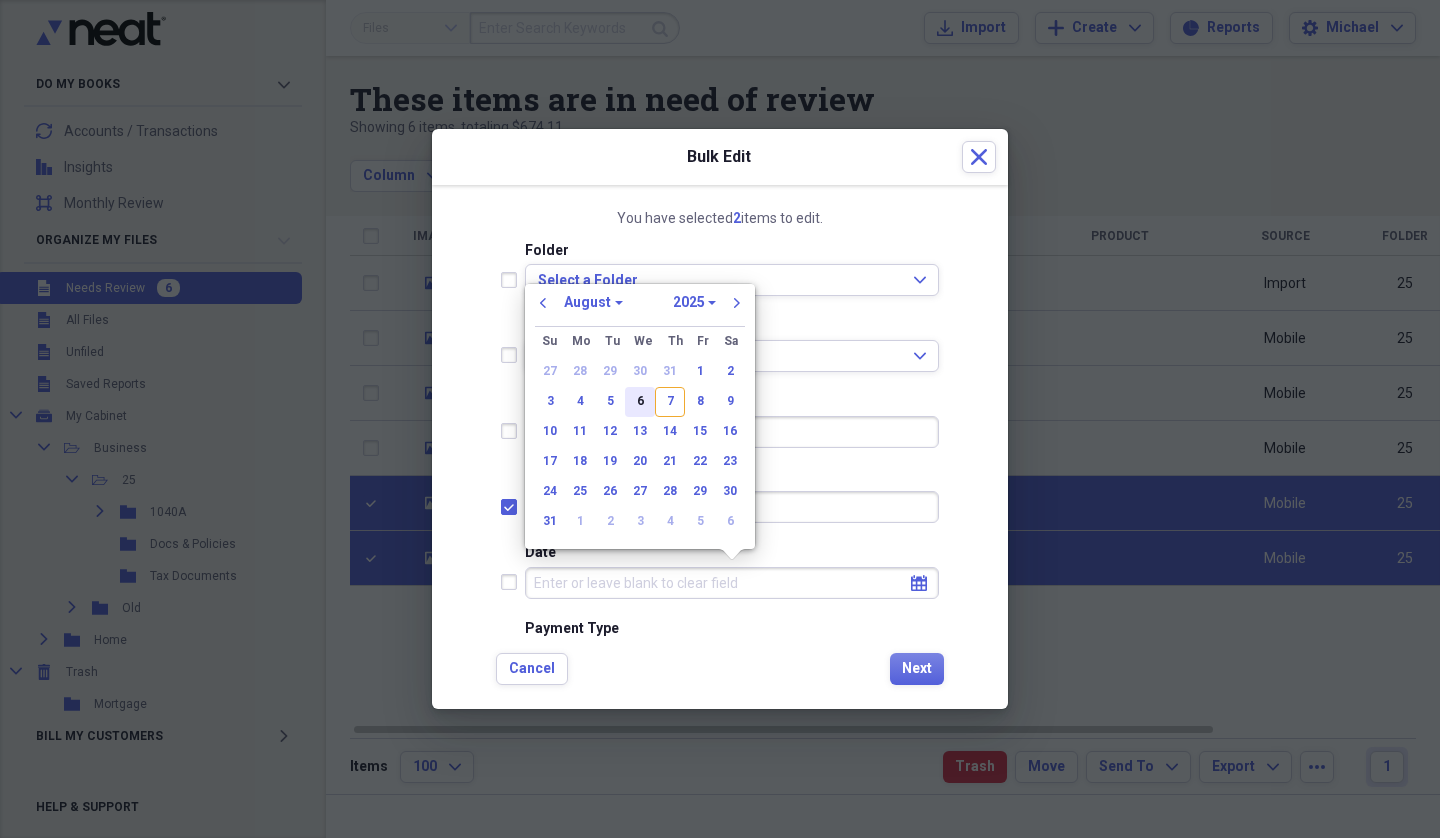 click on "6" at bounding box center (640, 402) 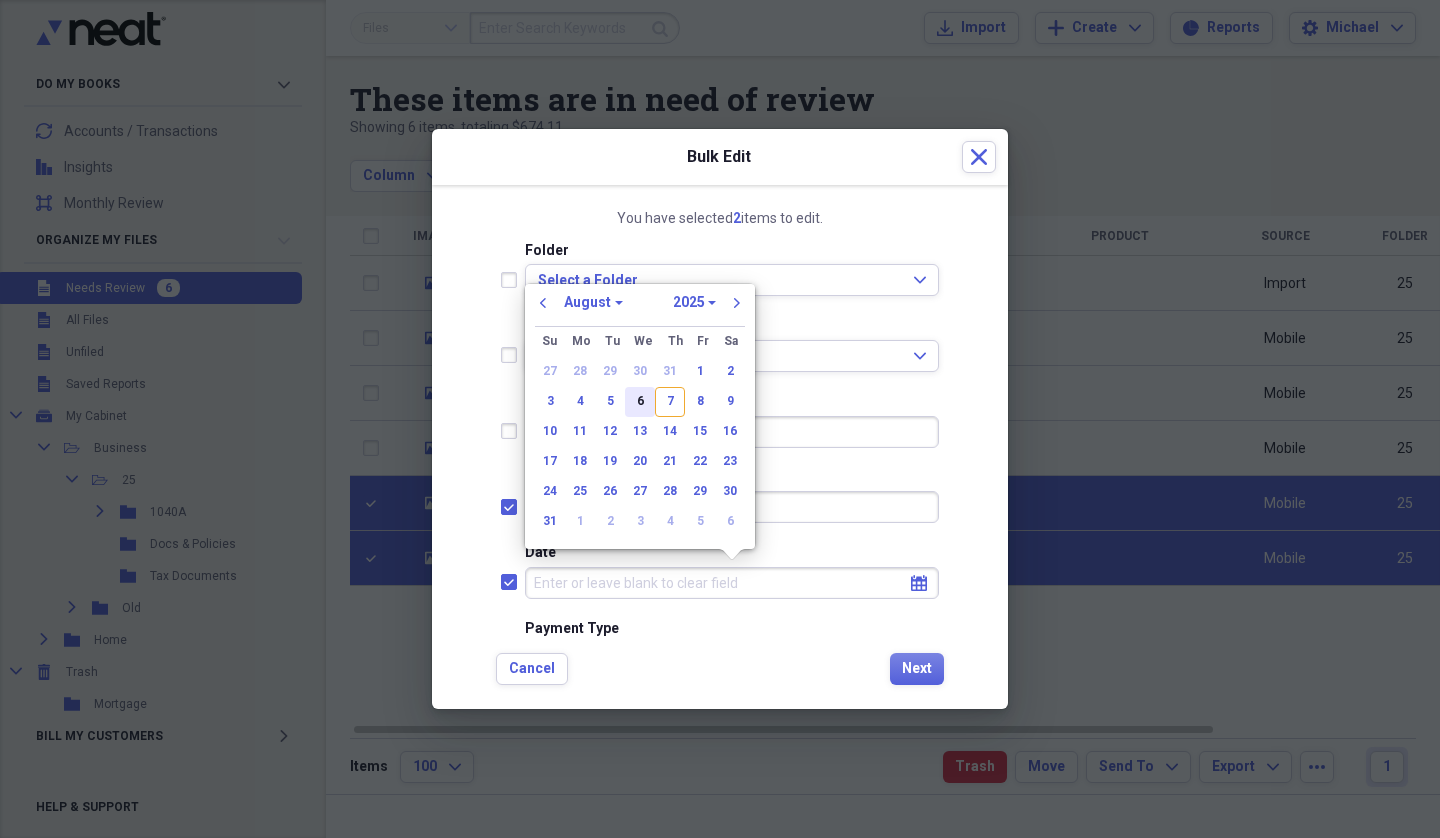 checkbox on "true" 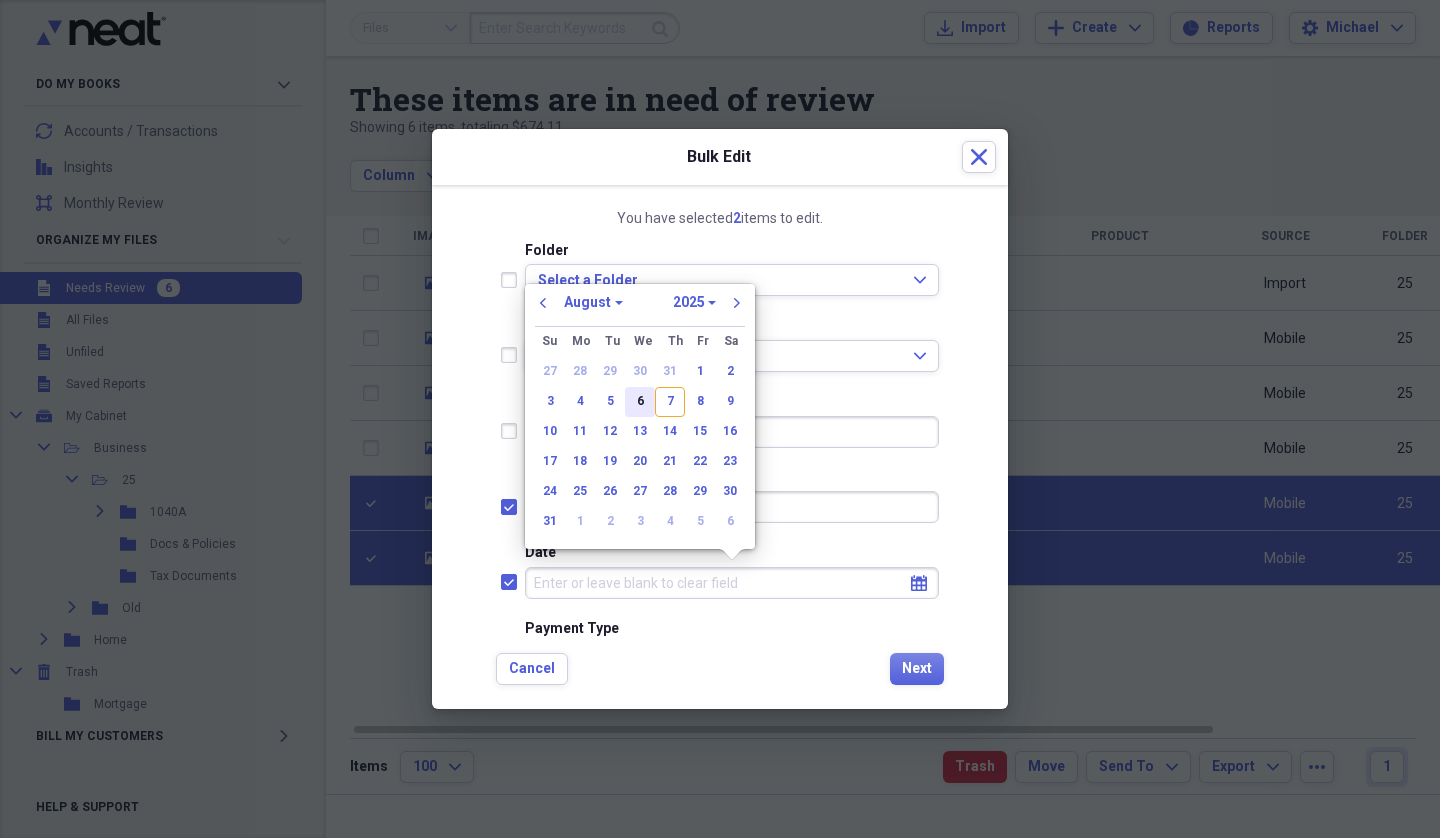 type on "08/06/2025" 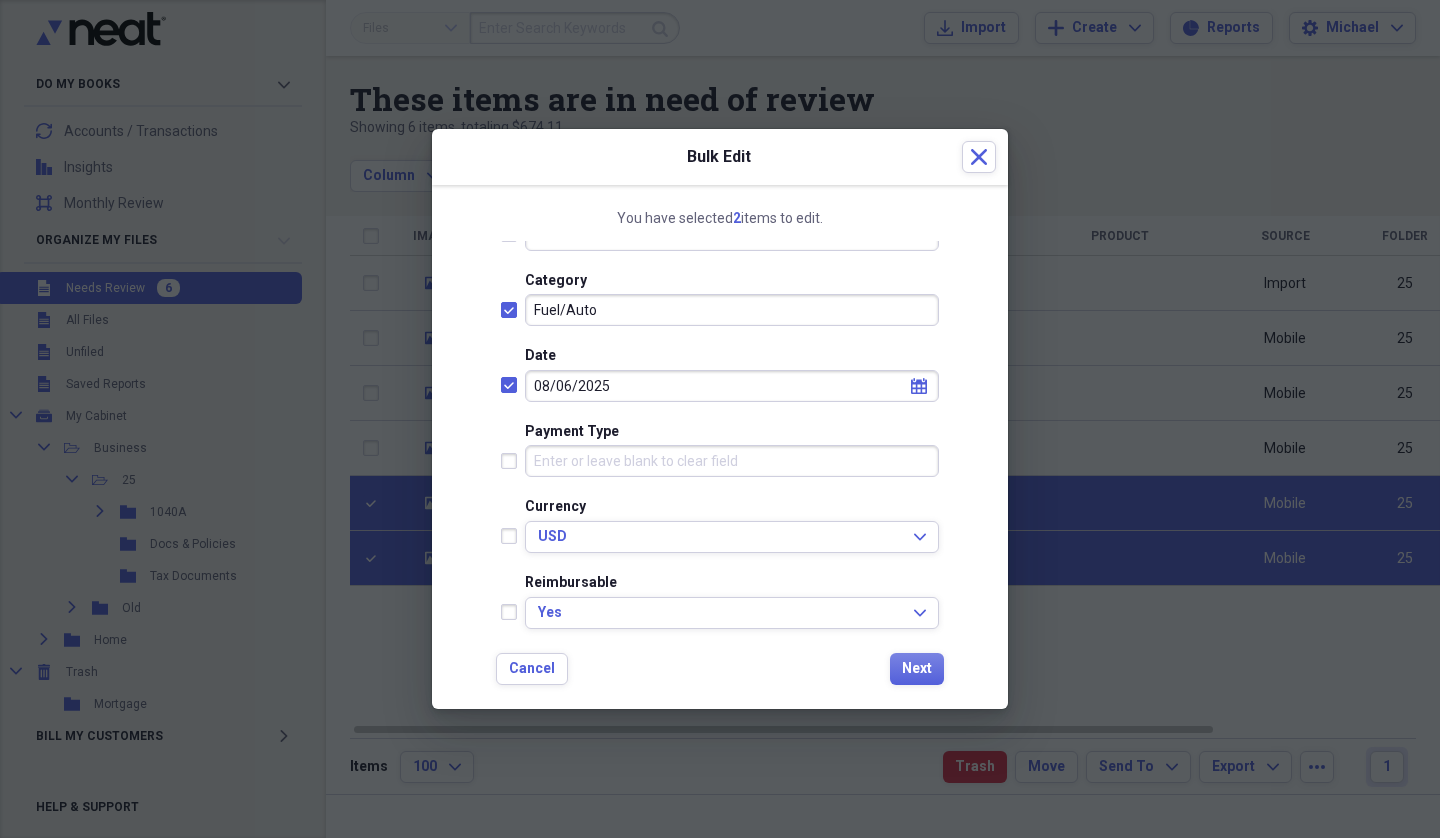 click on "Payment Type" at bounding box center [732, 461] 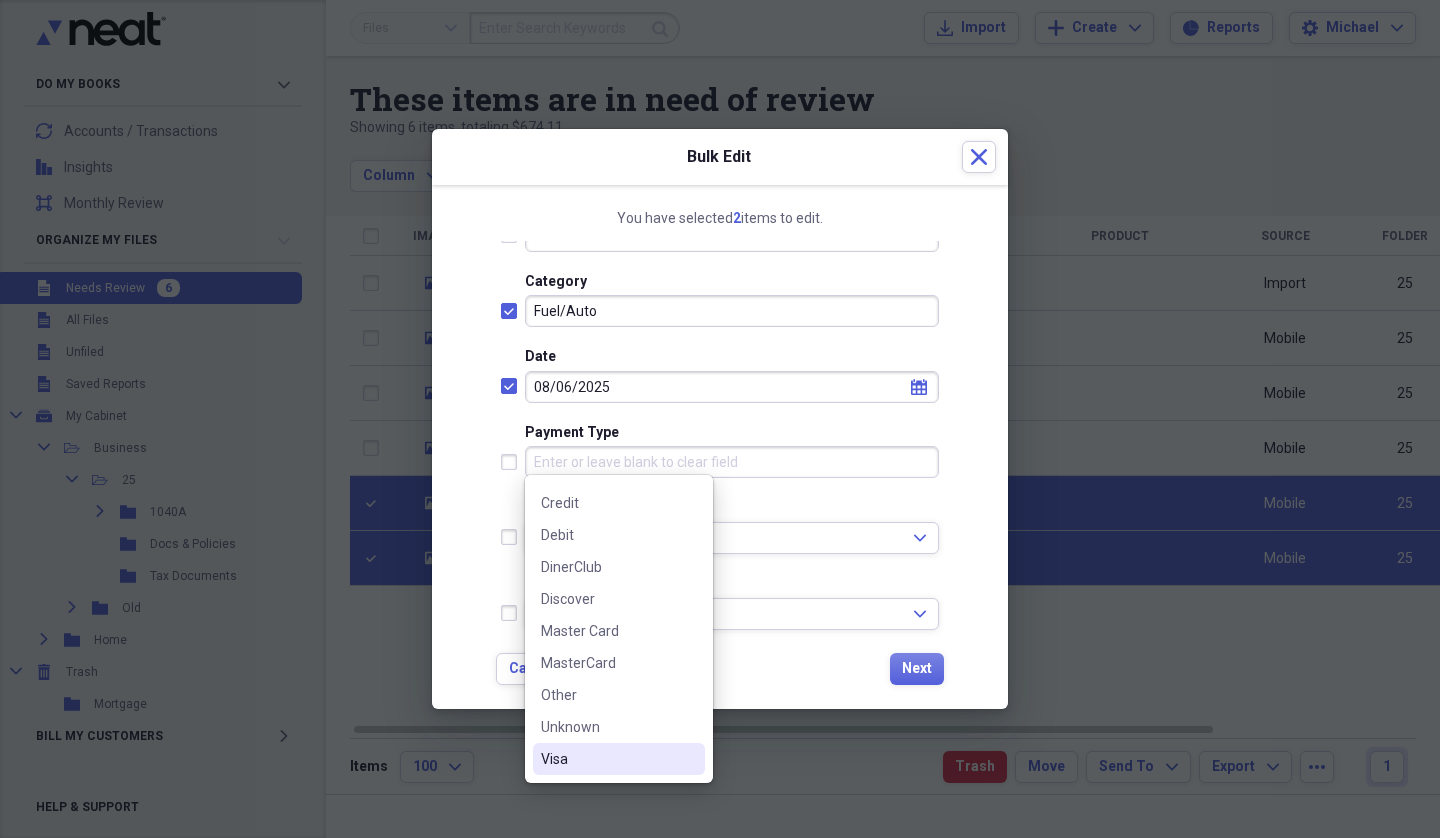 scroll, scrollTop: 124, scrollLeft: 0, axis: vertical 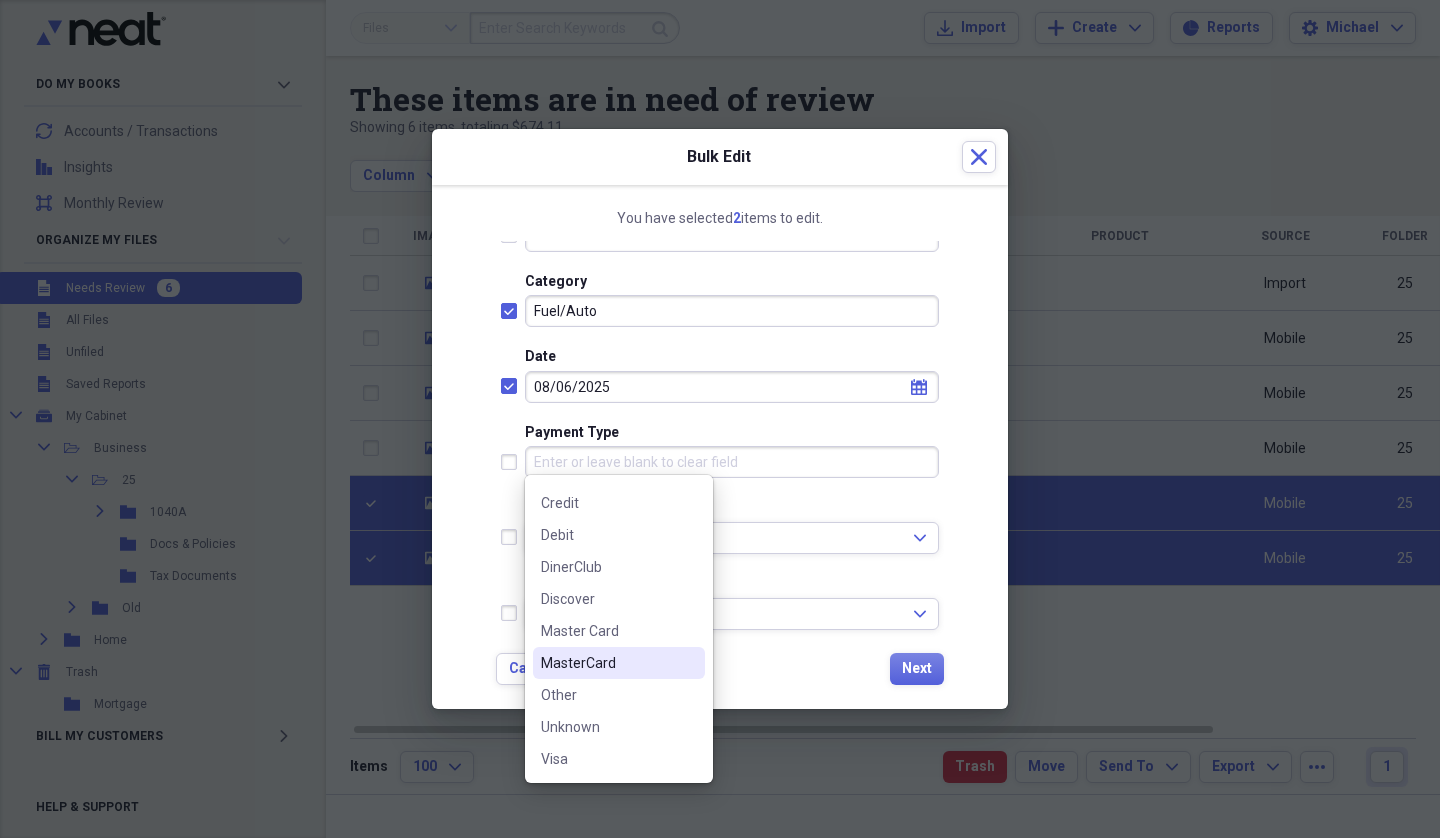 click on "MasterCard" at bounding box center (619, 663) 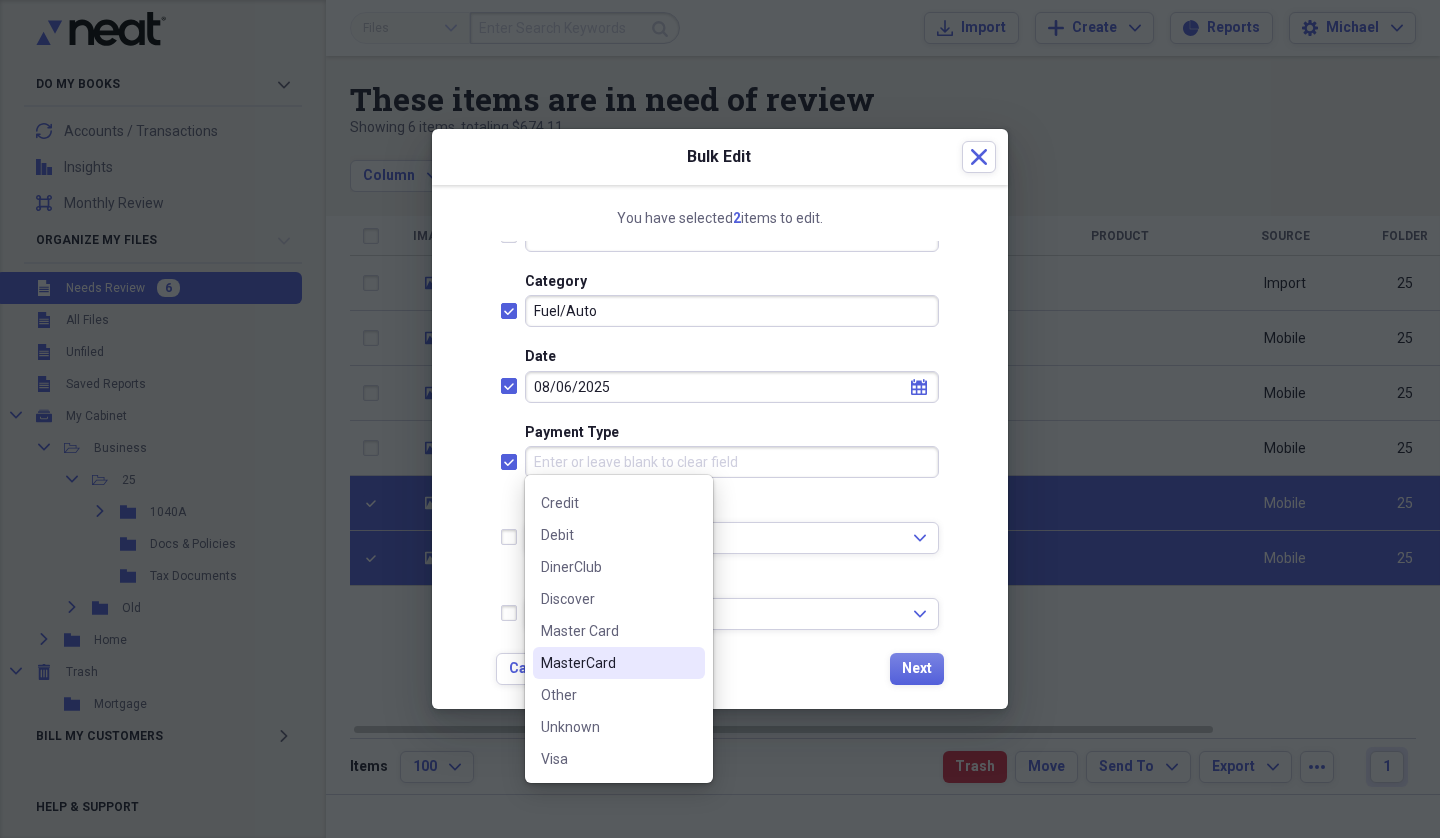 checkbox on "true" 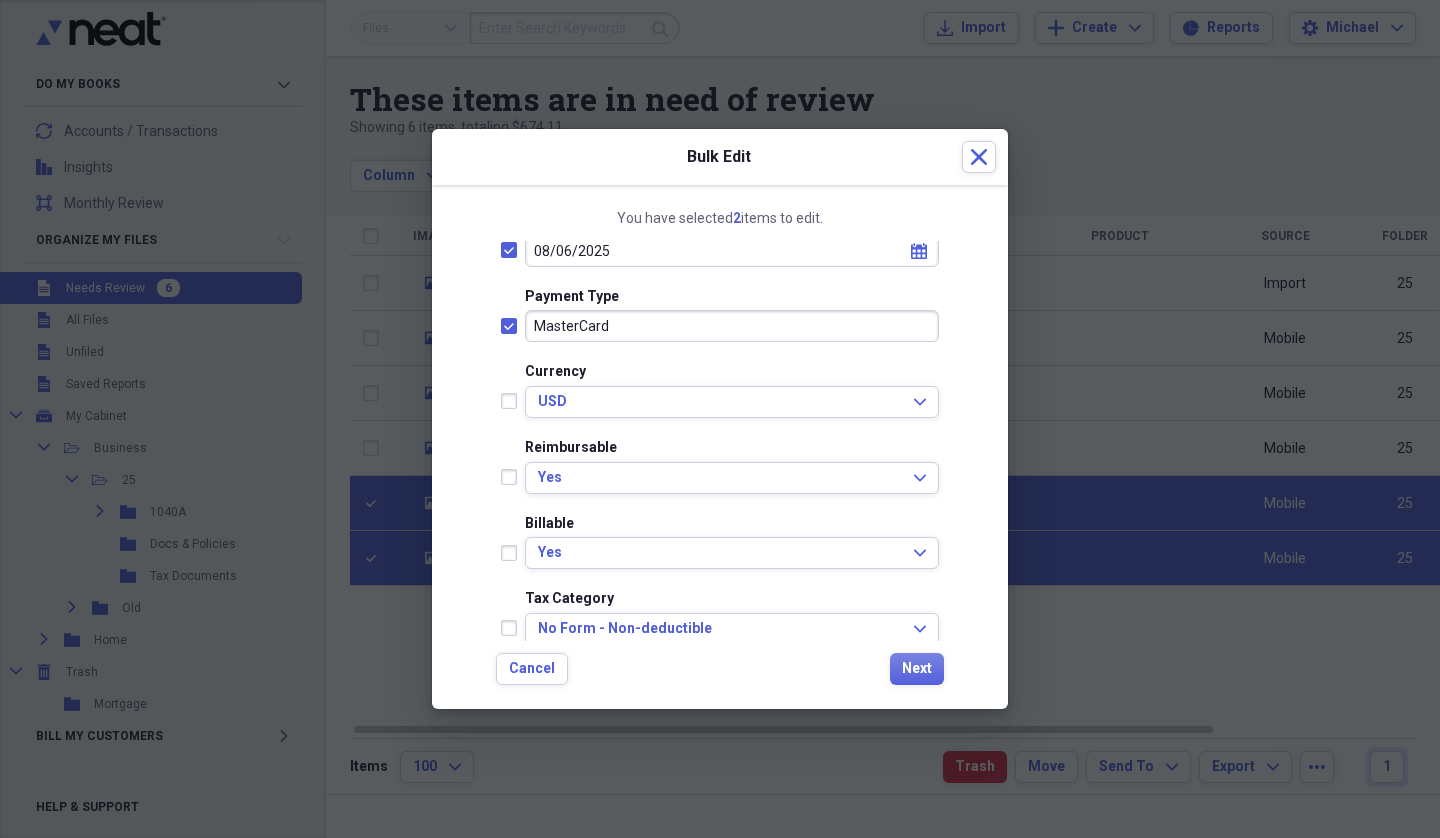 scroll, scrollTop: 339, scrollLeft: 0, axis: vertical 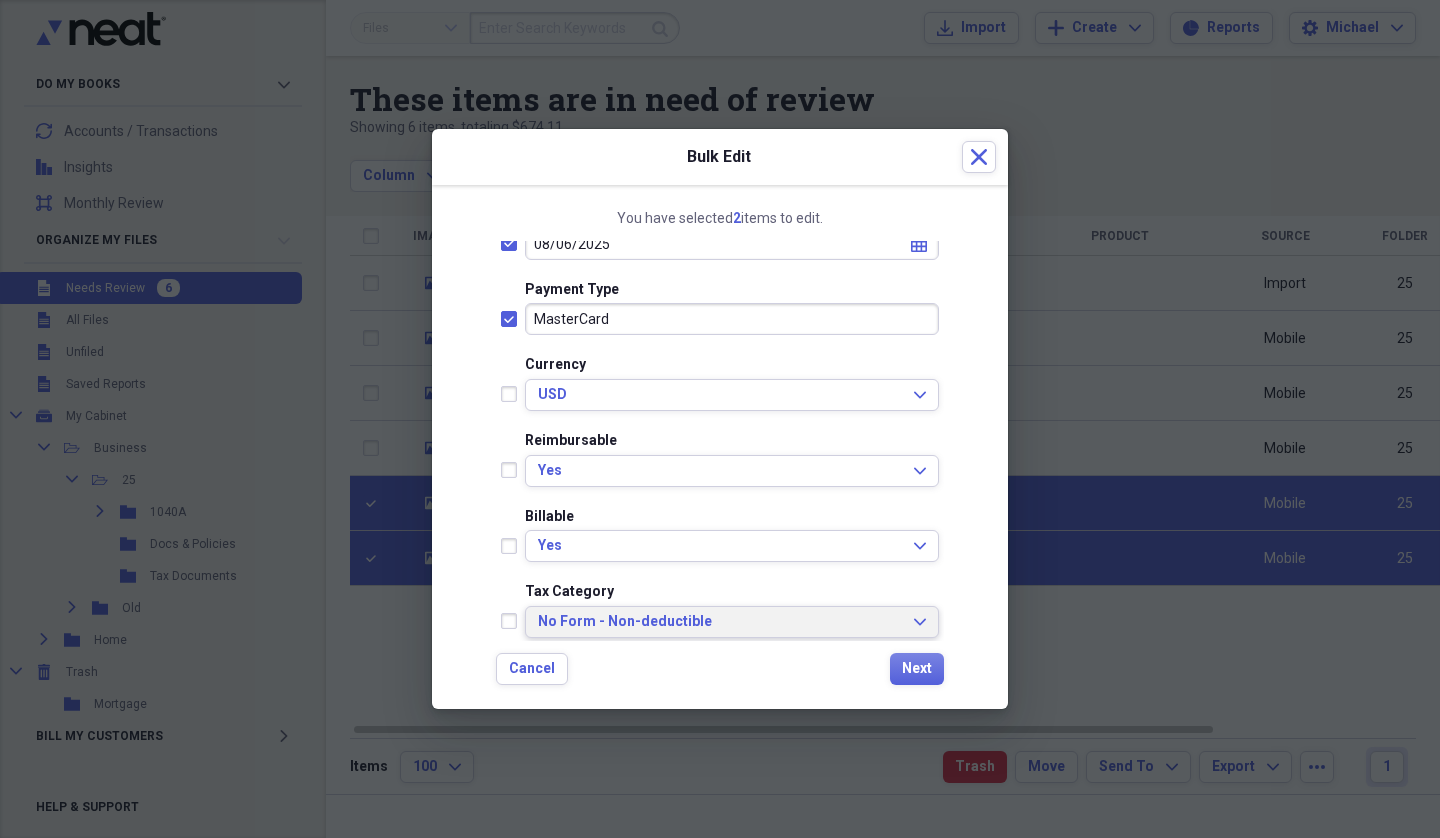 click on "No Form - Non-deductible" at bounding box center (720, 622) 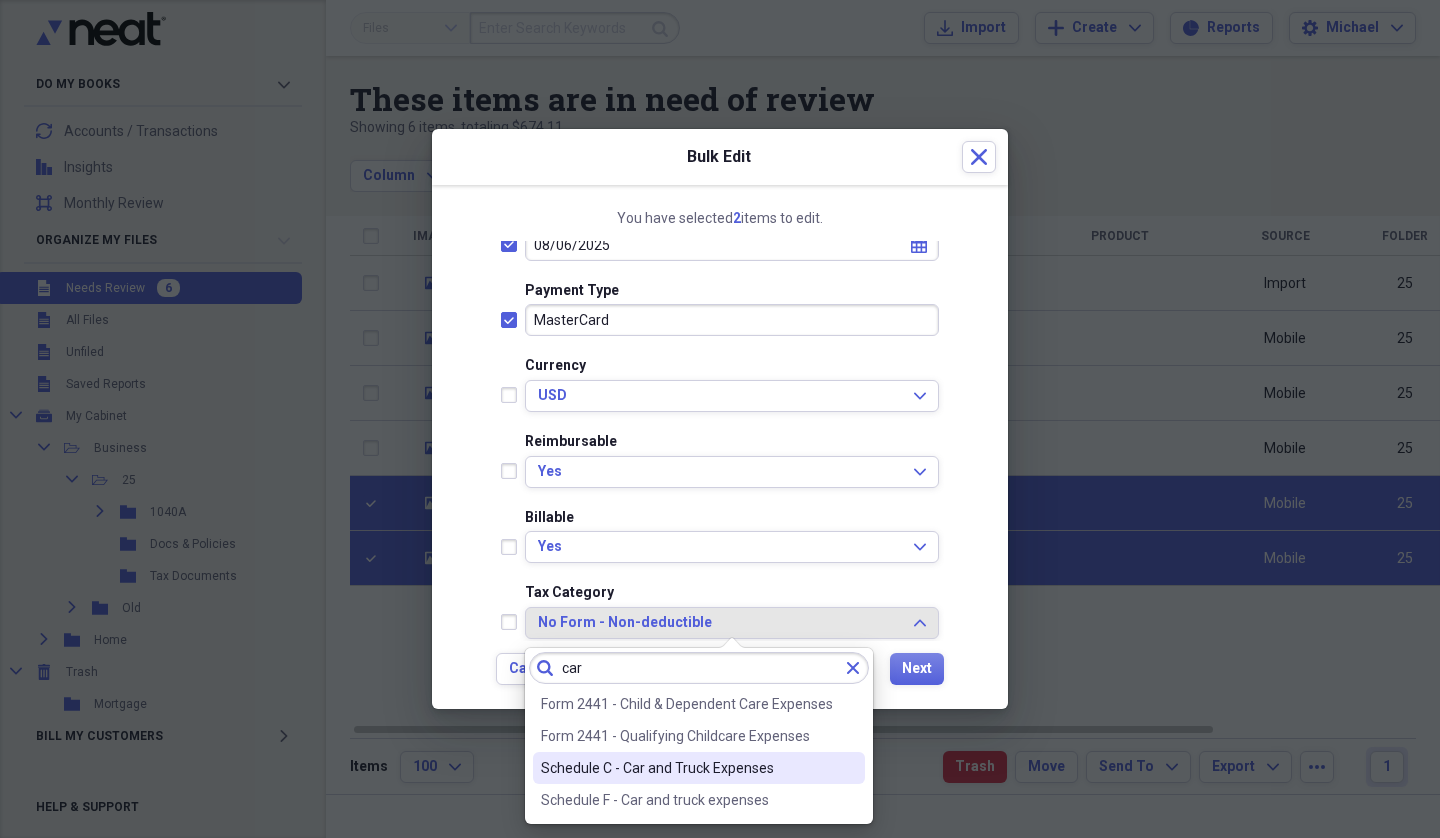 type on "car" 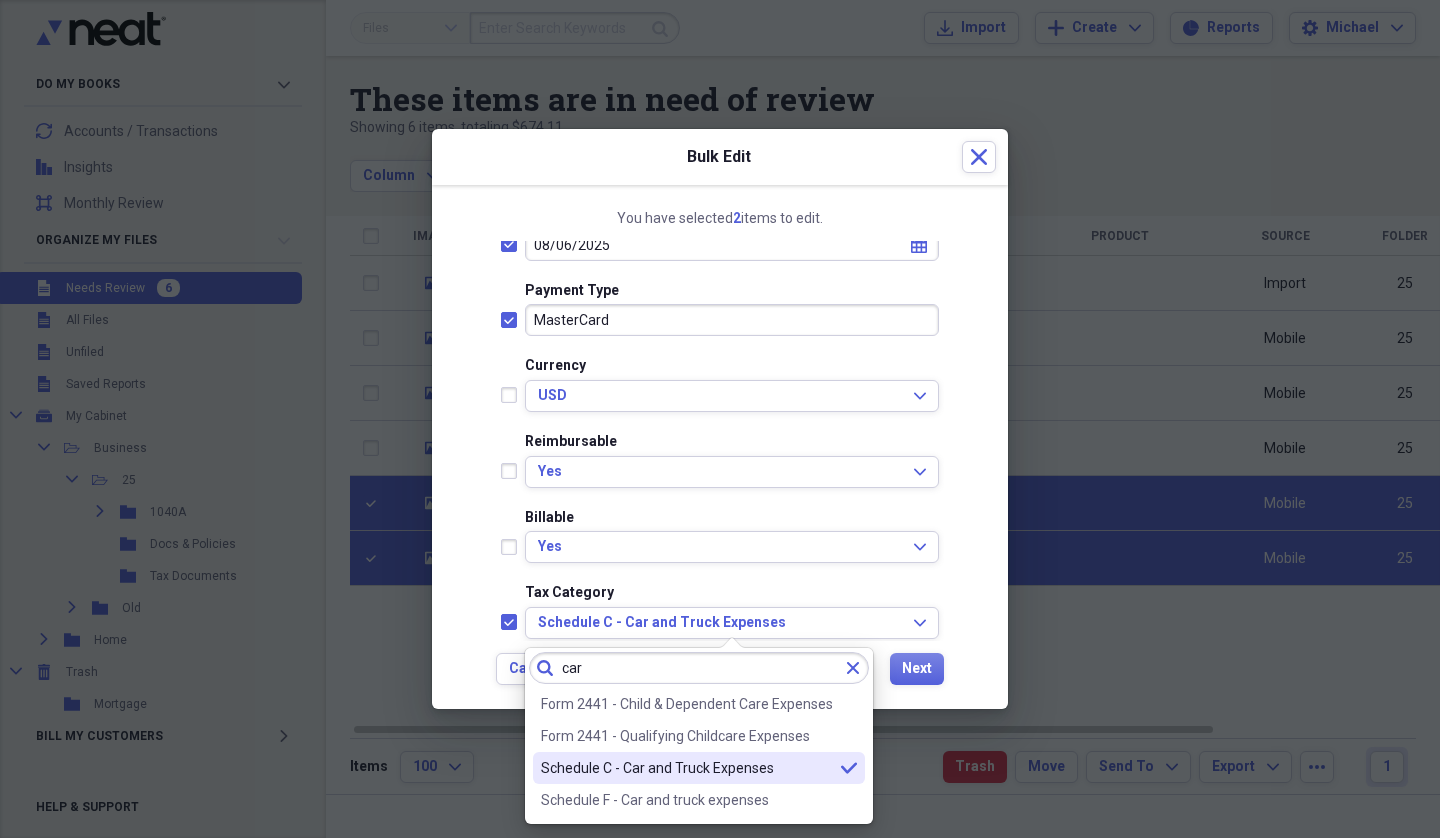 checkbox on "true" 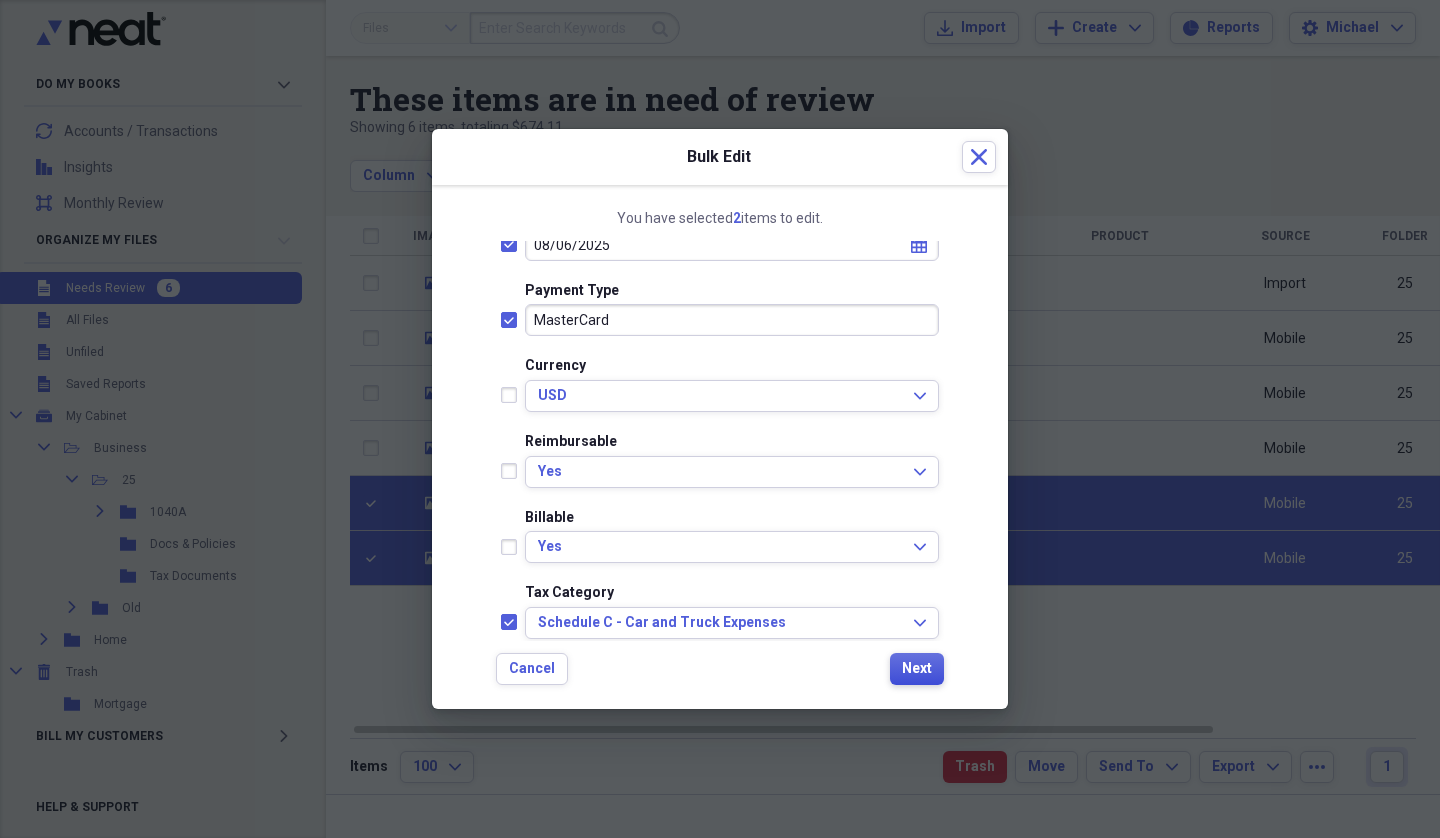 click on "Next" at bounding box center [917, 669] 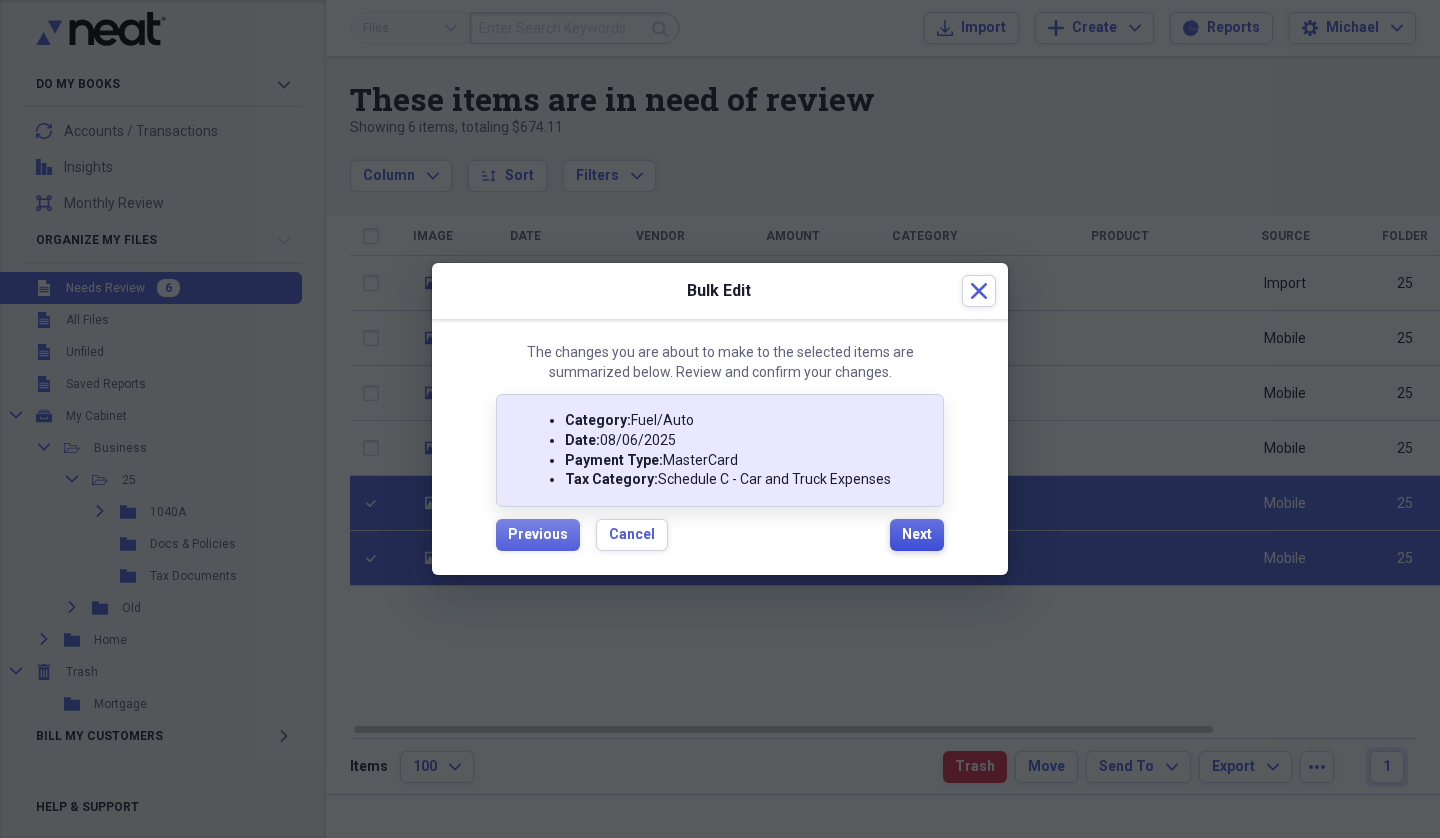 click on "Next" at bounding box center [917, 535] 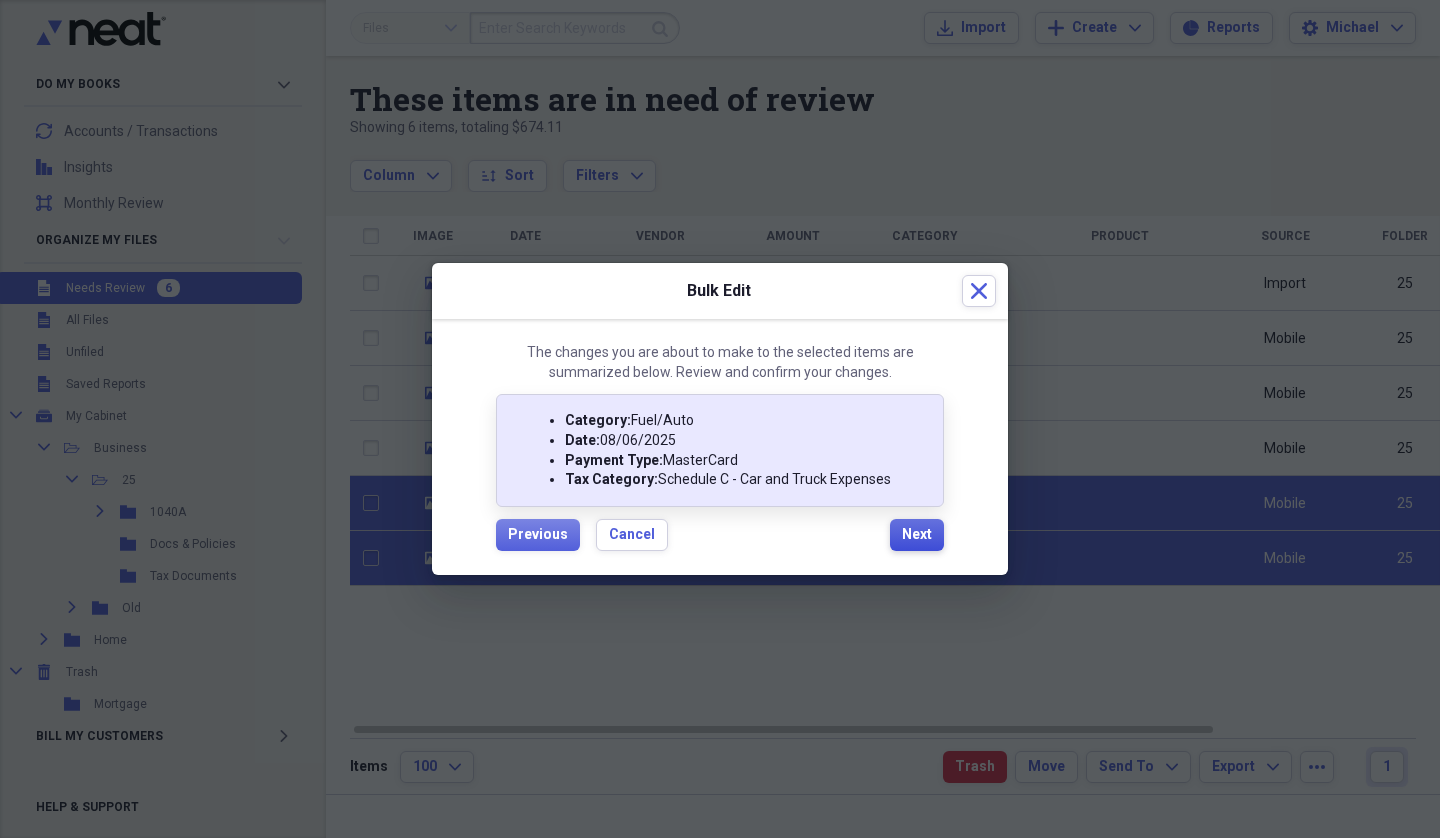 checkbox on "false" 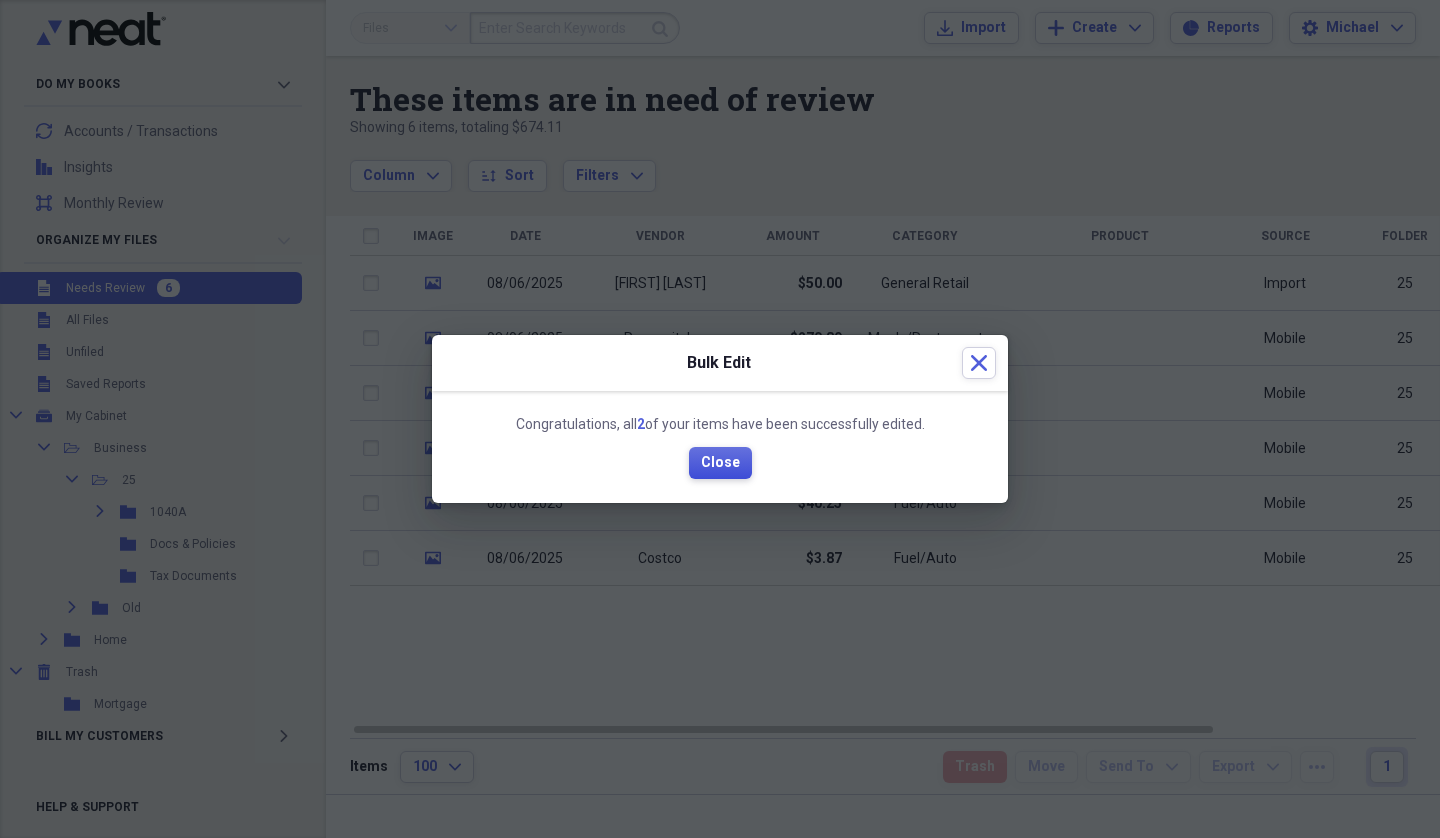 click on "Close" at bounding box center [720, 463] 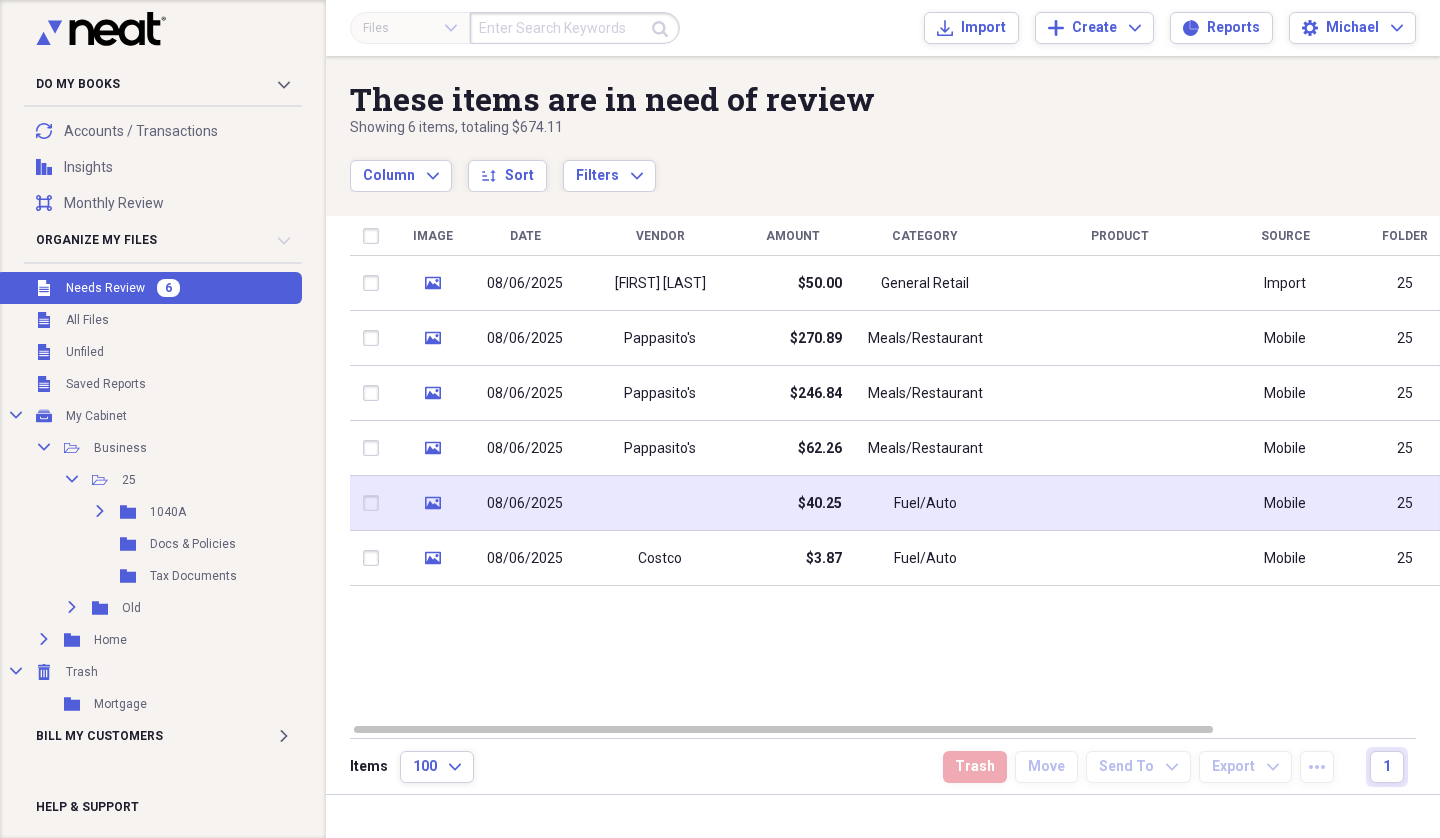 click on "08/06/2025" at bounding box center (525, 504) 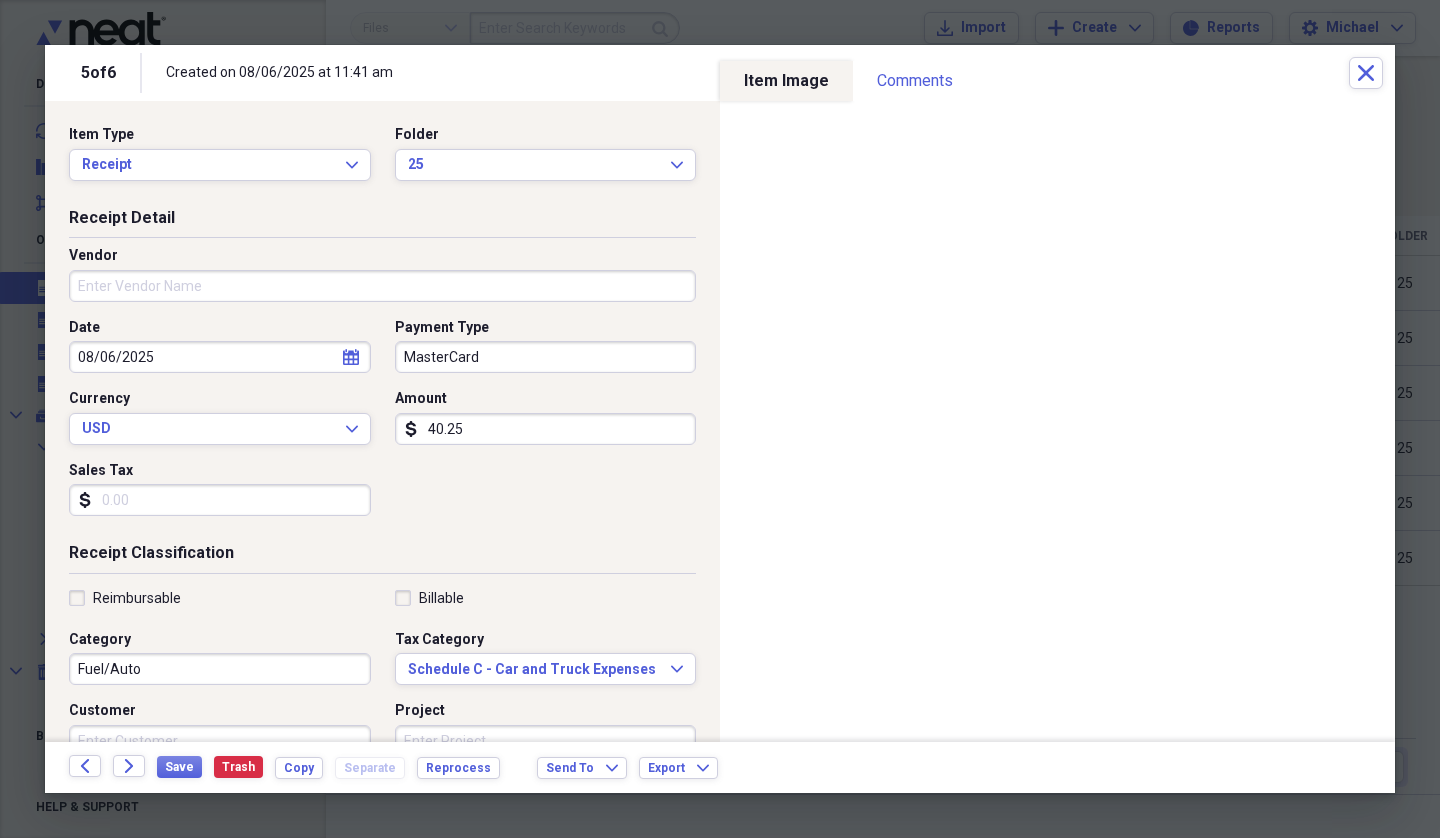 click on "Vendor" at bounding box center [382, 286] 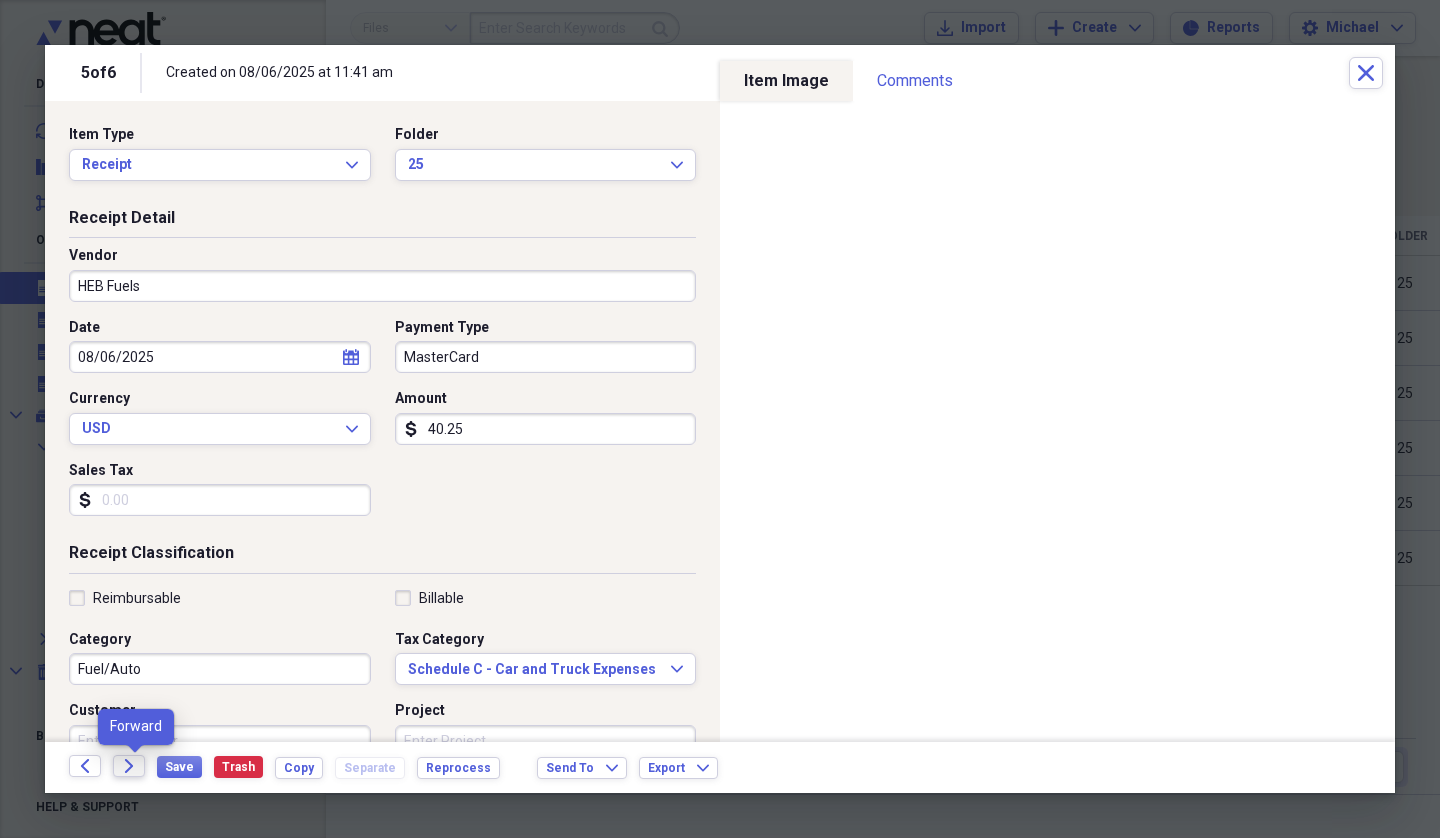 type on "HEB Fuels" 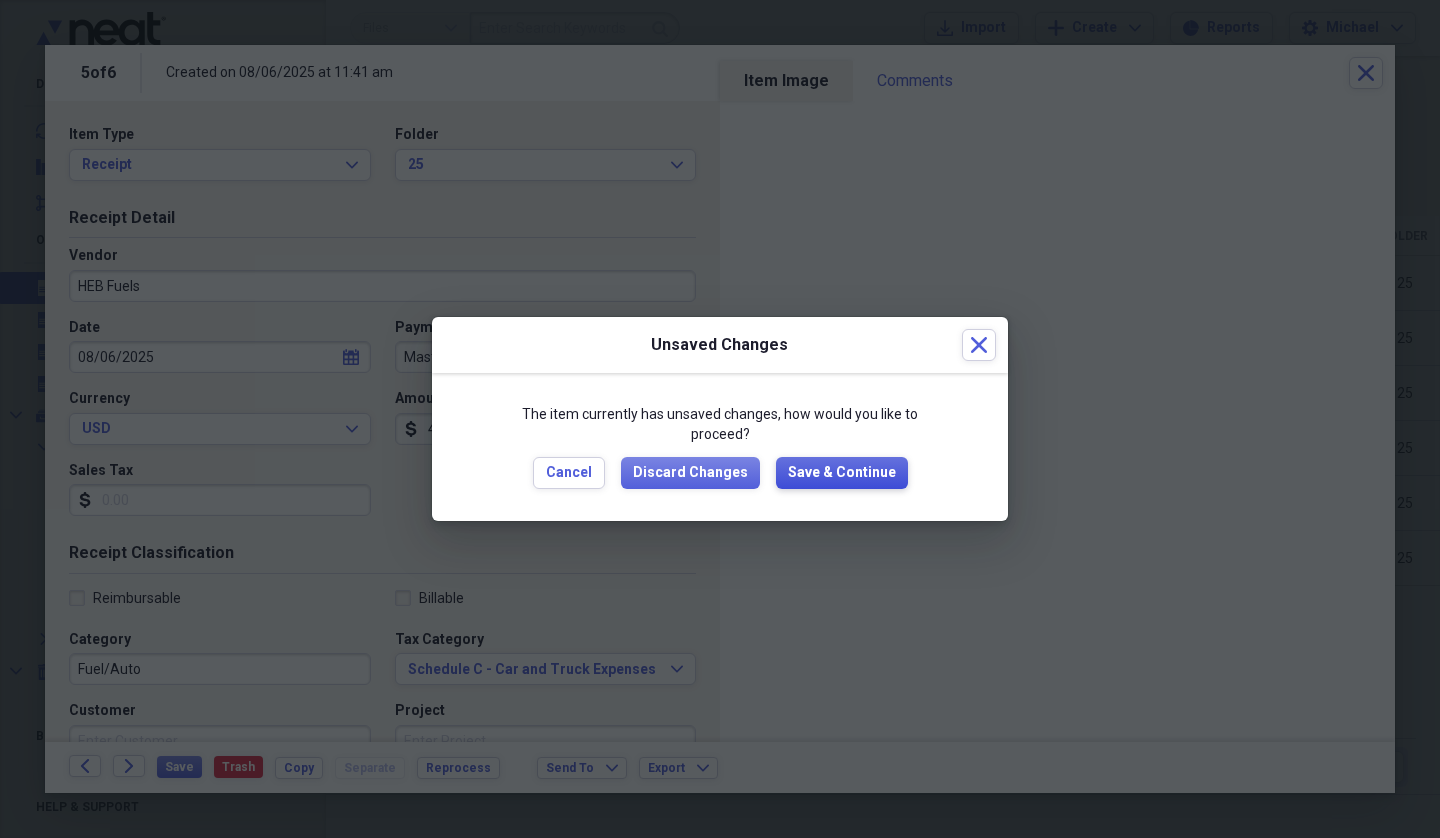 click on "Save & Continue" at bounding box center (842, 473) 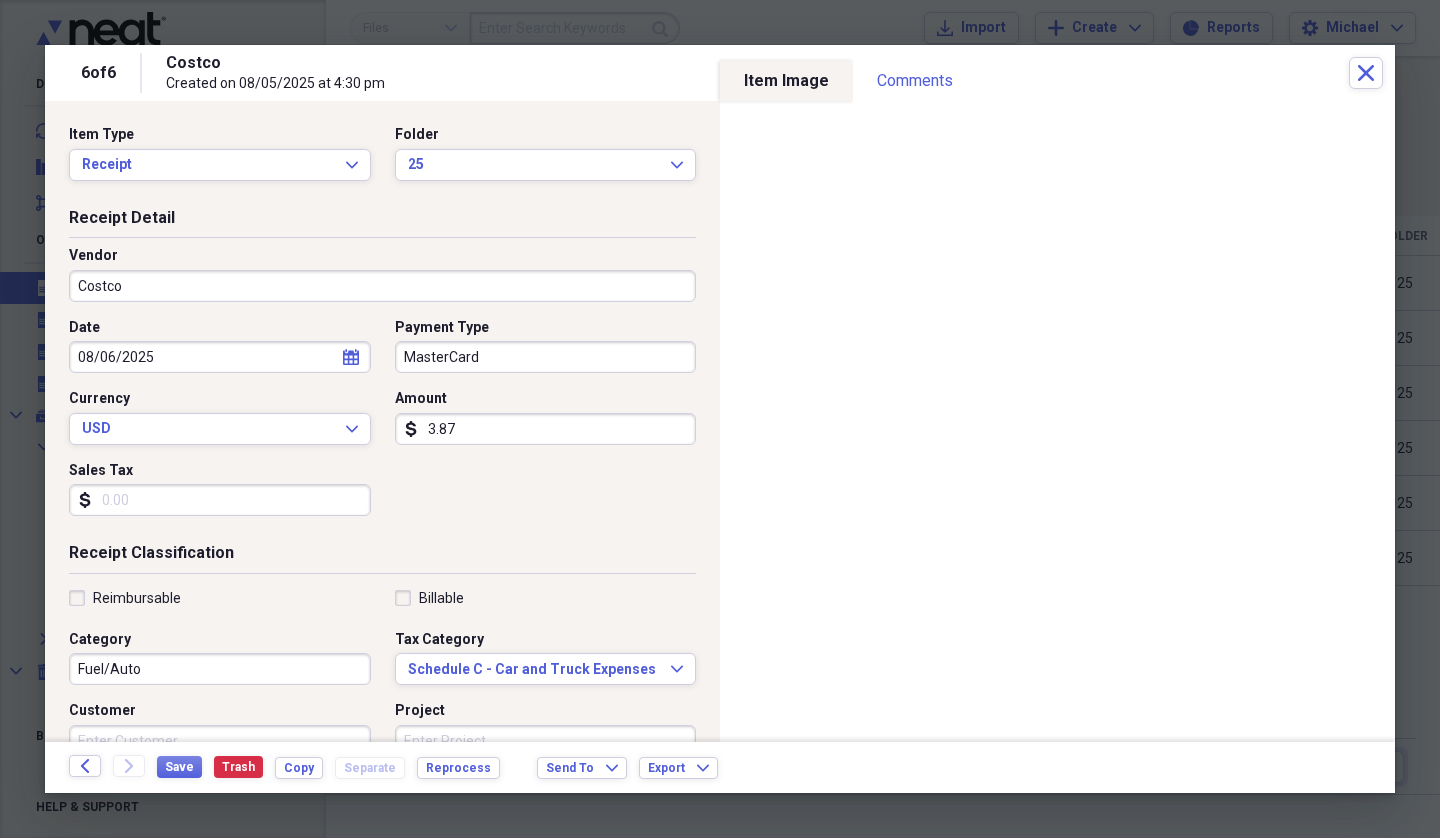 click 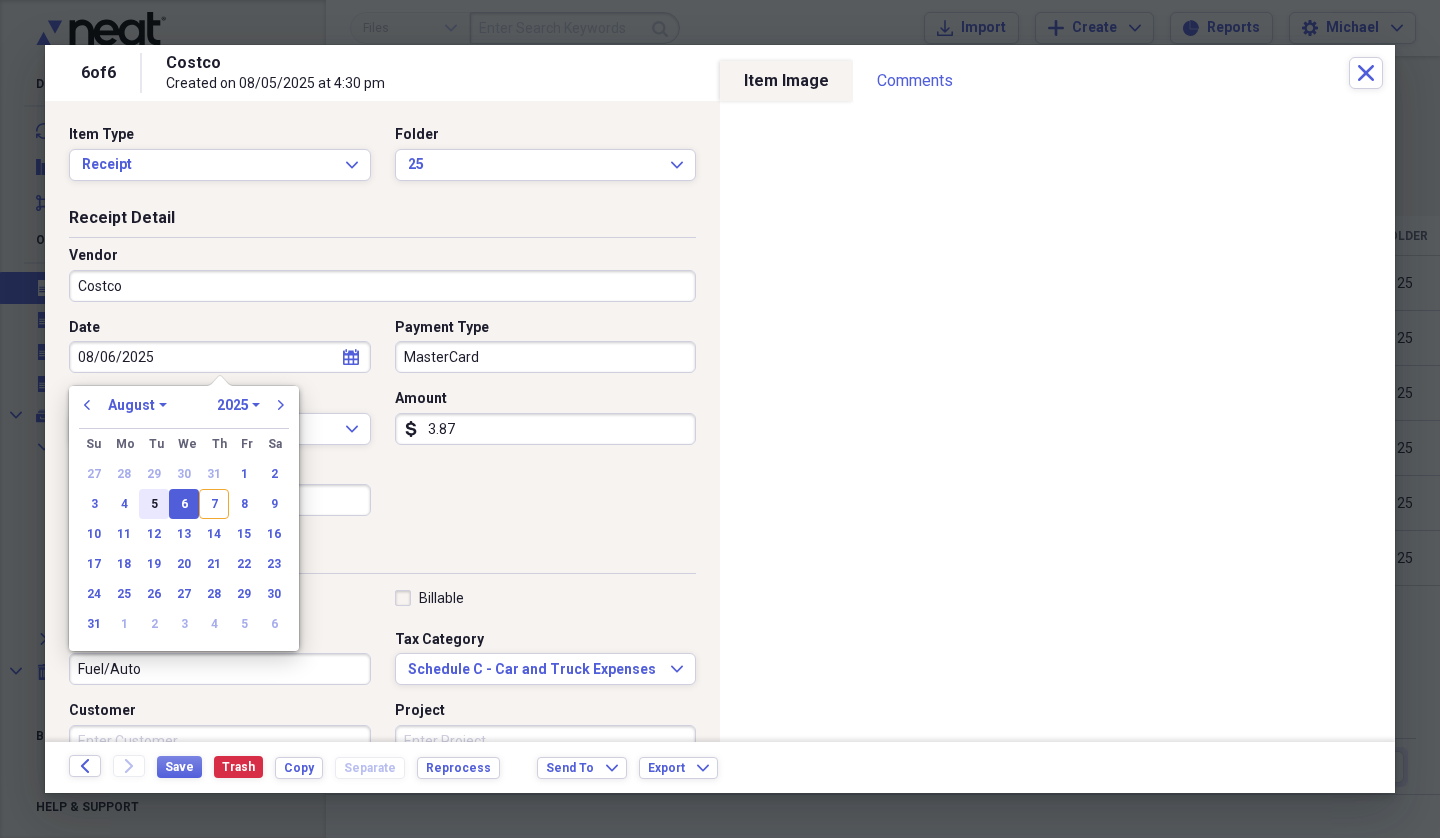 click on "5" at bounding box center (154, 504) 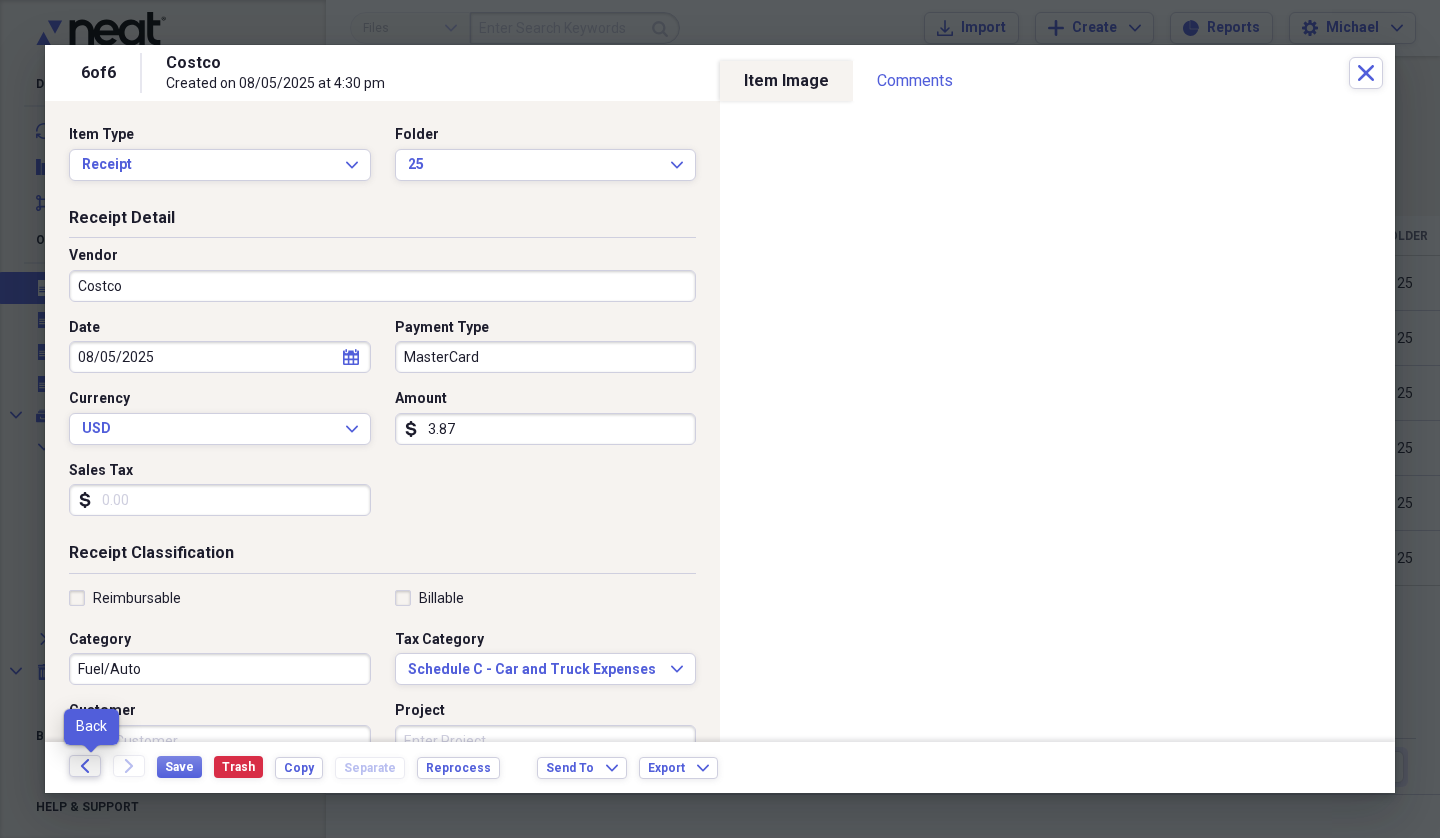click on "Back" 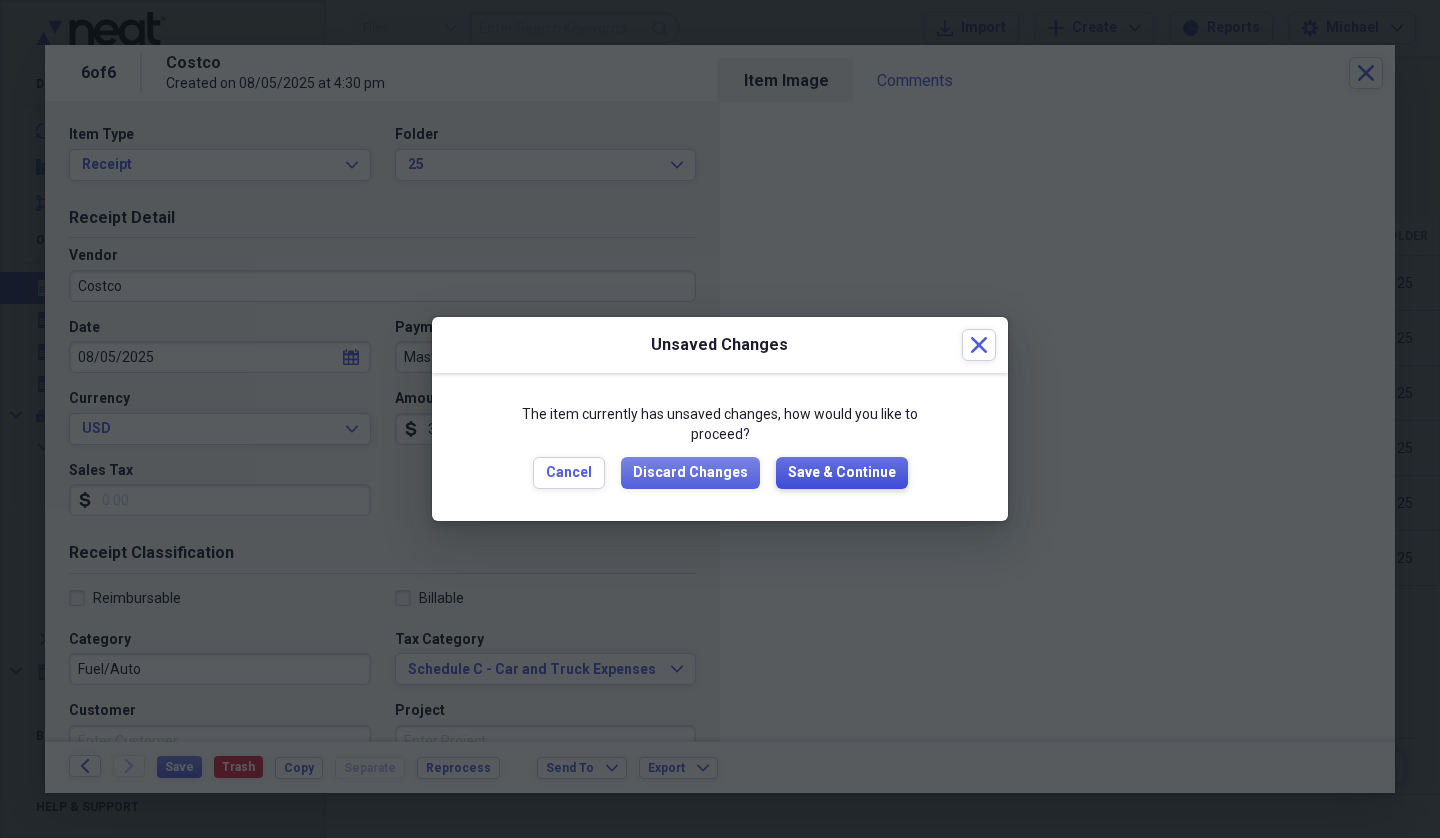 click on "Save & Continue" at bounding box center [842, 473] 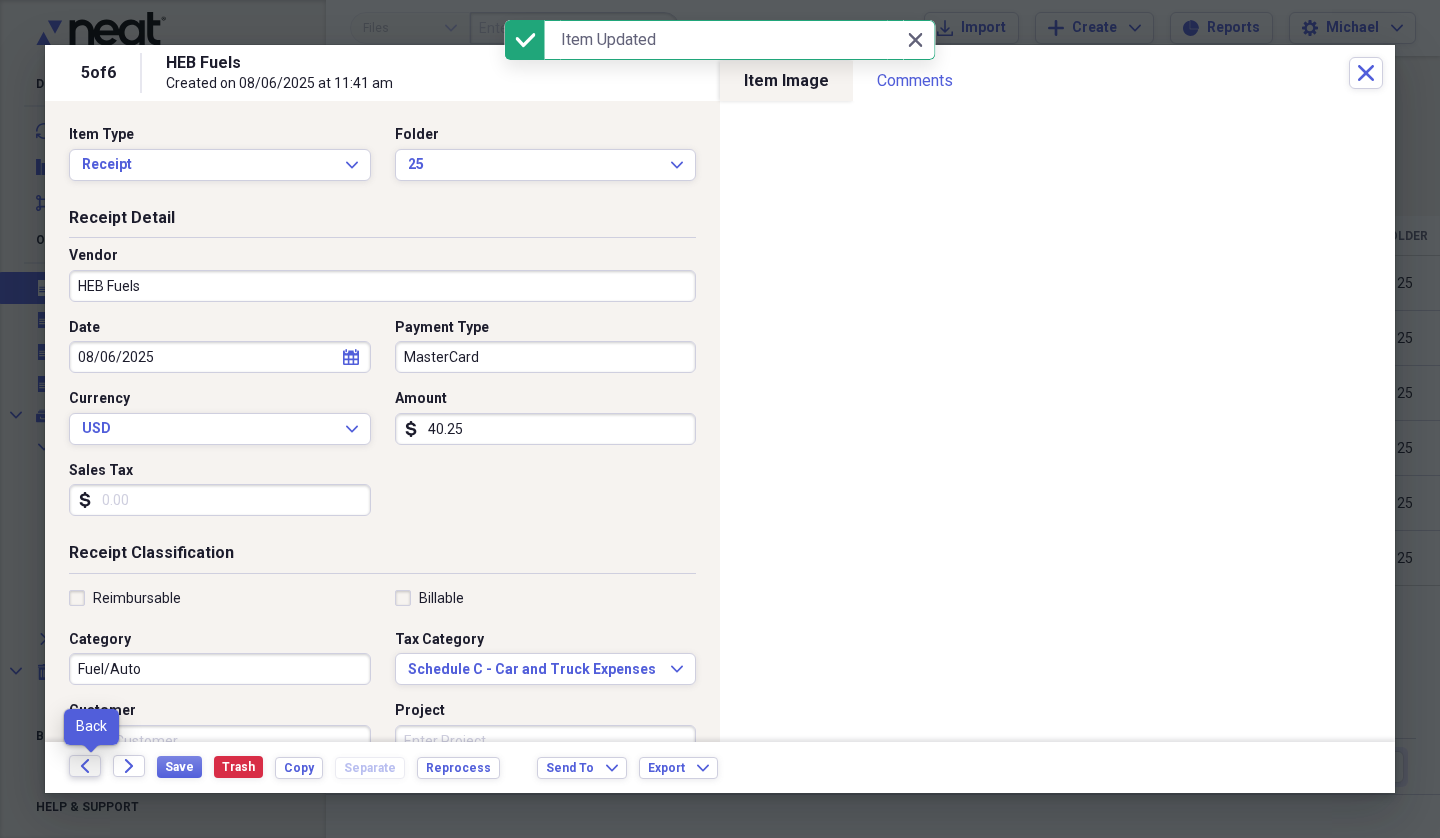 click on "Back" 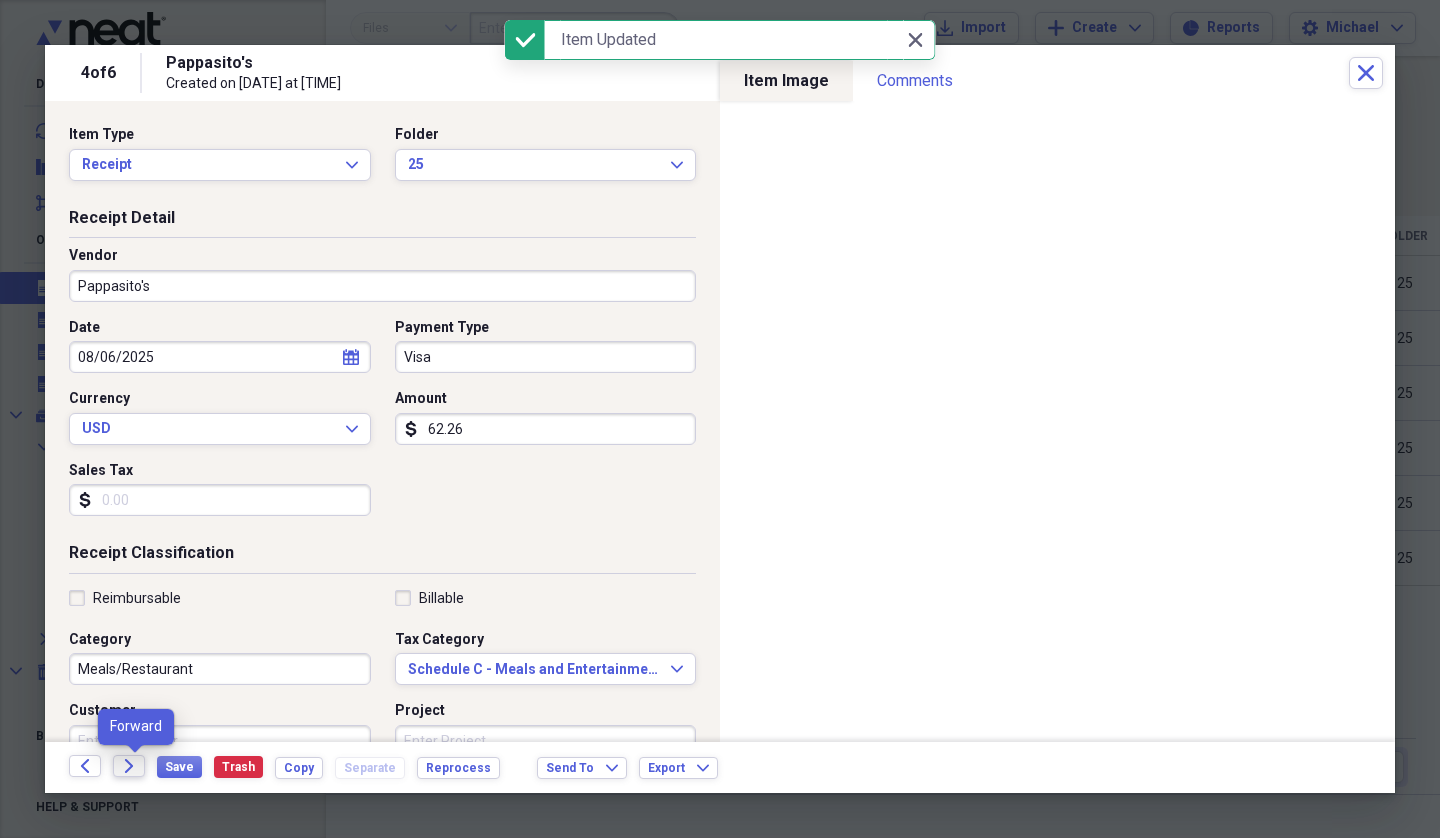 click on "Forward" 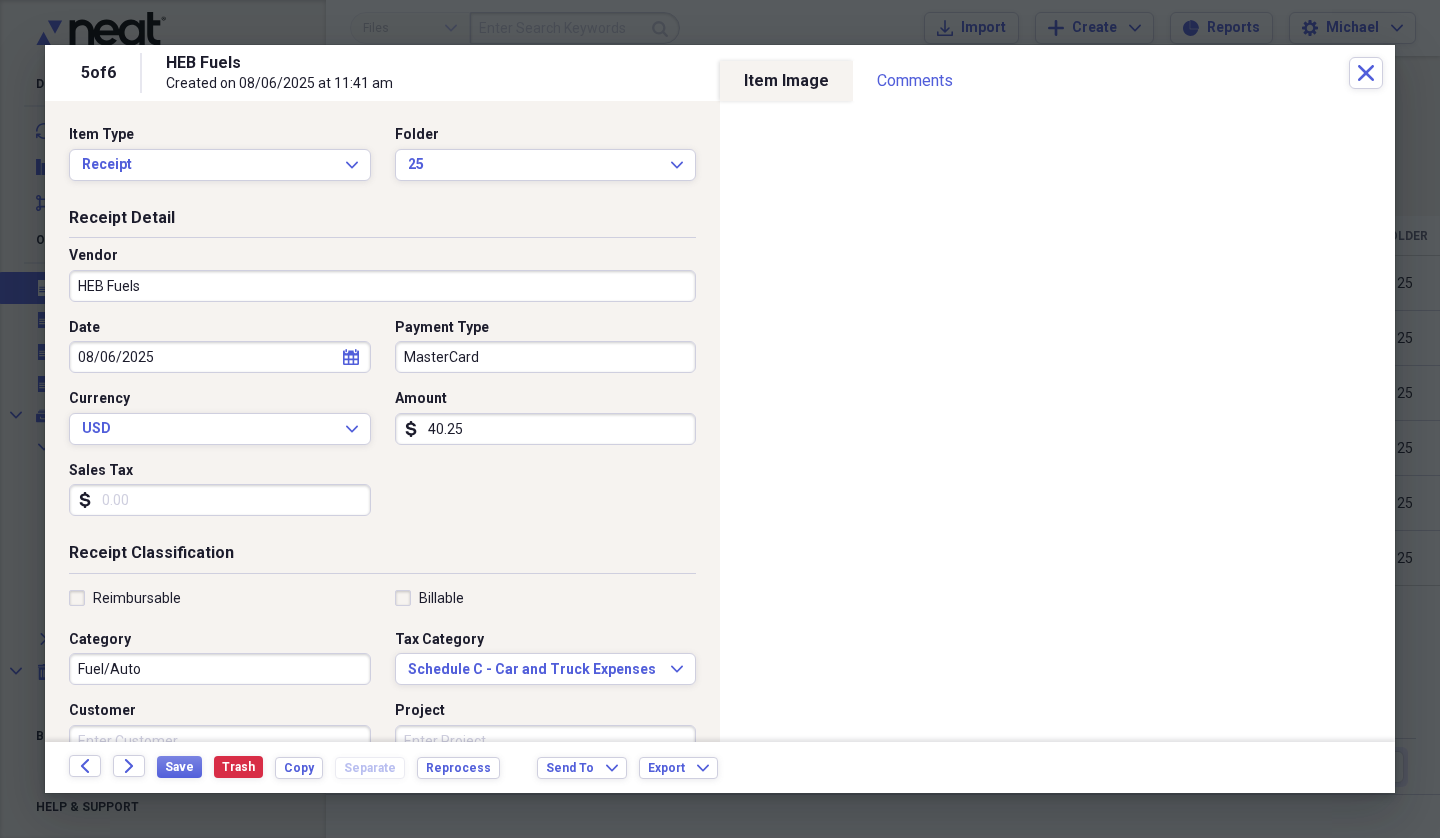click on "Forward" 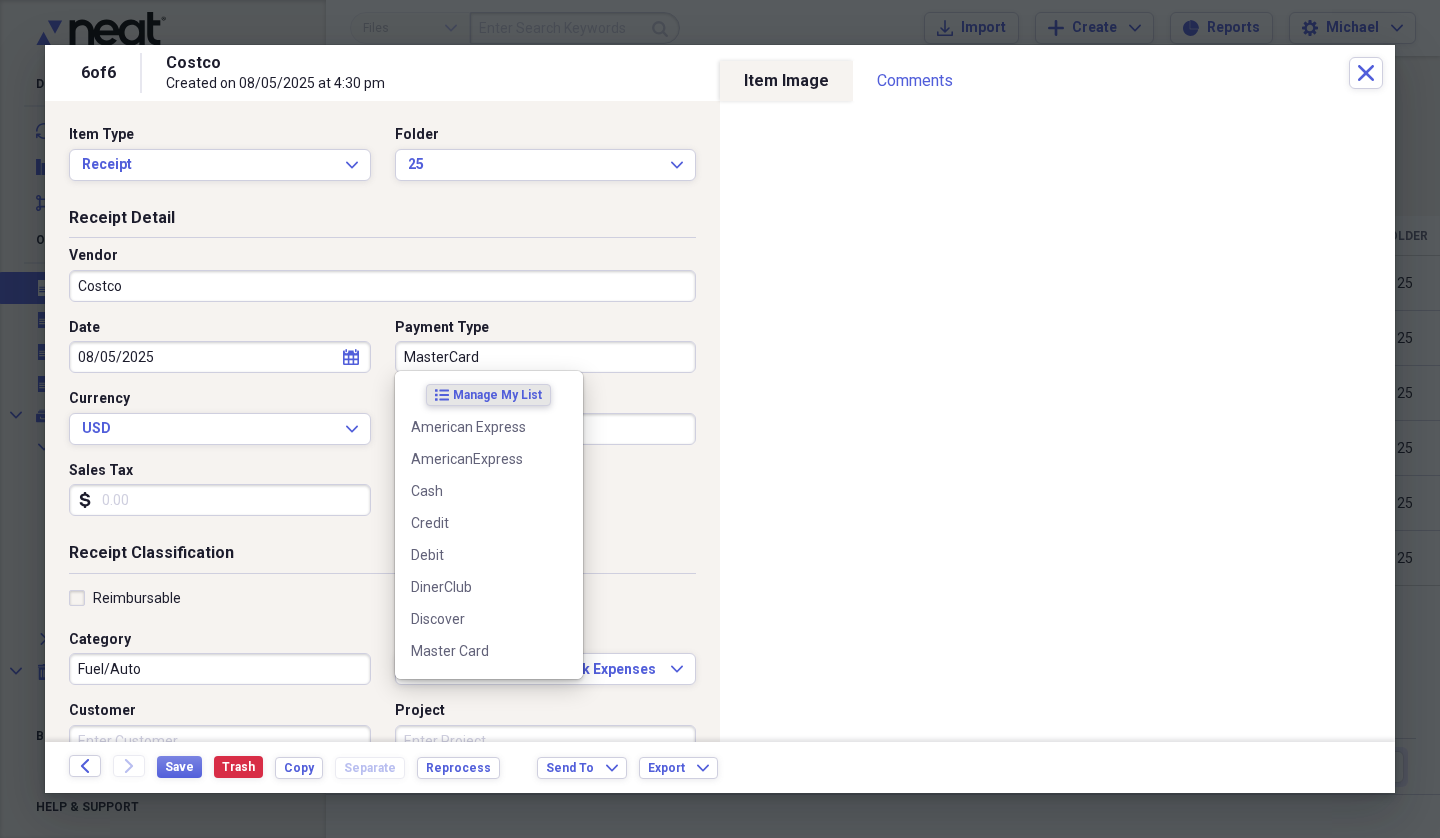click on "MasterCard" at bounding box center [546, 357] 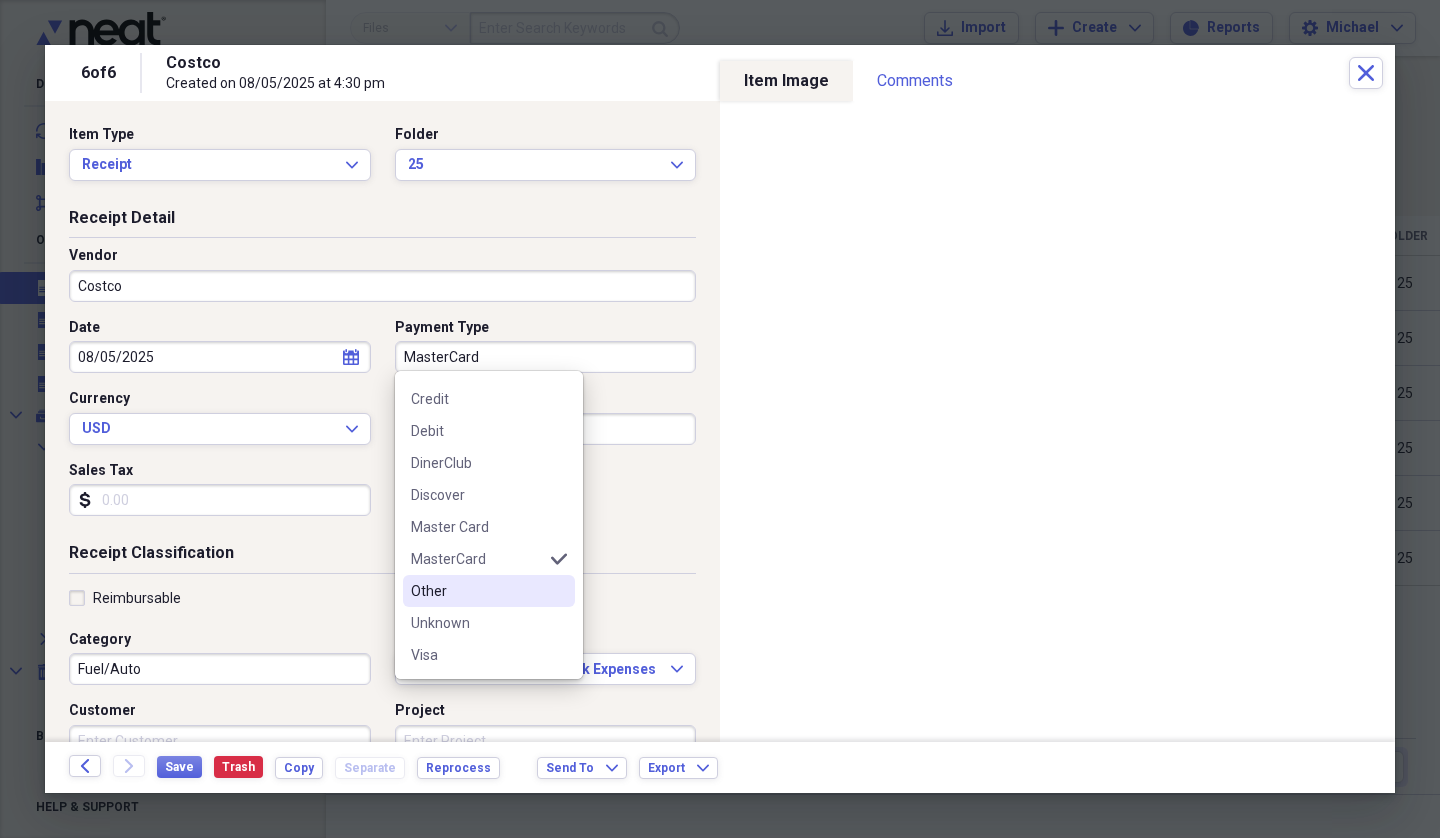 scroll, scrollTop: 124, scrollLeft: 0, axis: vertical 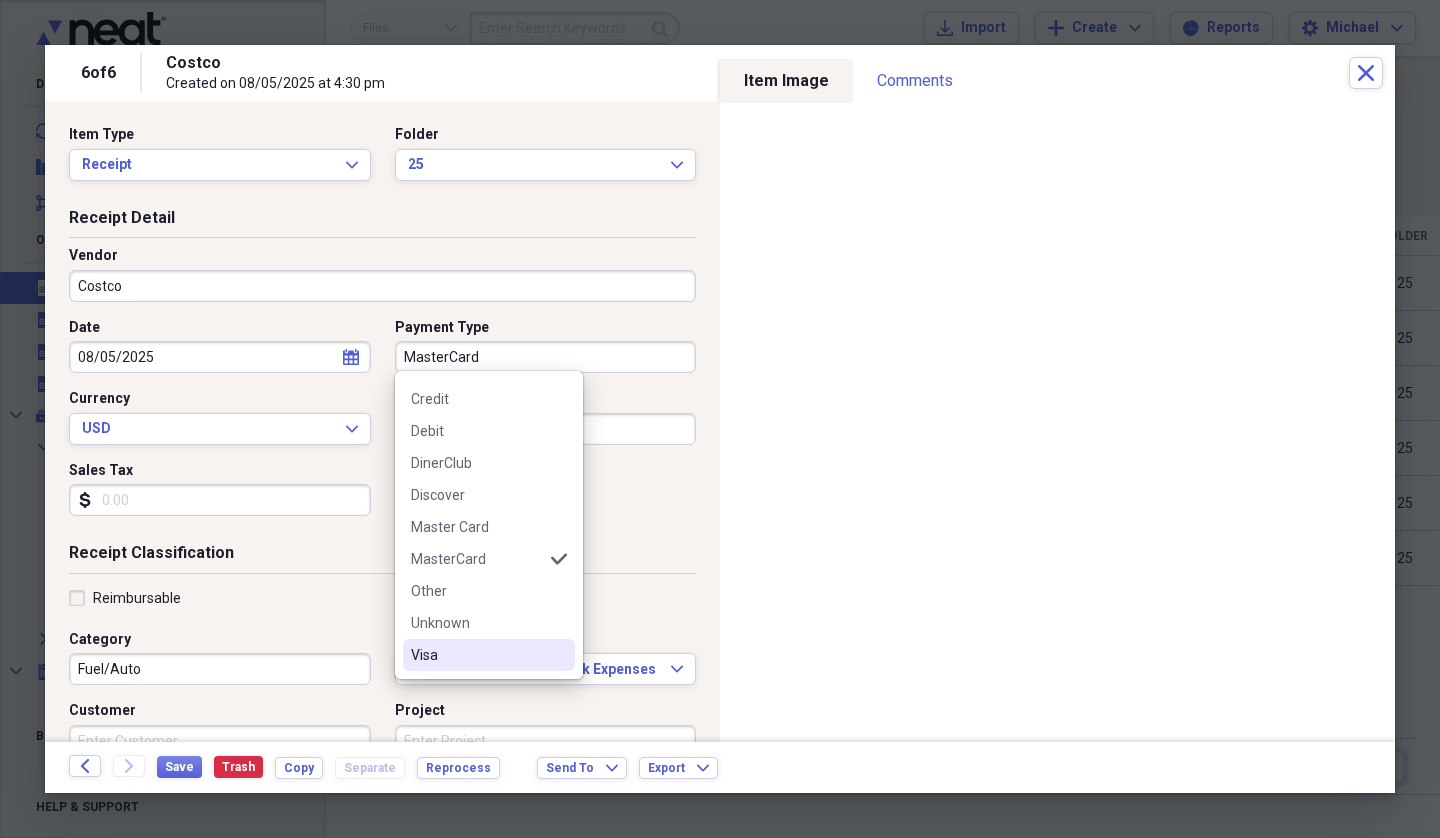 click on "Visa" at bounding box center [477, 655] 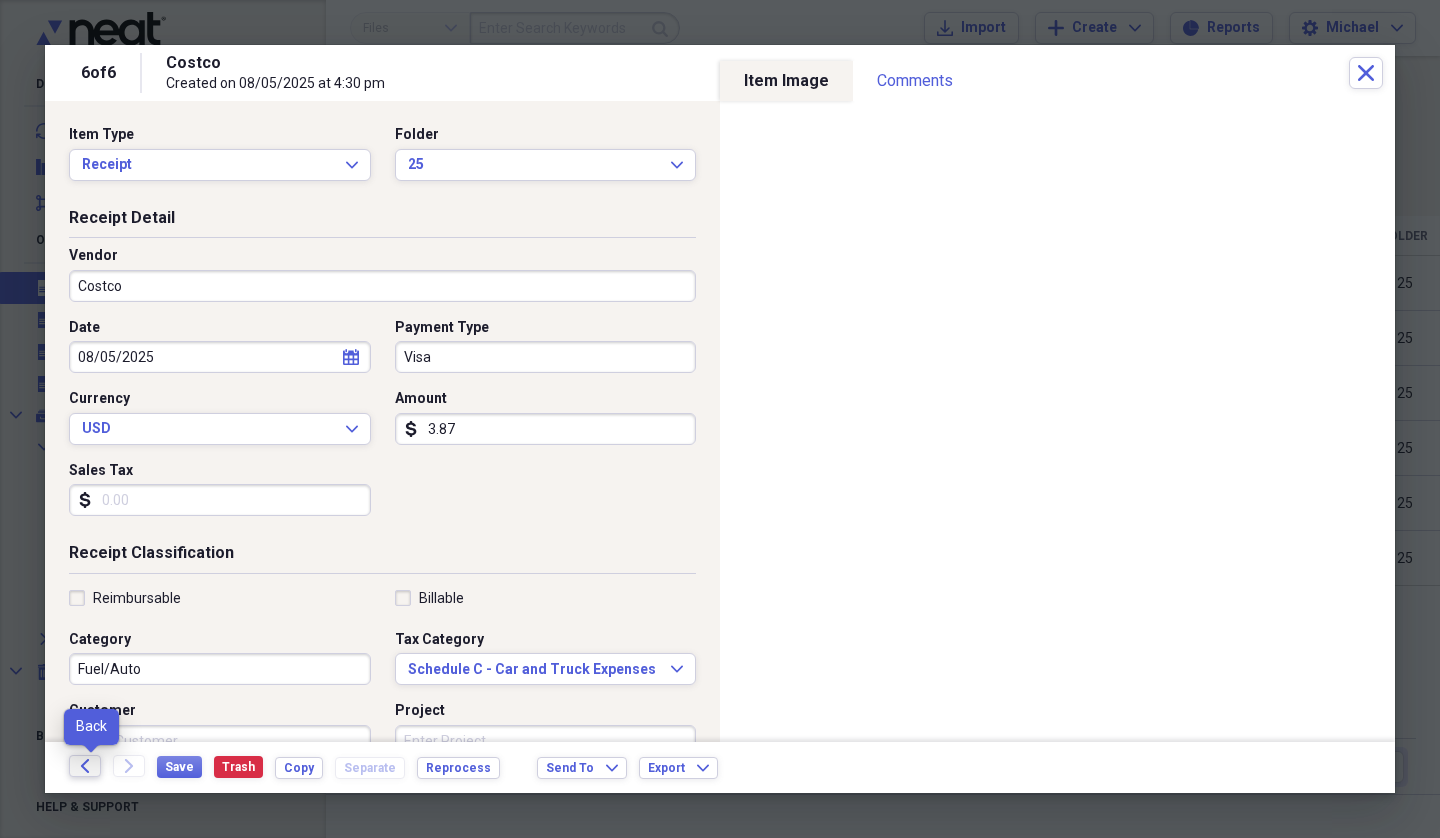 click on "Back" 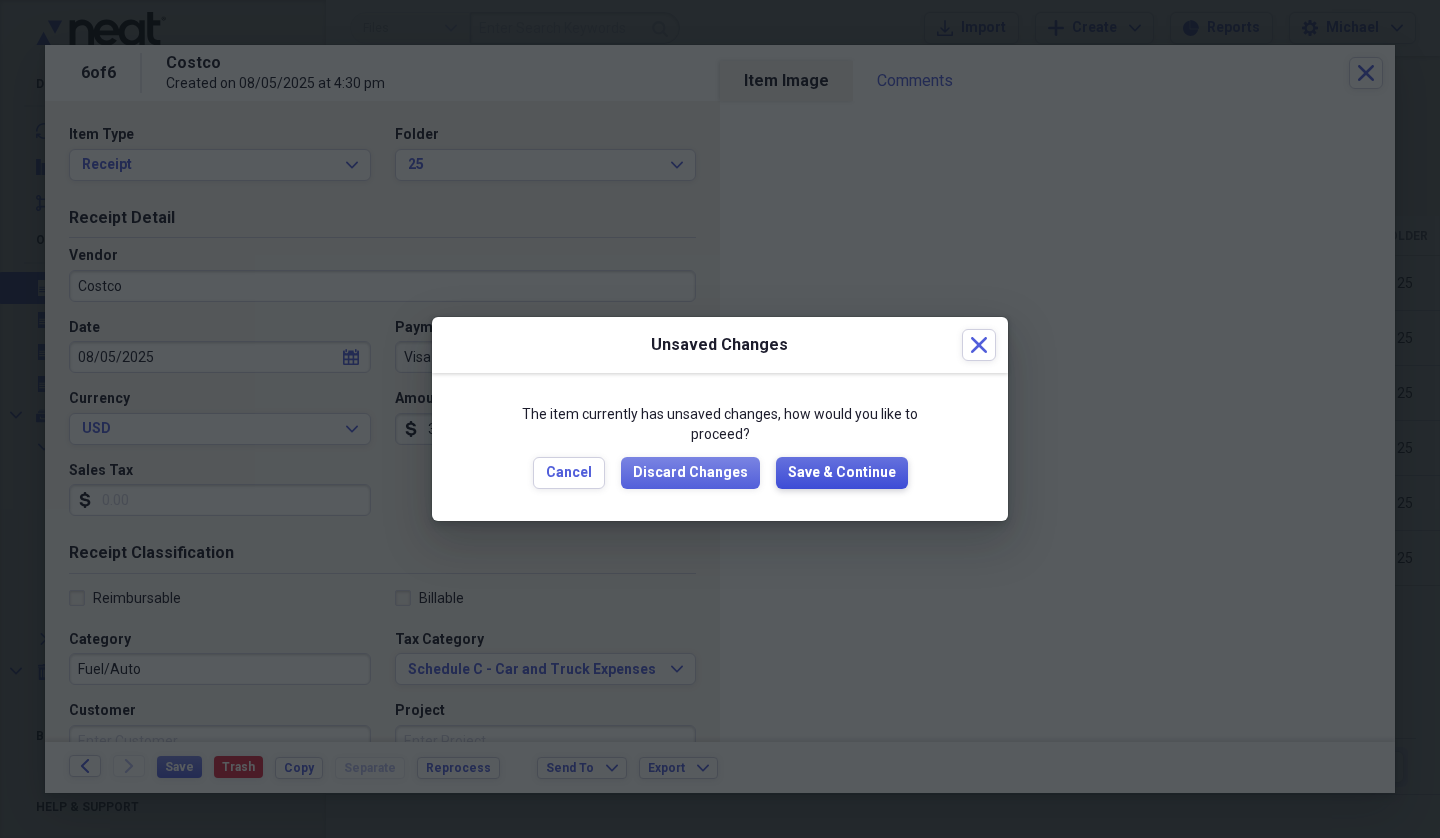 click on "Save & Continue" at bounding box center (842, 473) 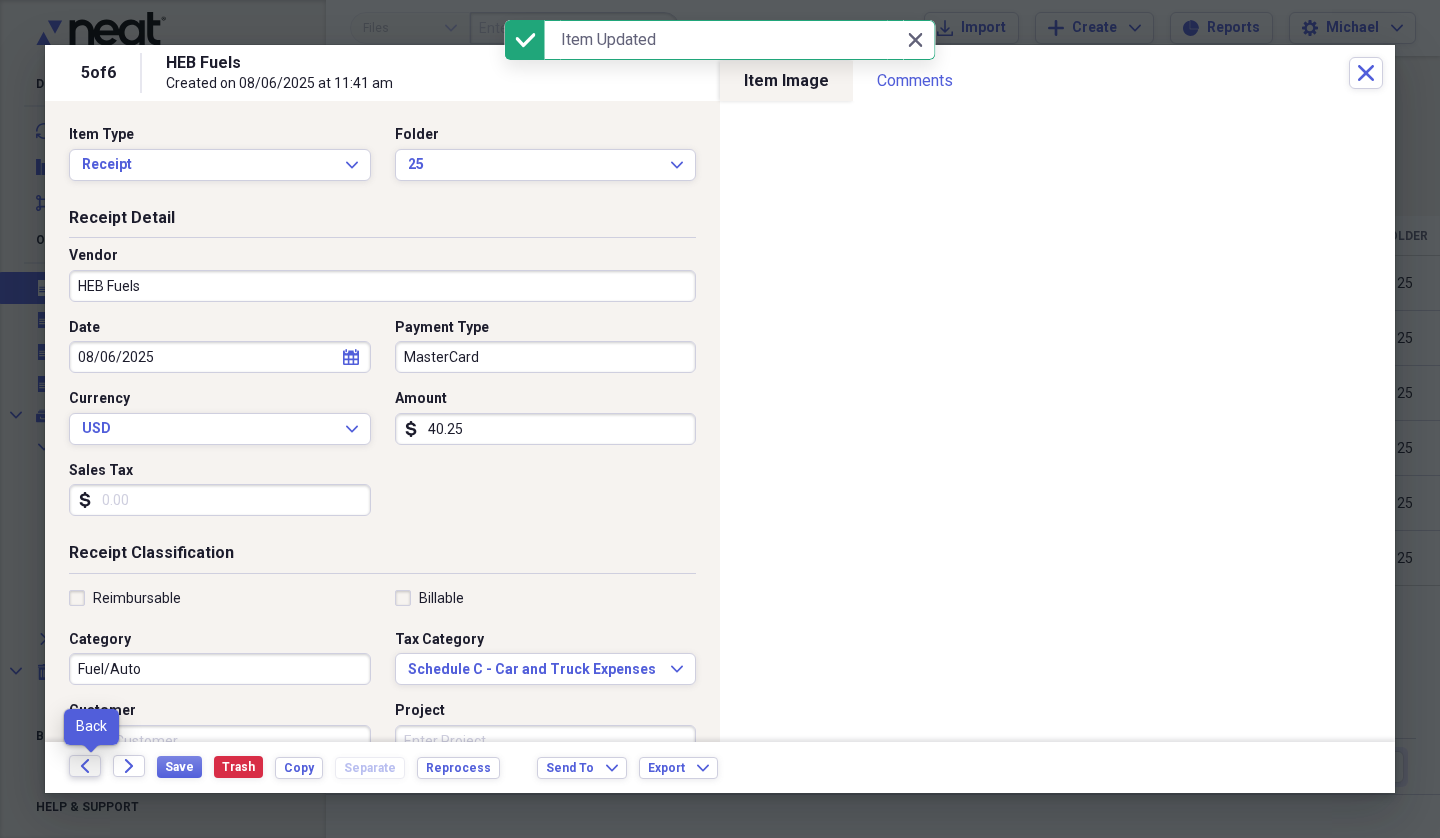 click on "Back" at bounding box center (85, 766) 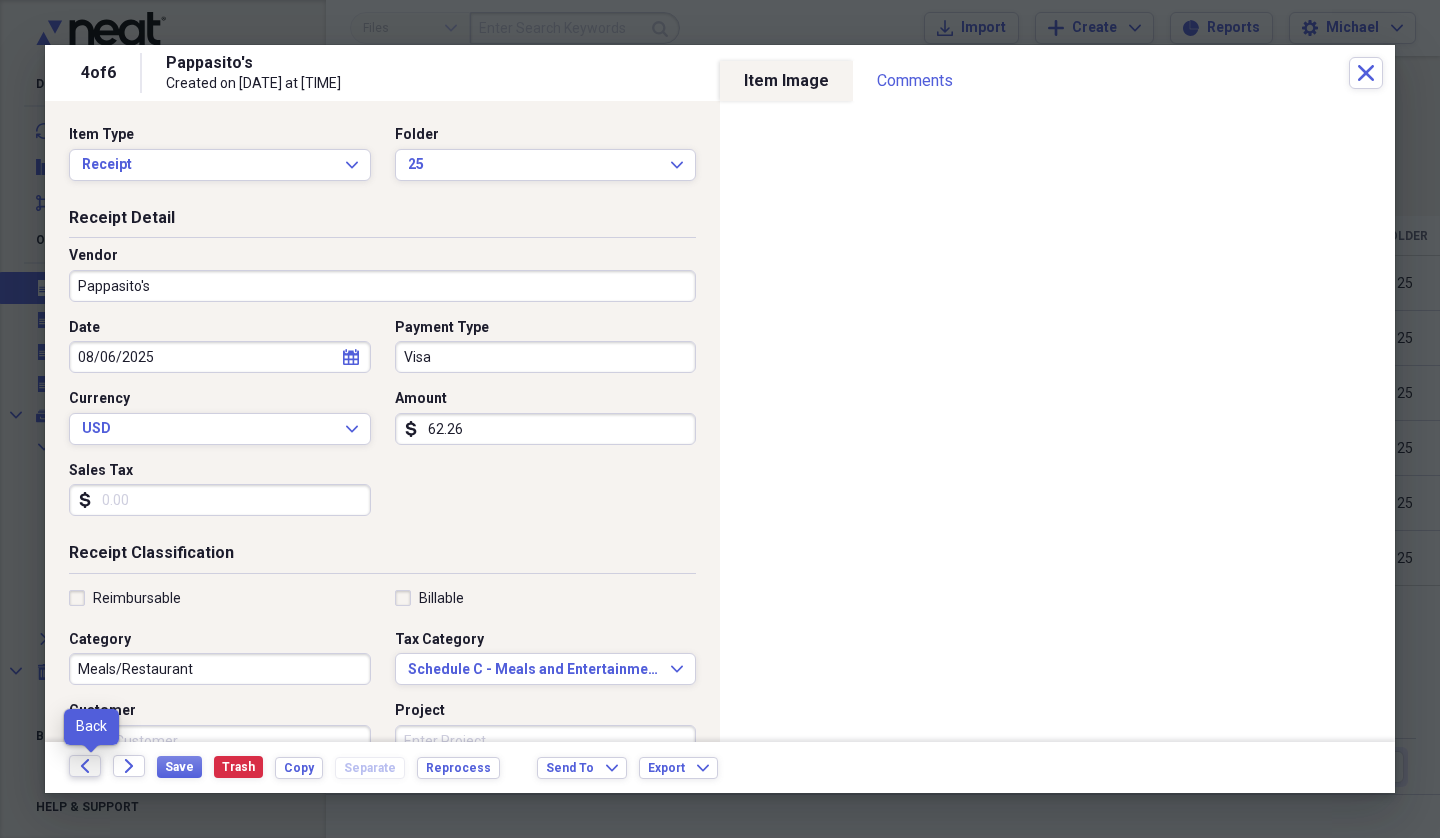 click on "Back" 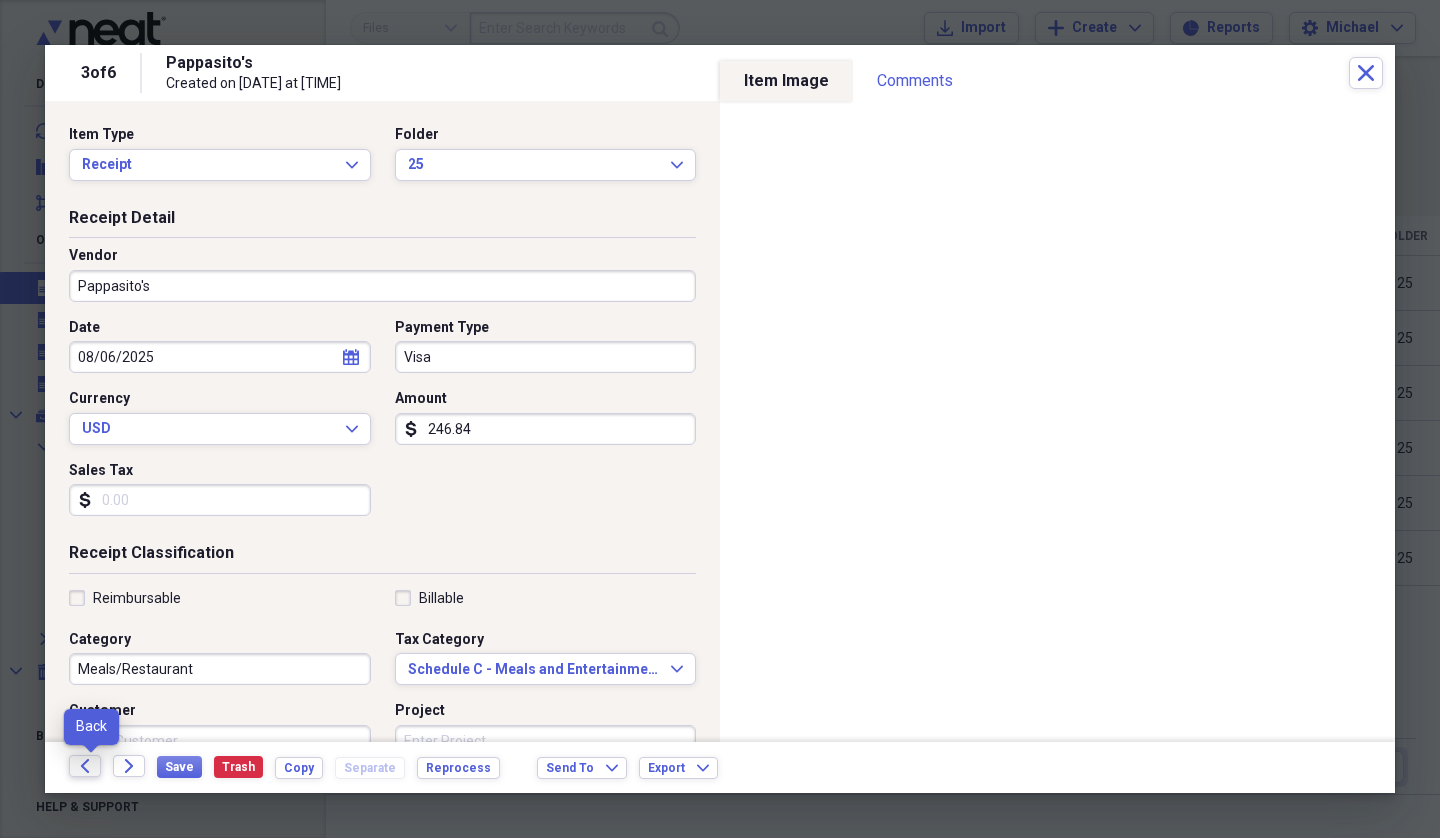 click on "Back" 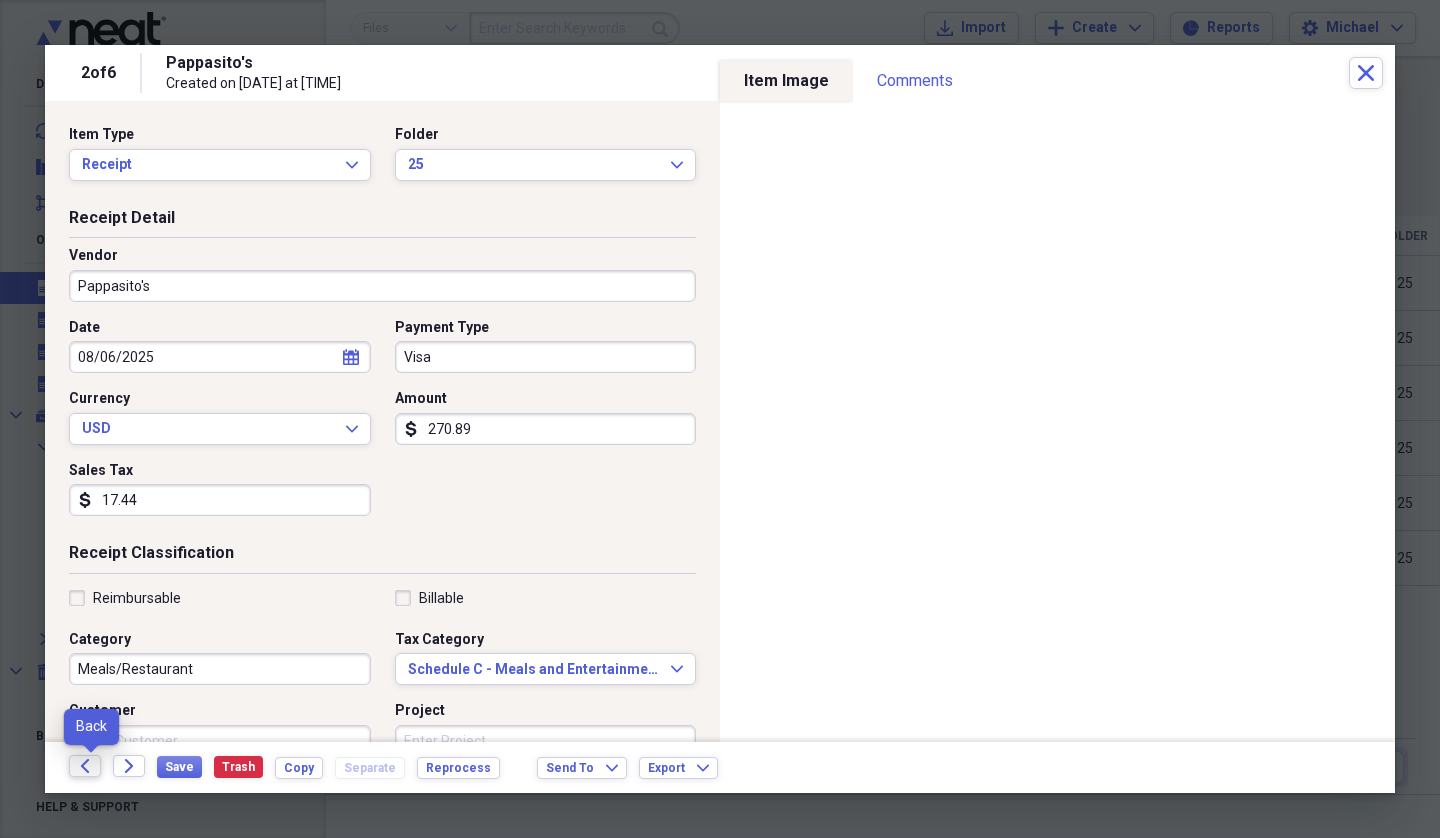 click on "Back" at bounding box center (85, 766) 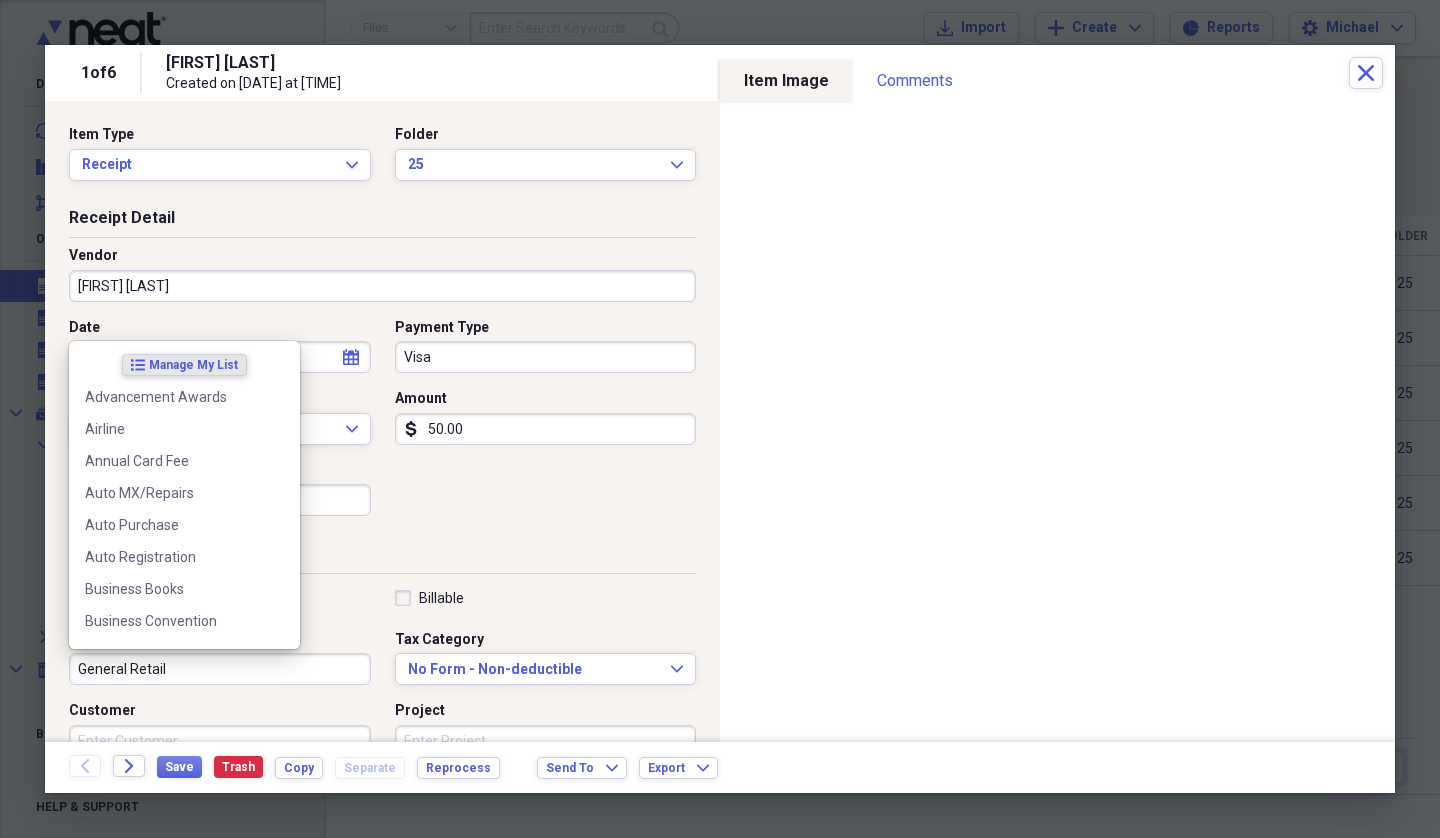 click on "General Retail" at bounding box center (220, 669) 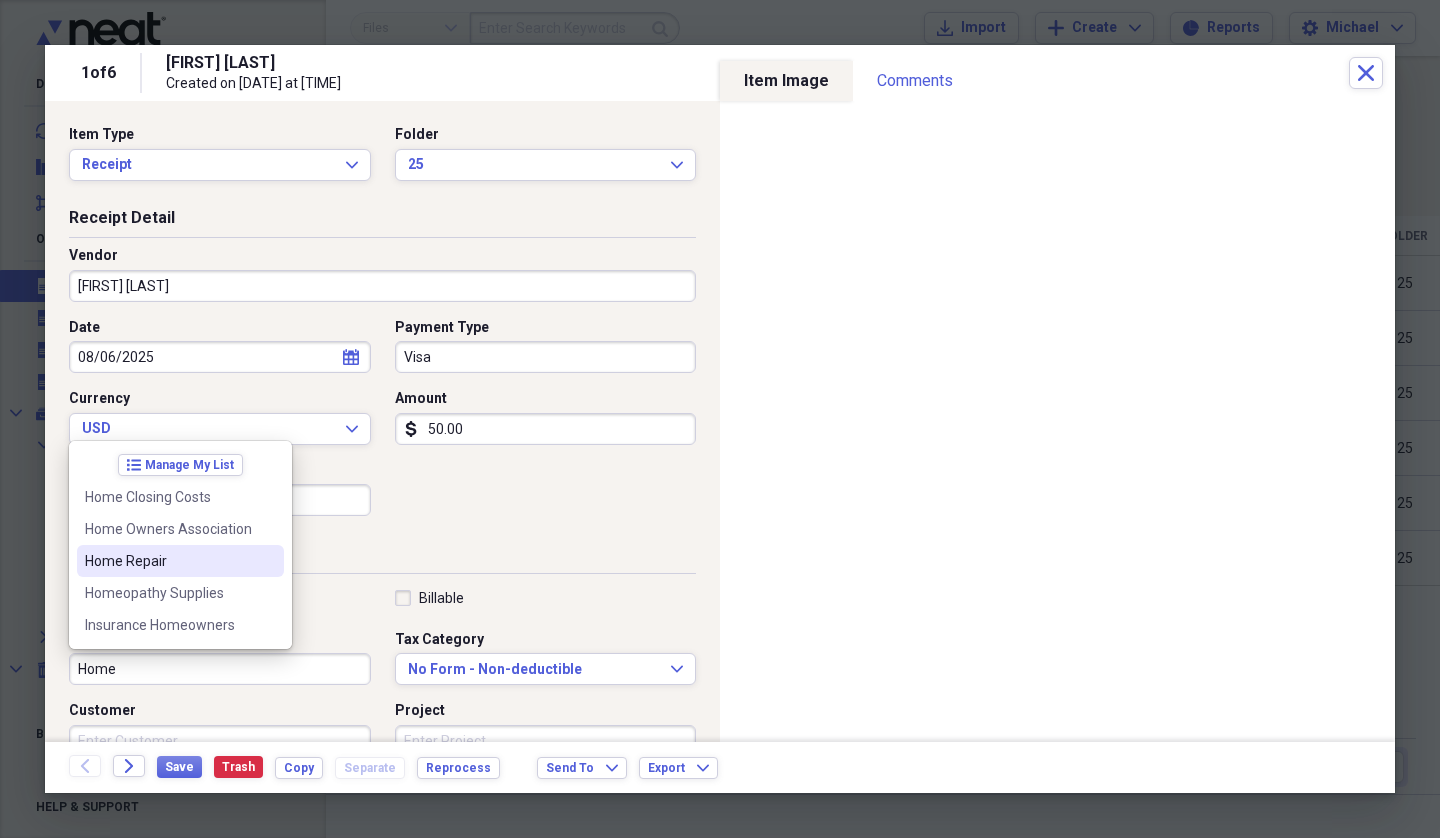 click on "Home Repair" at bounding box center (168, 561) 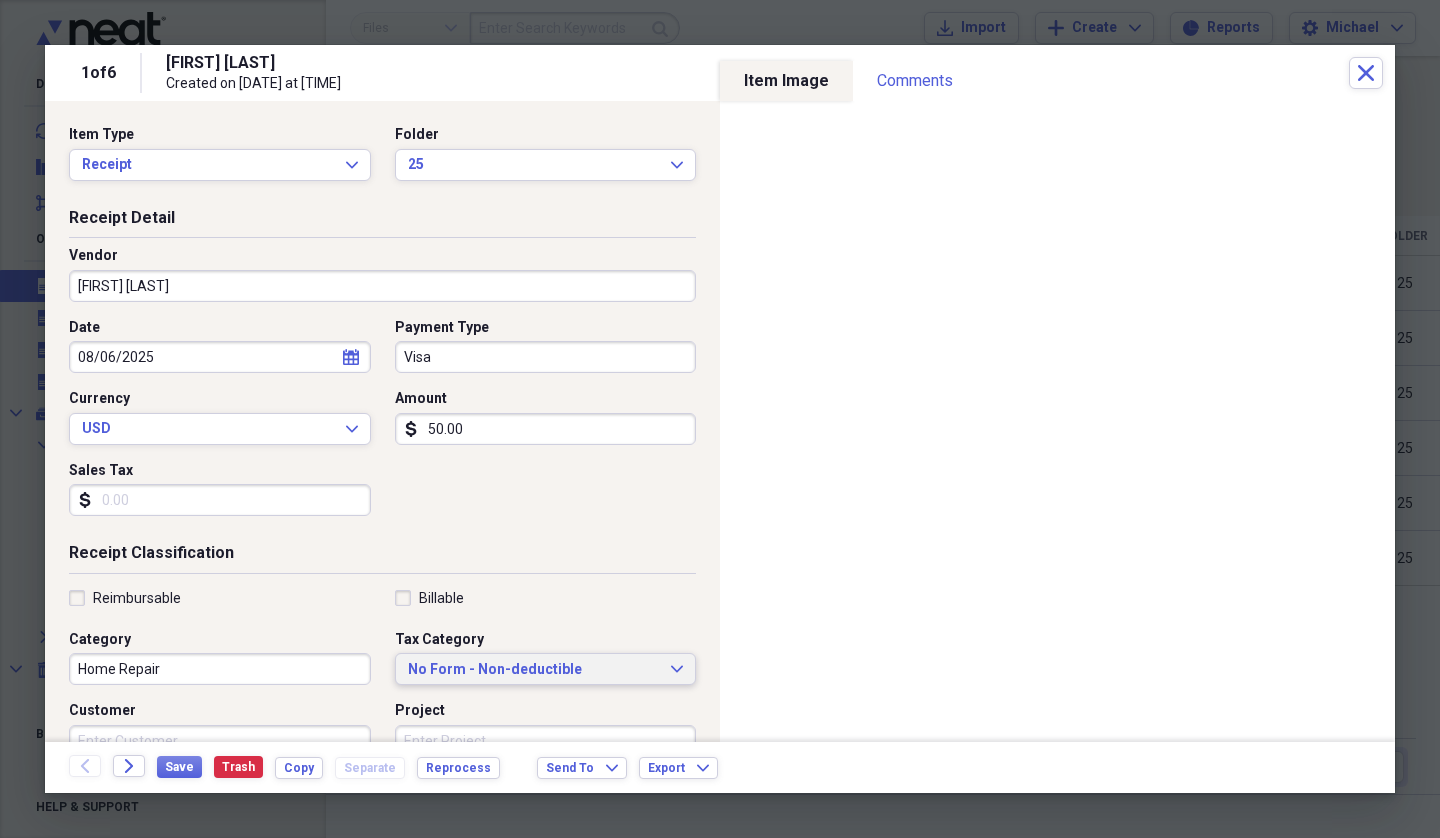 click on "No Form - Non-deductible" at bounding box center [534, 670] 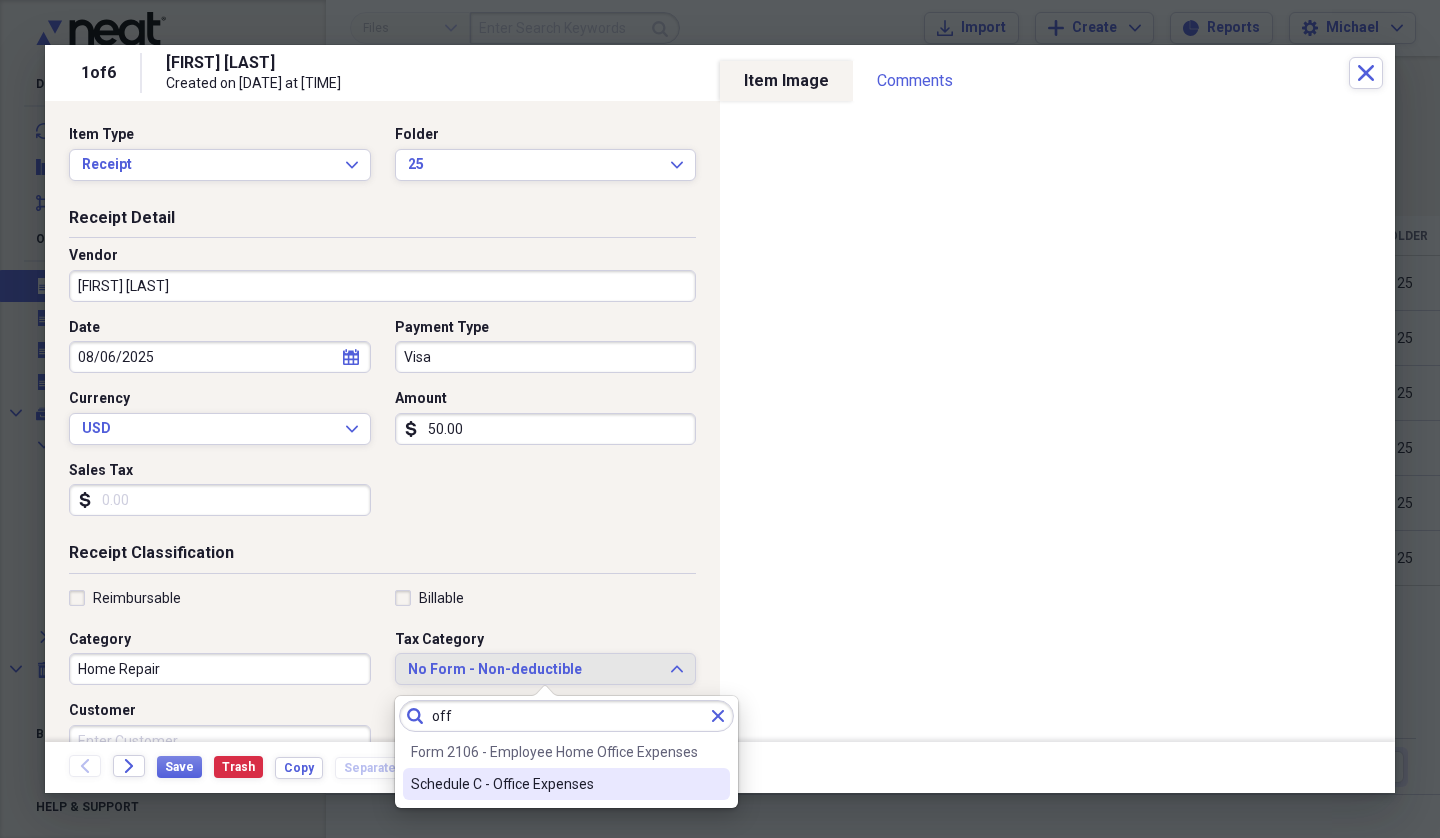 type on "off" 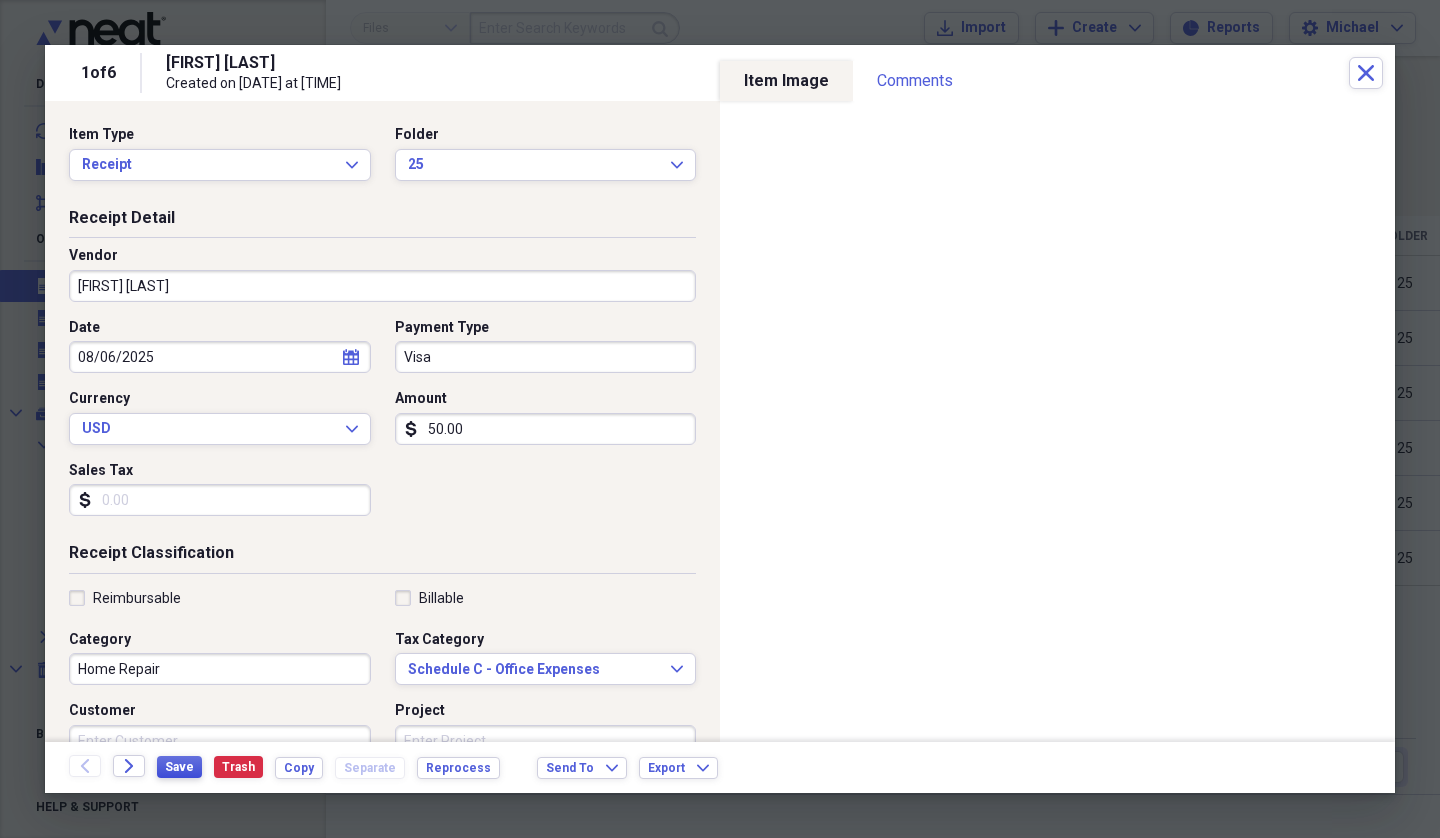 click on "Save" at bounding box center [179, 767] 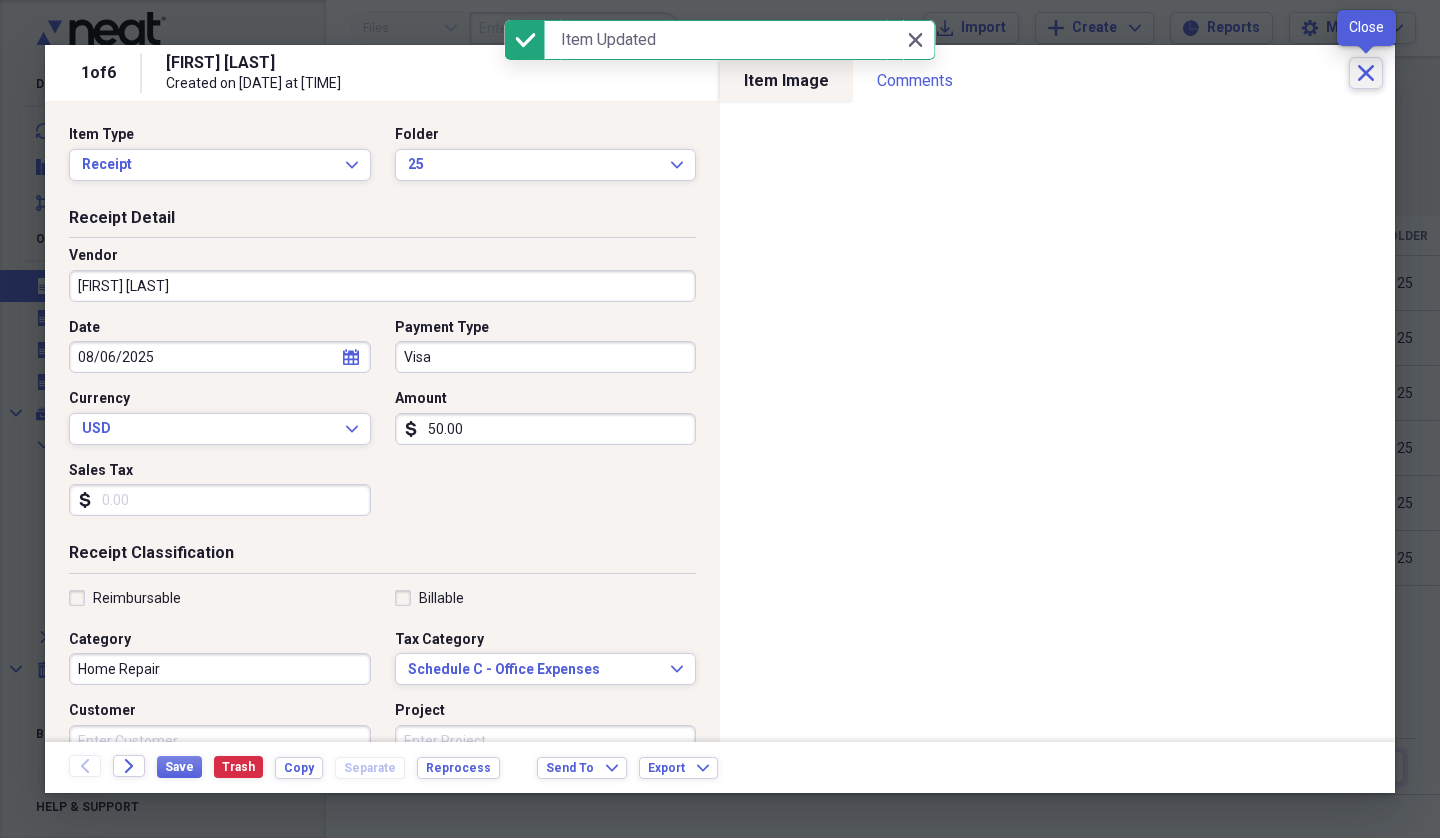 click on "Close" at bounding box center [1366, 73] 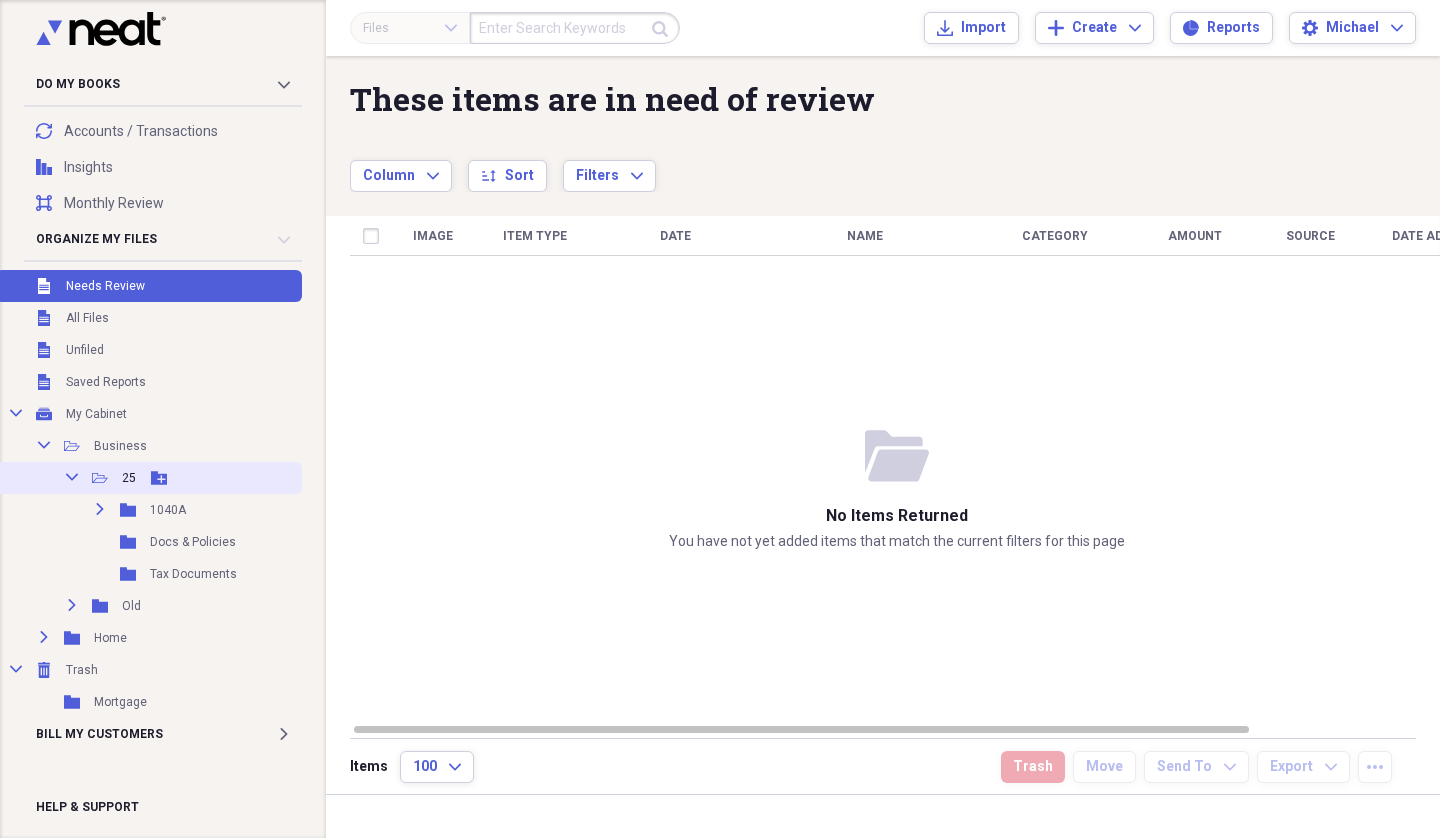 click on "Collapse Open Folder 25 Add Folder" at bounding box center (149, 478) 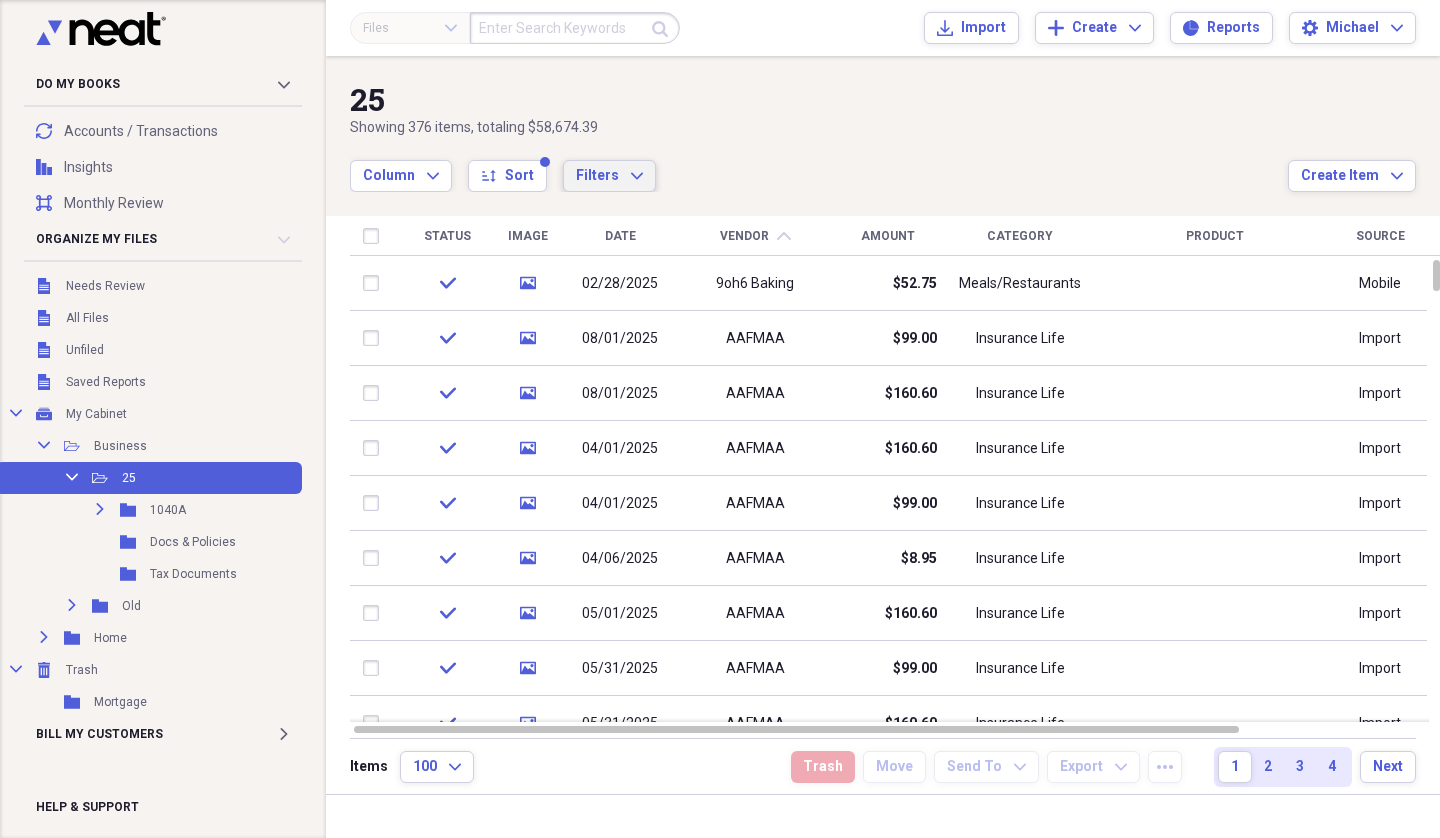 click on "Expand" 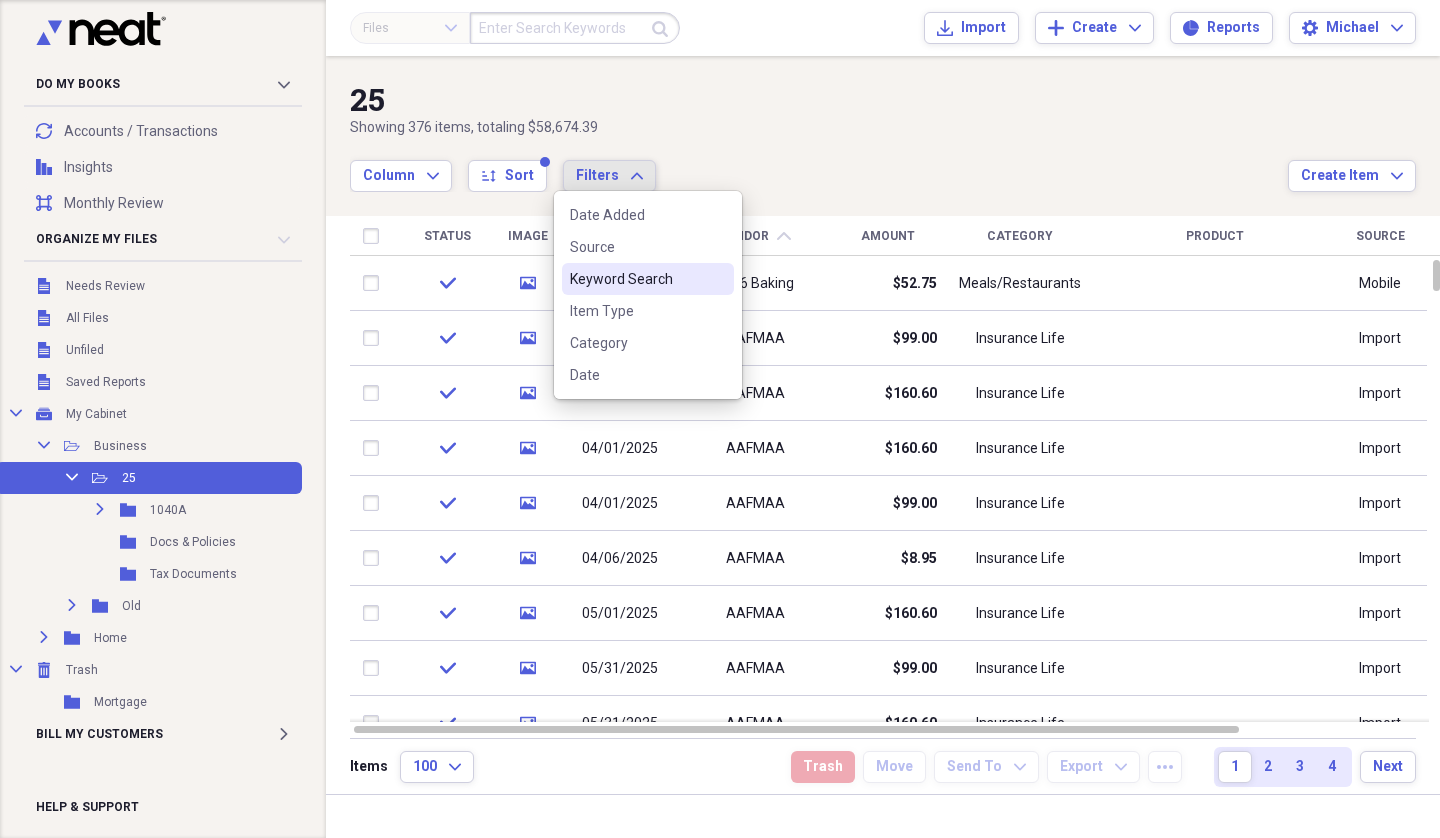 click on "Keyword Search" at bounding box center [636, 279] 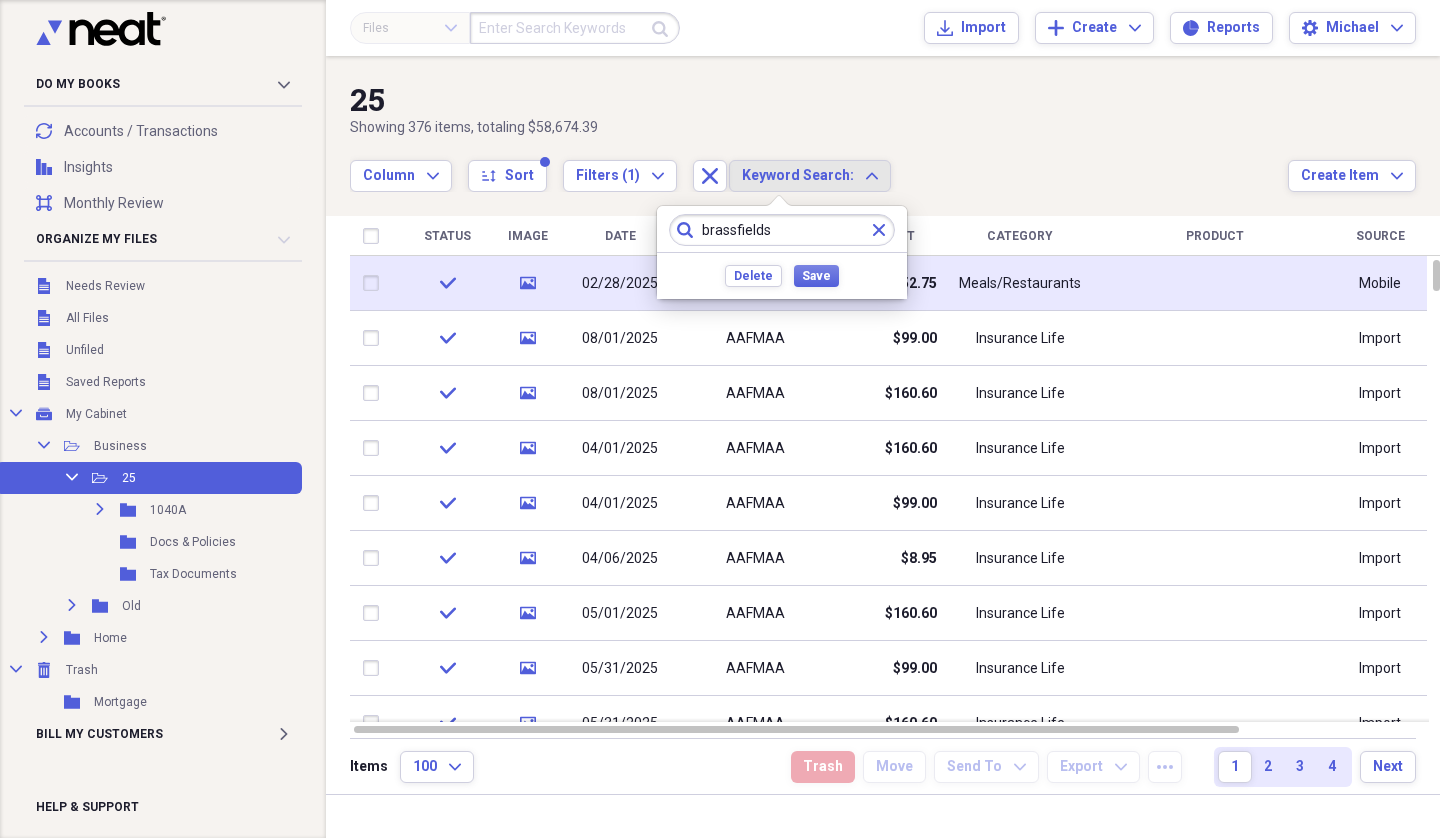 type on "brassfields" 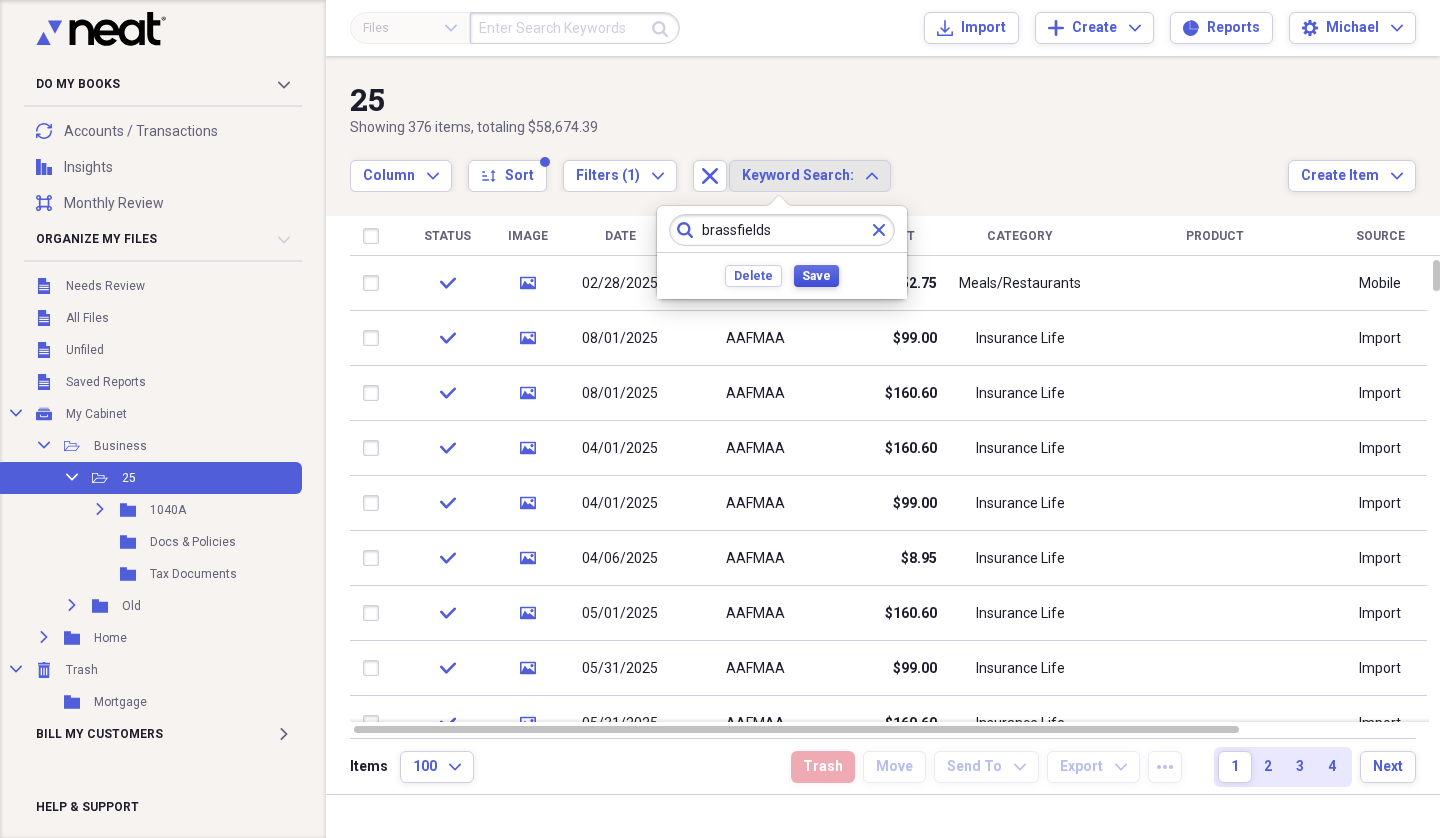 click on "Save" at bounding box center (816, 276) 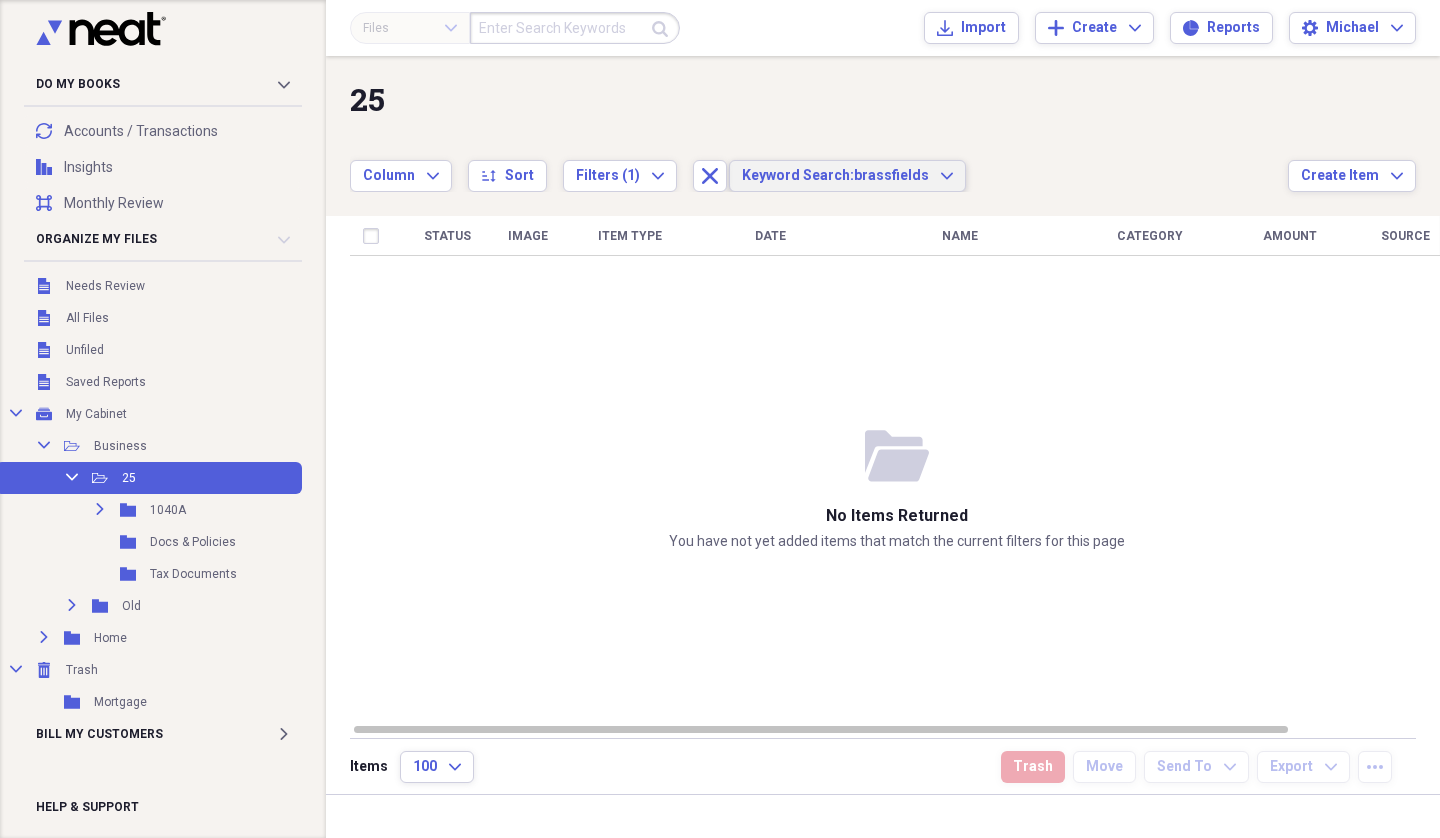 click on "Keyword Search:  brassfields" at bounding box center (835, 176) 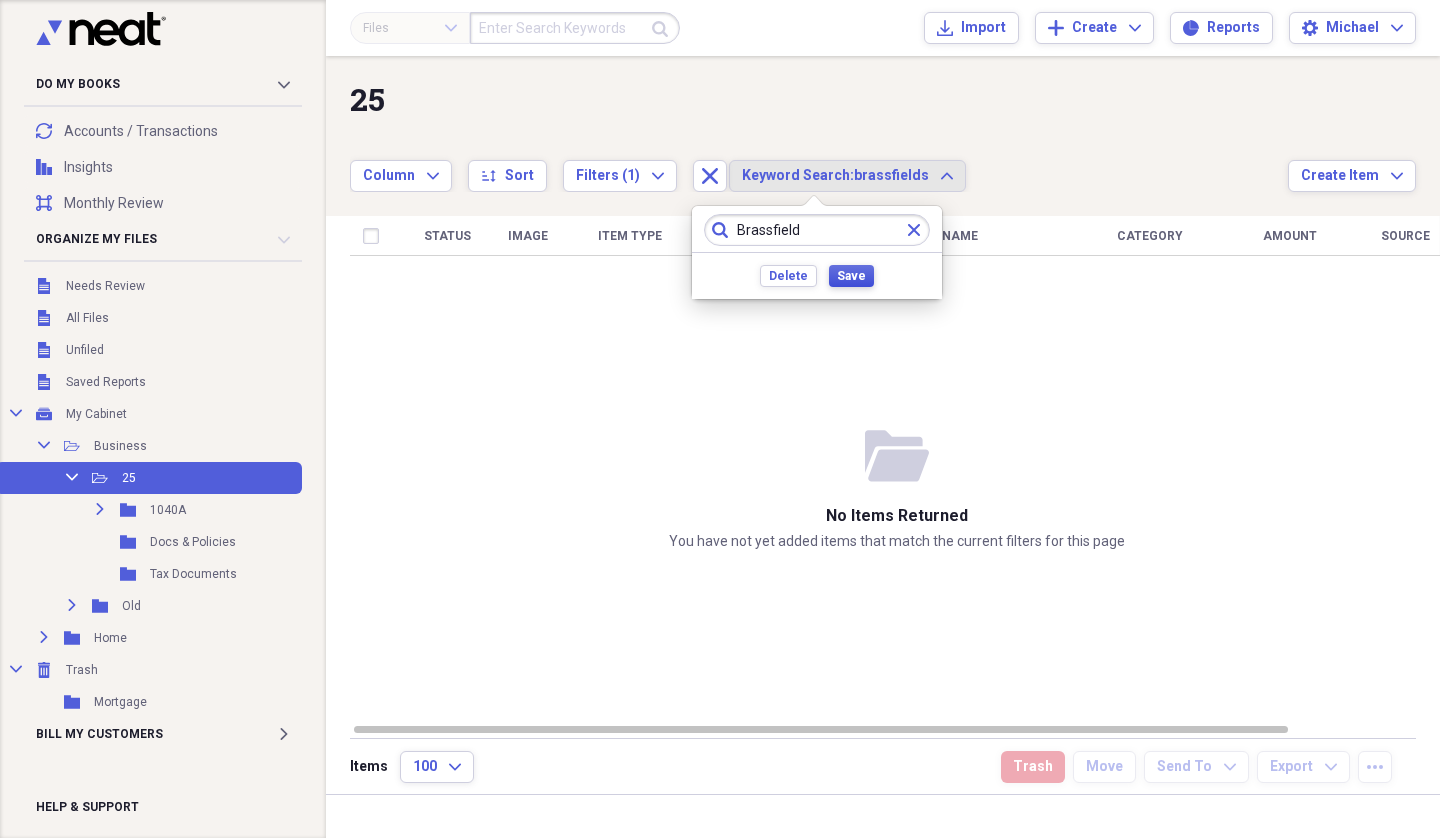 type on "Brassfield" 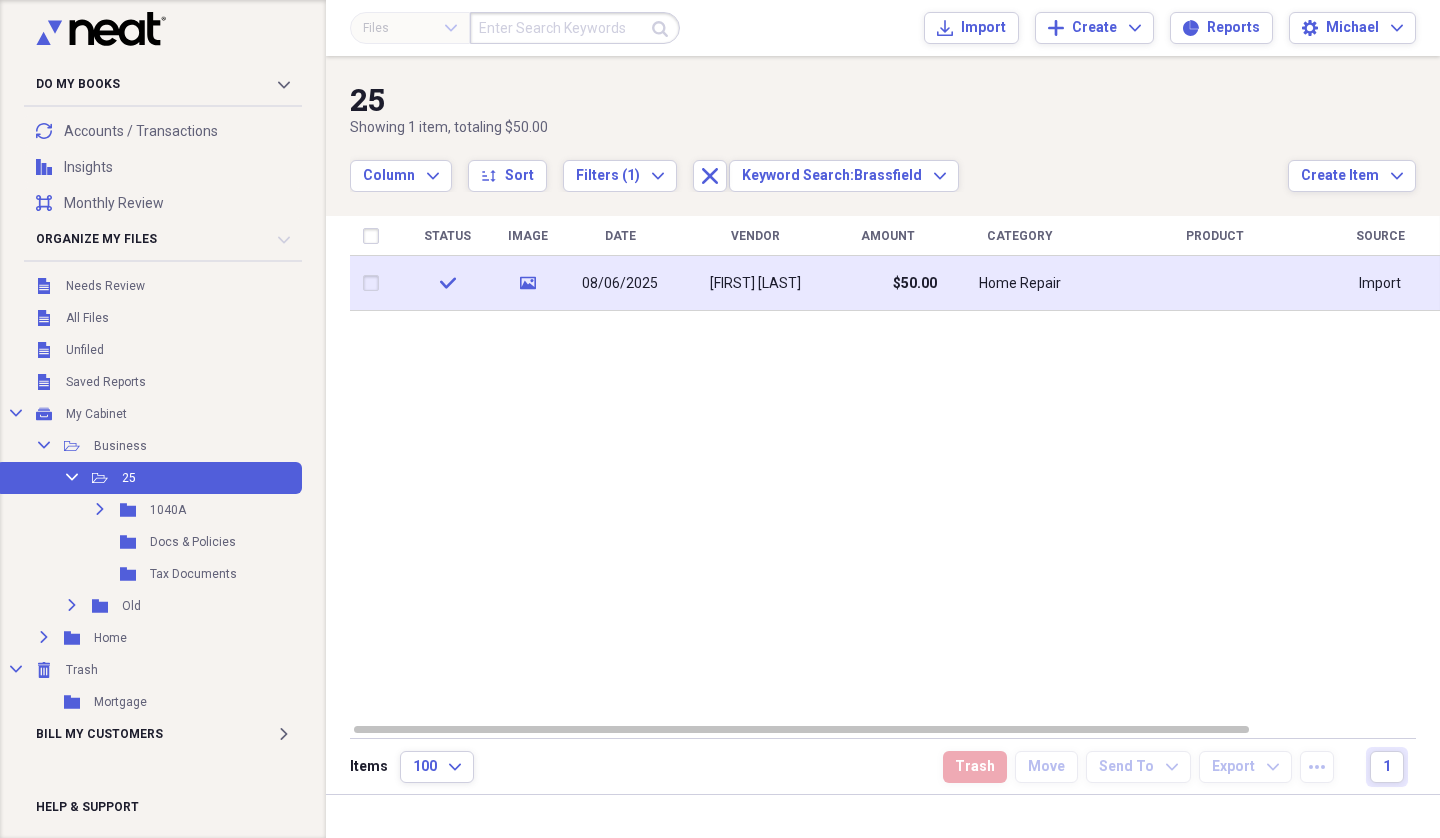 click on "[FIRST] [LAST]" at bounding box center (755, 284) 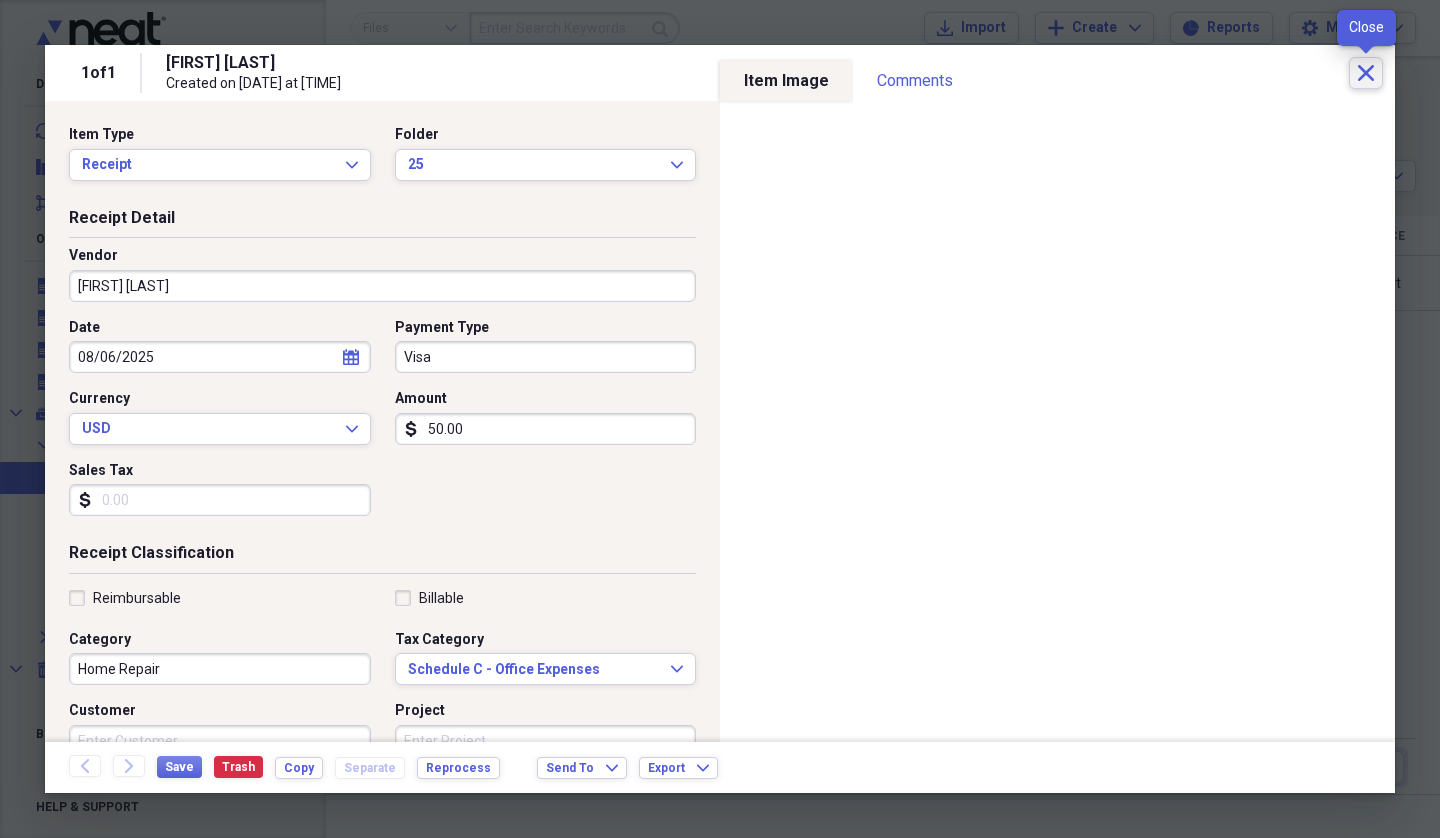 click 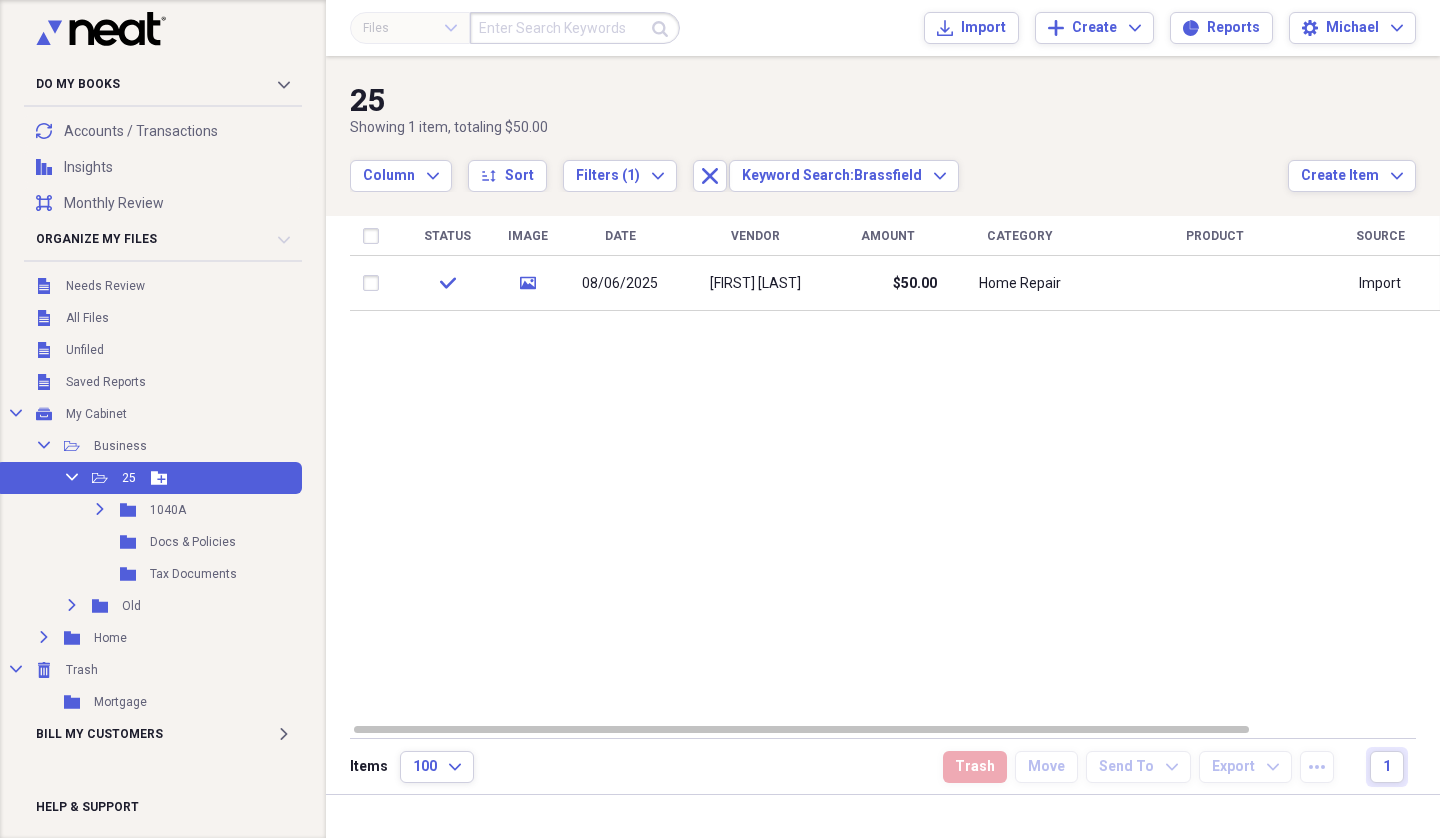click on "25" at bounding box center (129, 478) 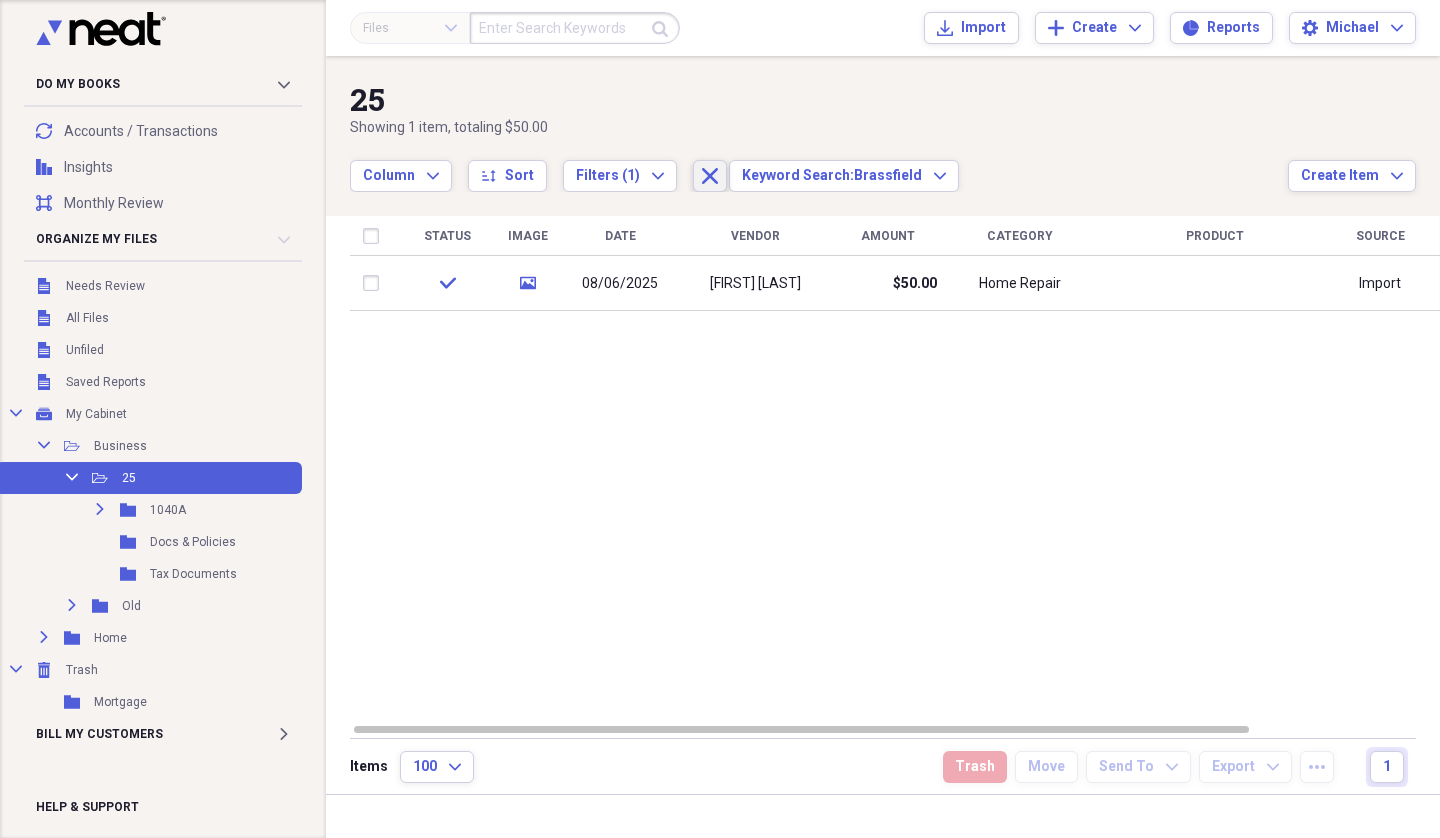 click 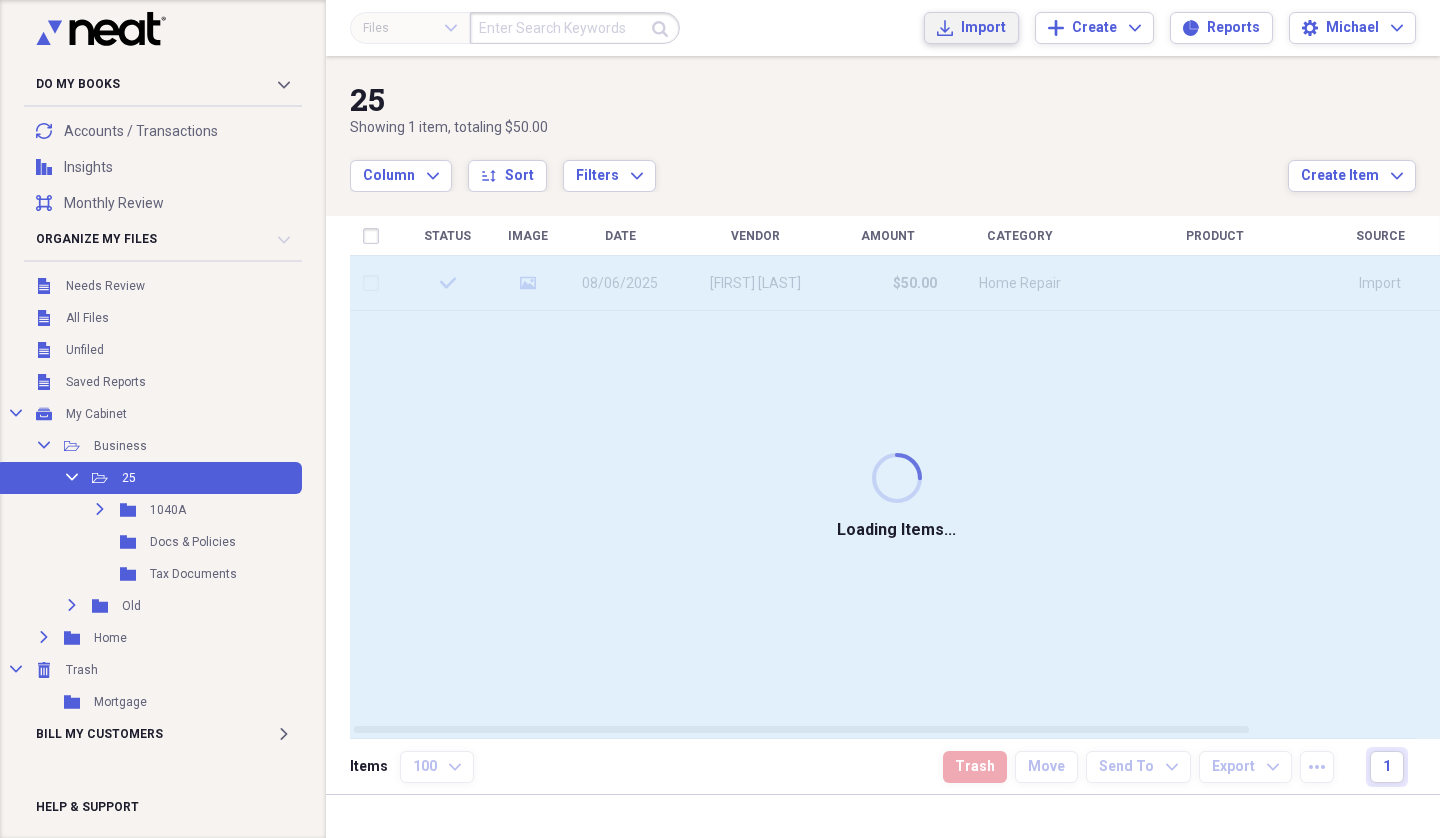 click on "Import" at bounding box center [983, 28] 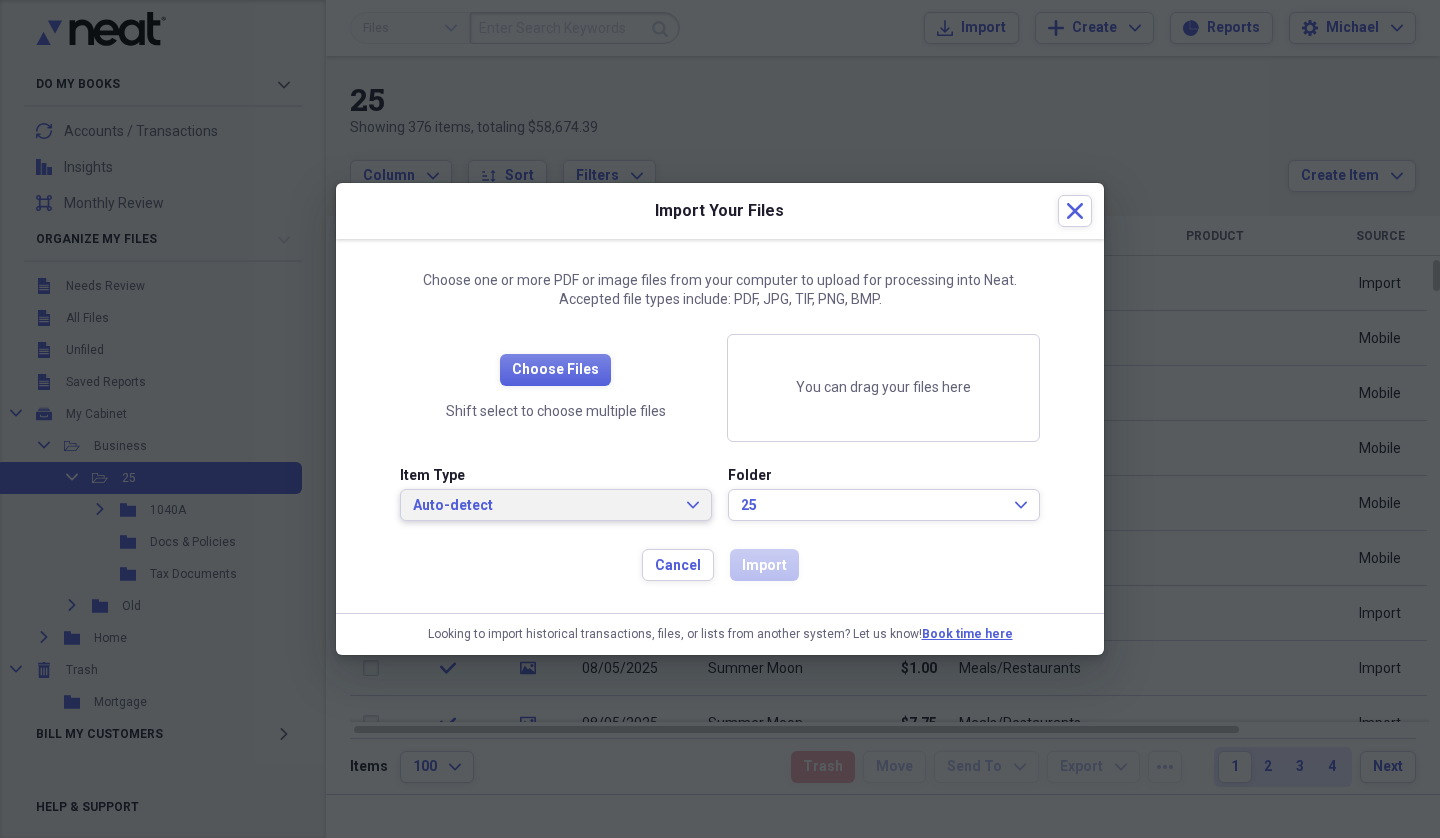 click on "Auto-detect" at bounding box center [544, 506] 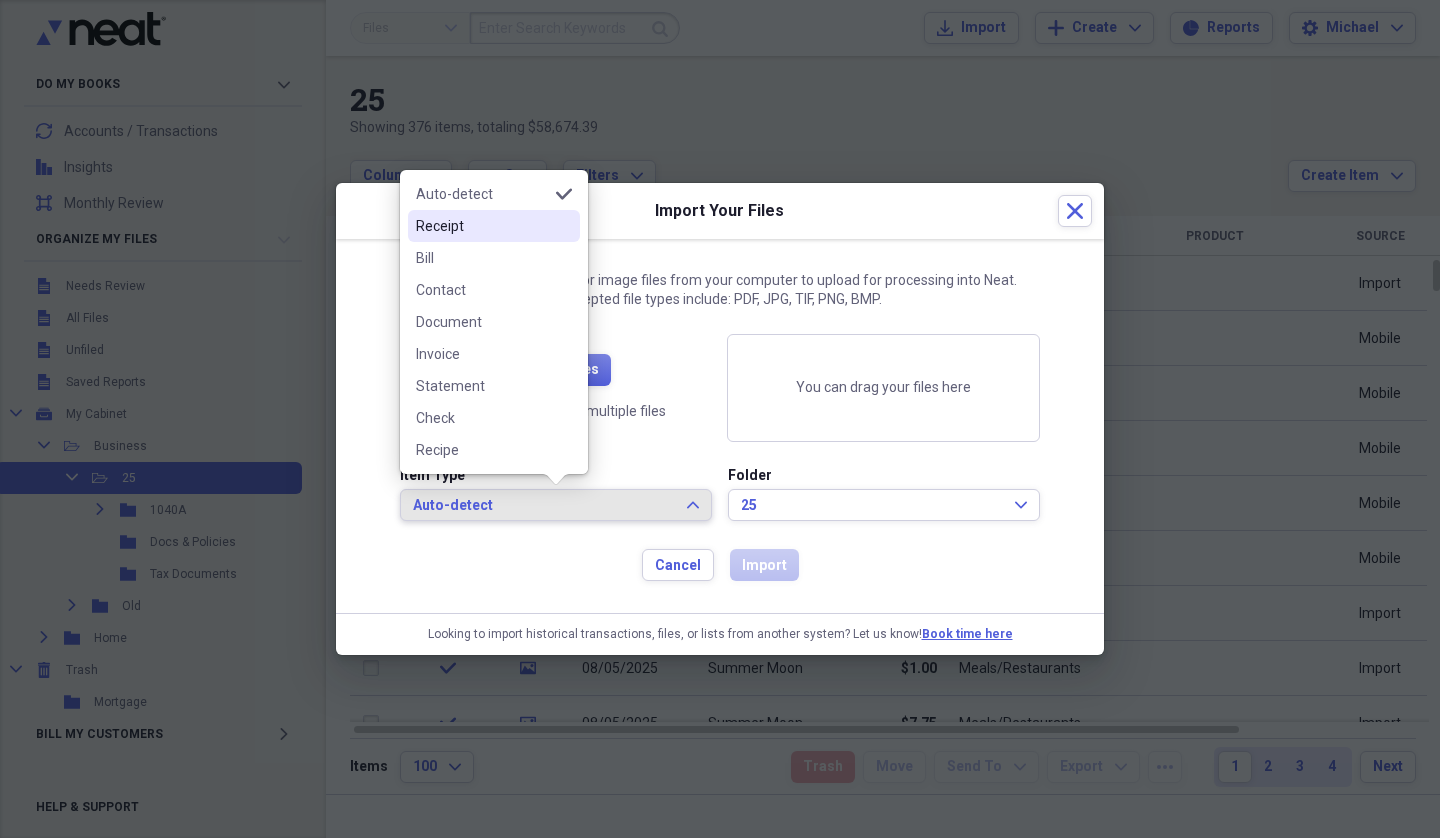 click on "Receipt" at bounding box center [482, 226] 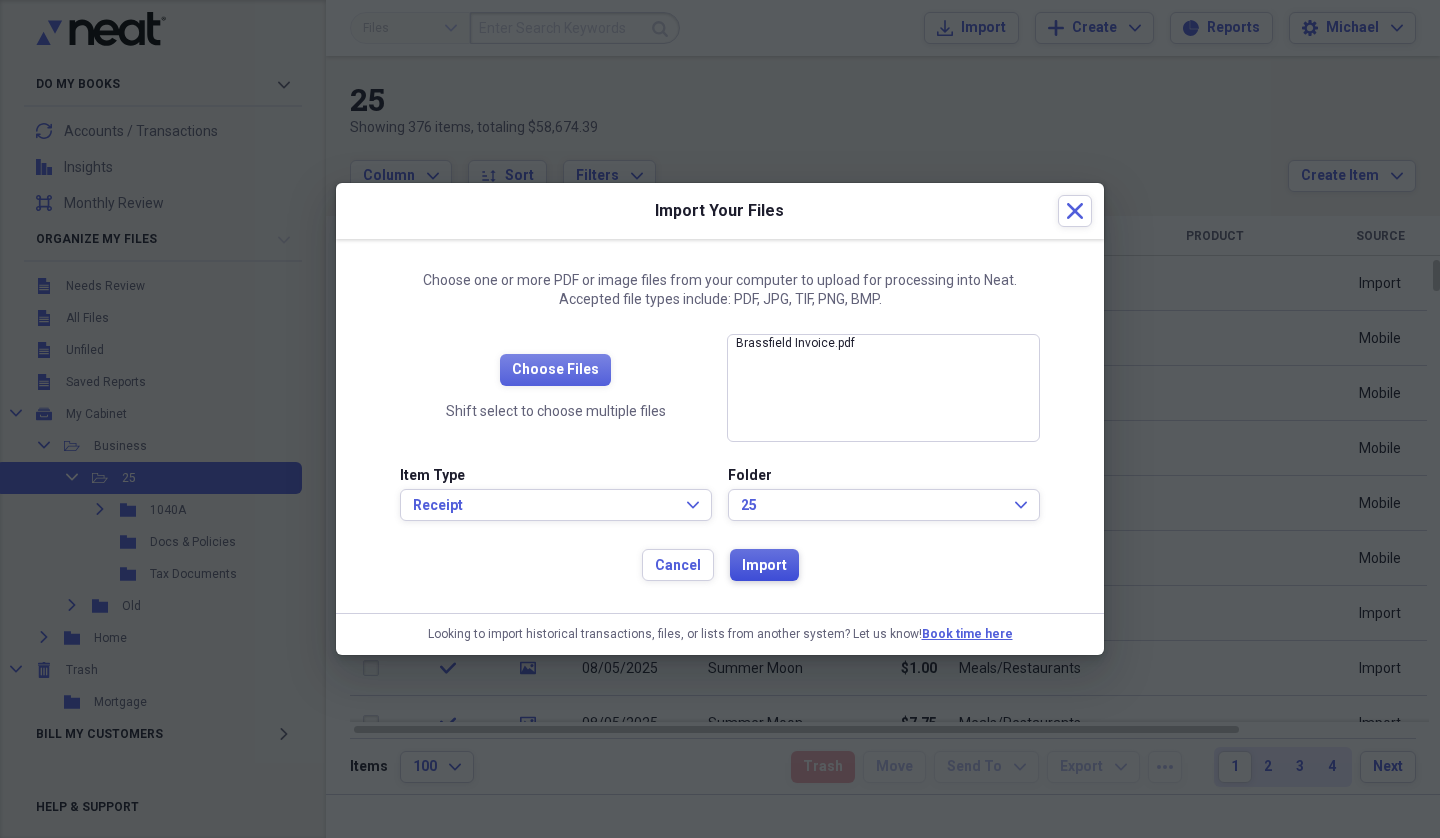 click on "Import" at bounding box center [764, 566] 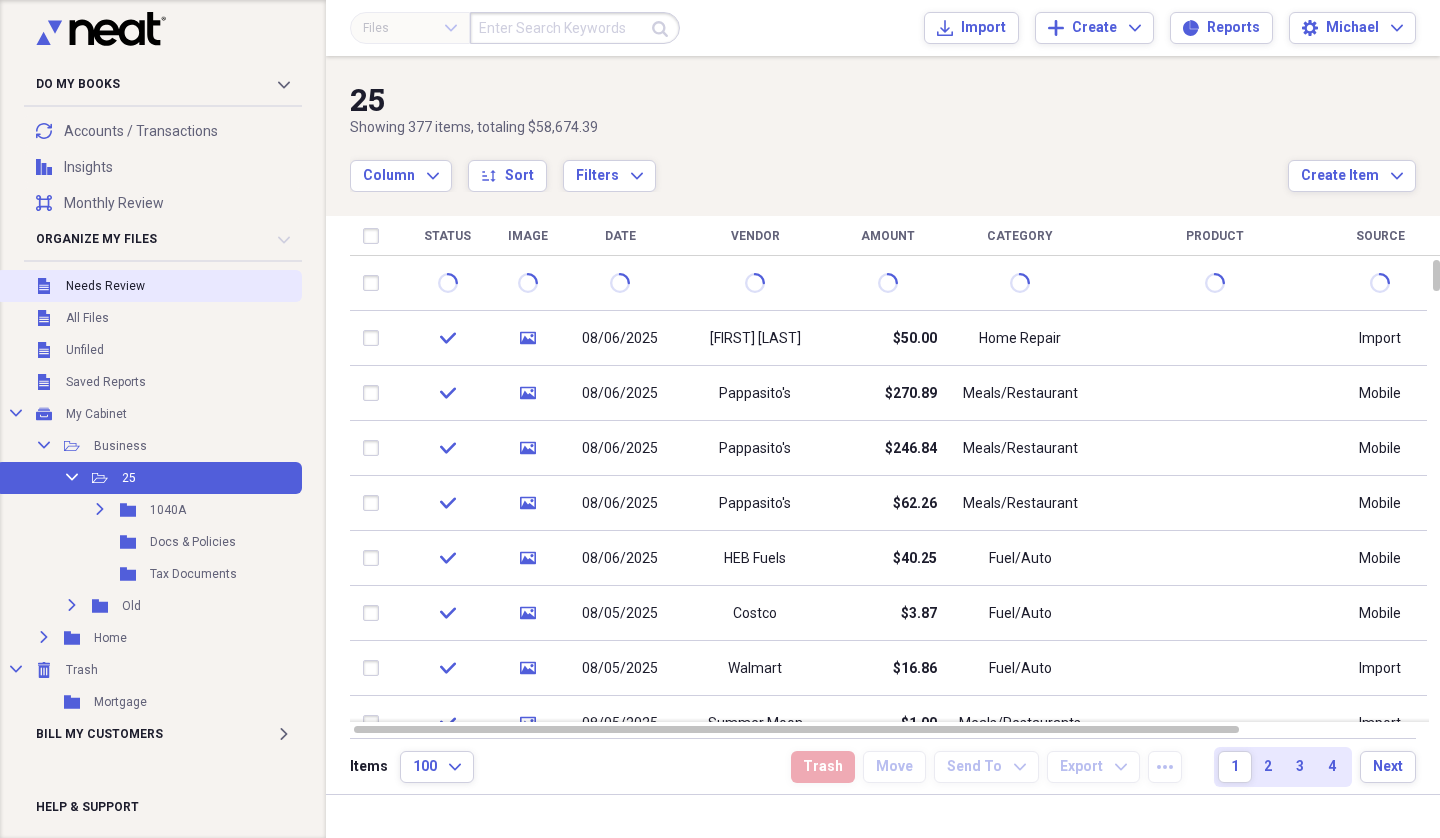 click on "Needs Review" at bounding box center (105, 286) 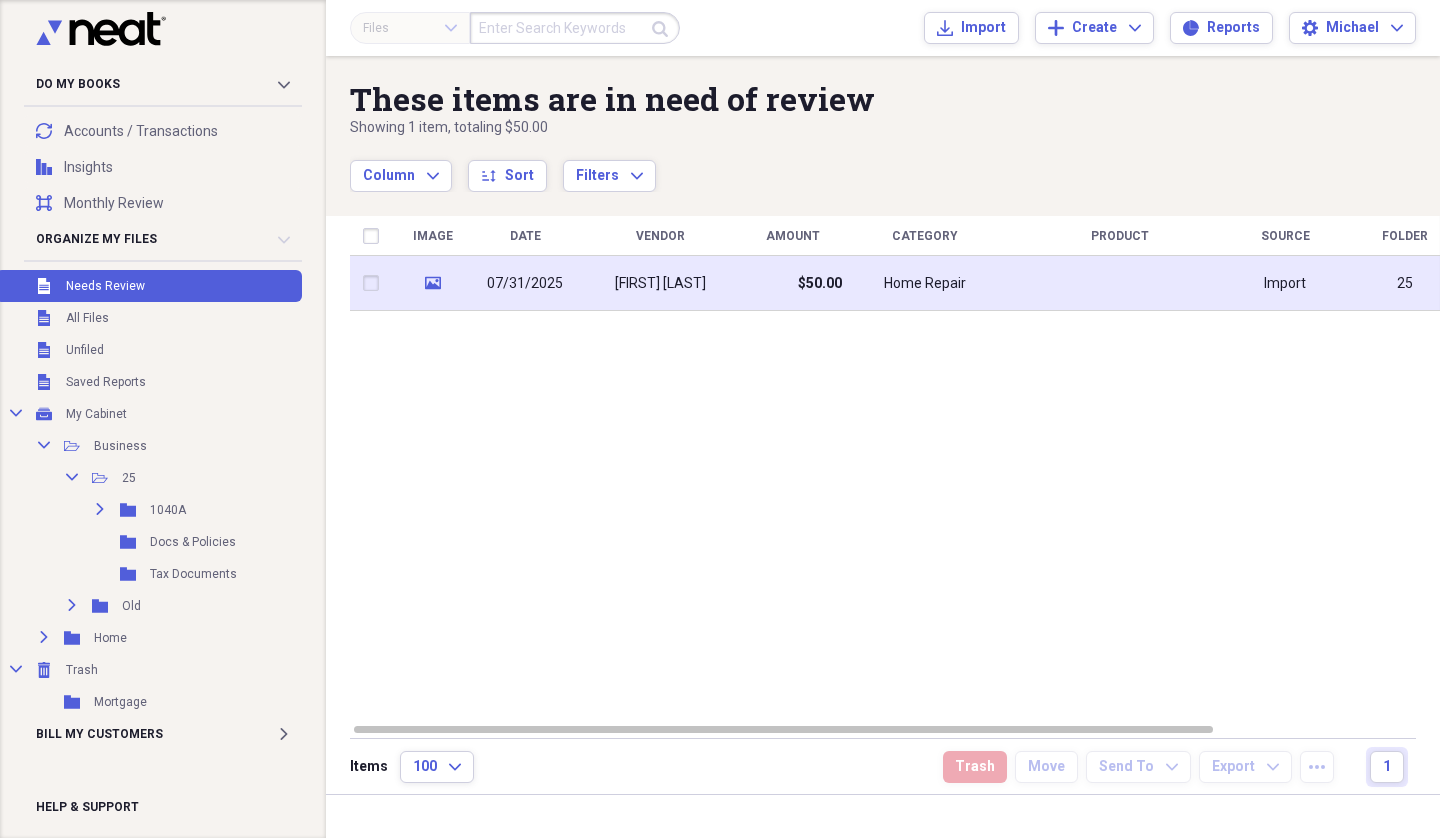 click on "[FIRST] [LAST]" at bounding box center (660, 284) 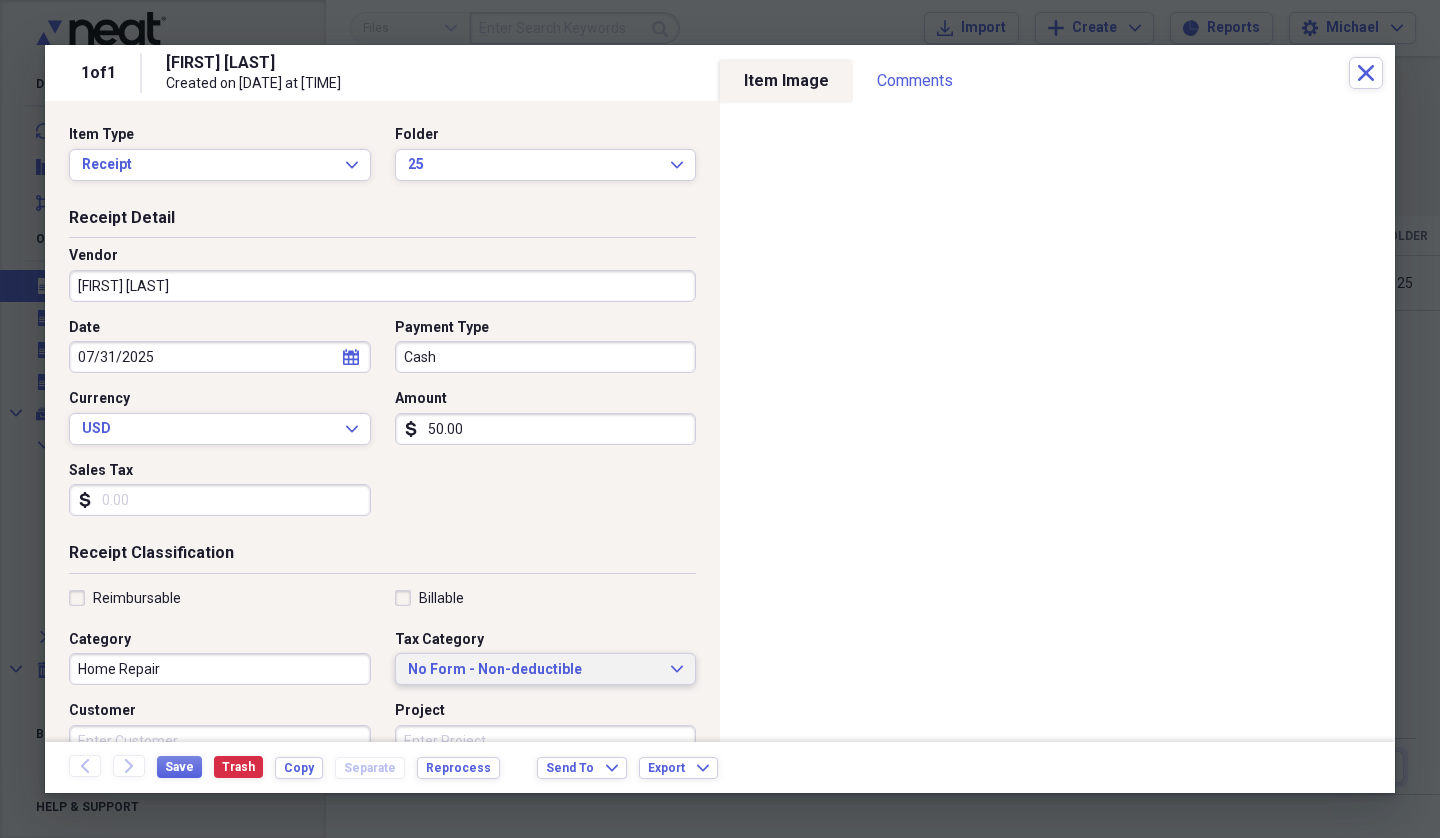 click on "No Form - Non-deductible" at bounding box center (534, 670) 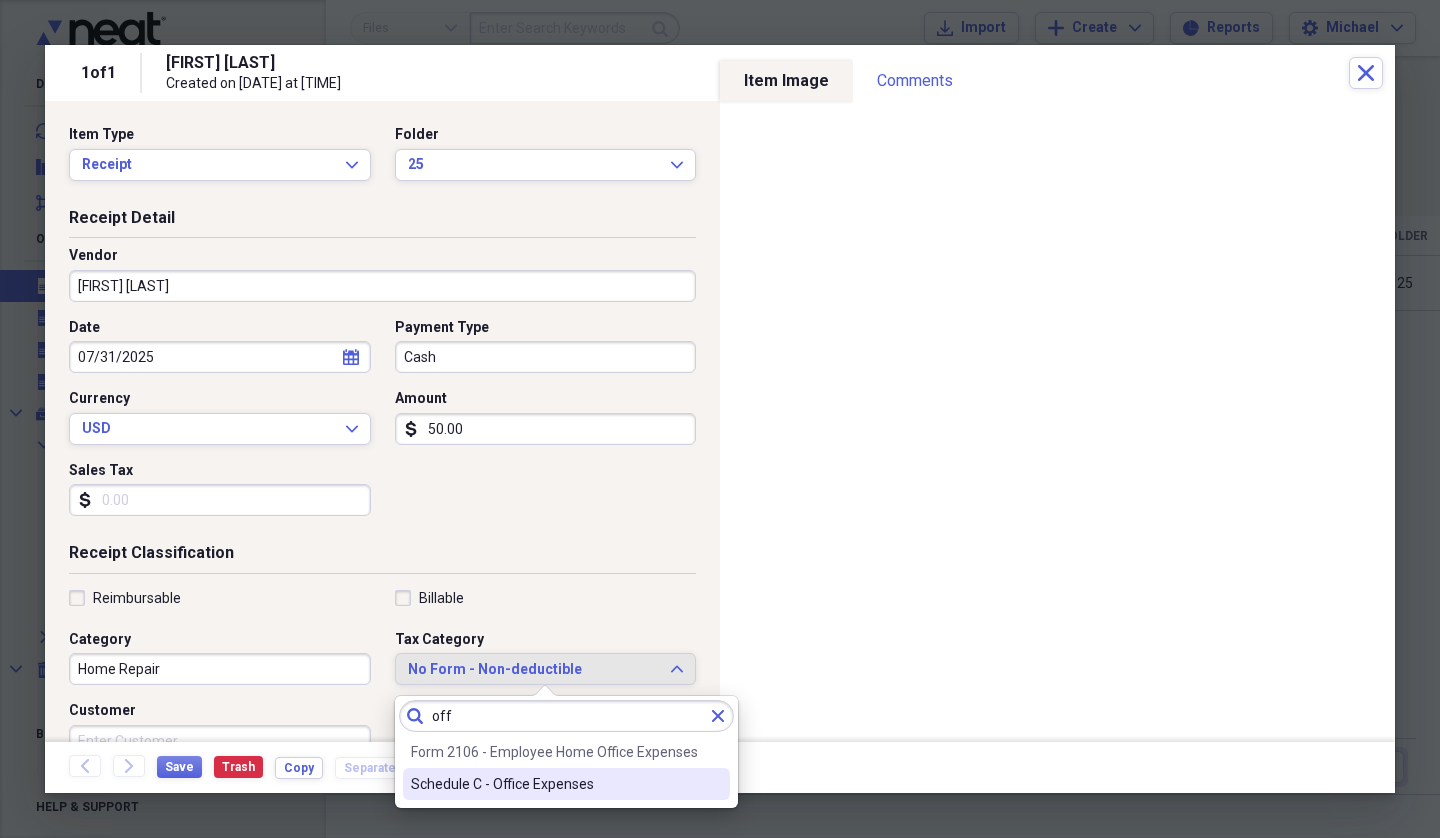 type on "off" 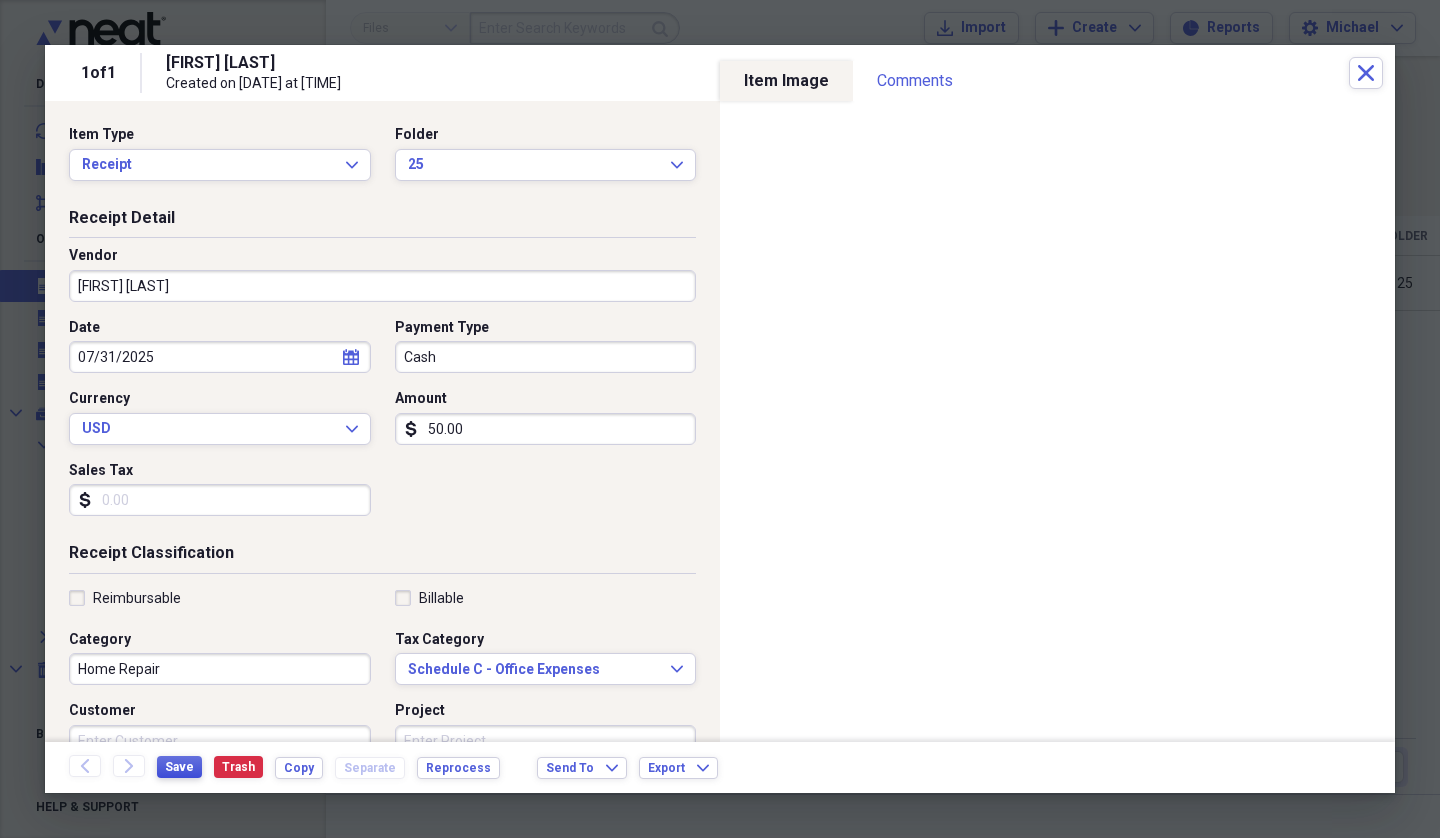 click on "Save" at bounding box center (179, 767) 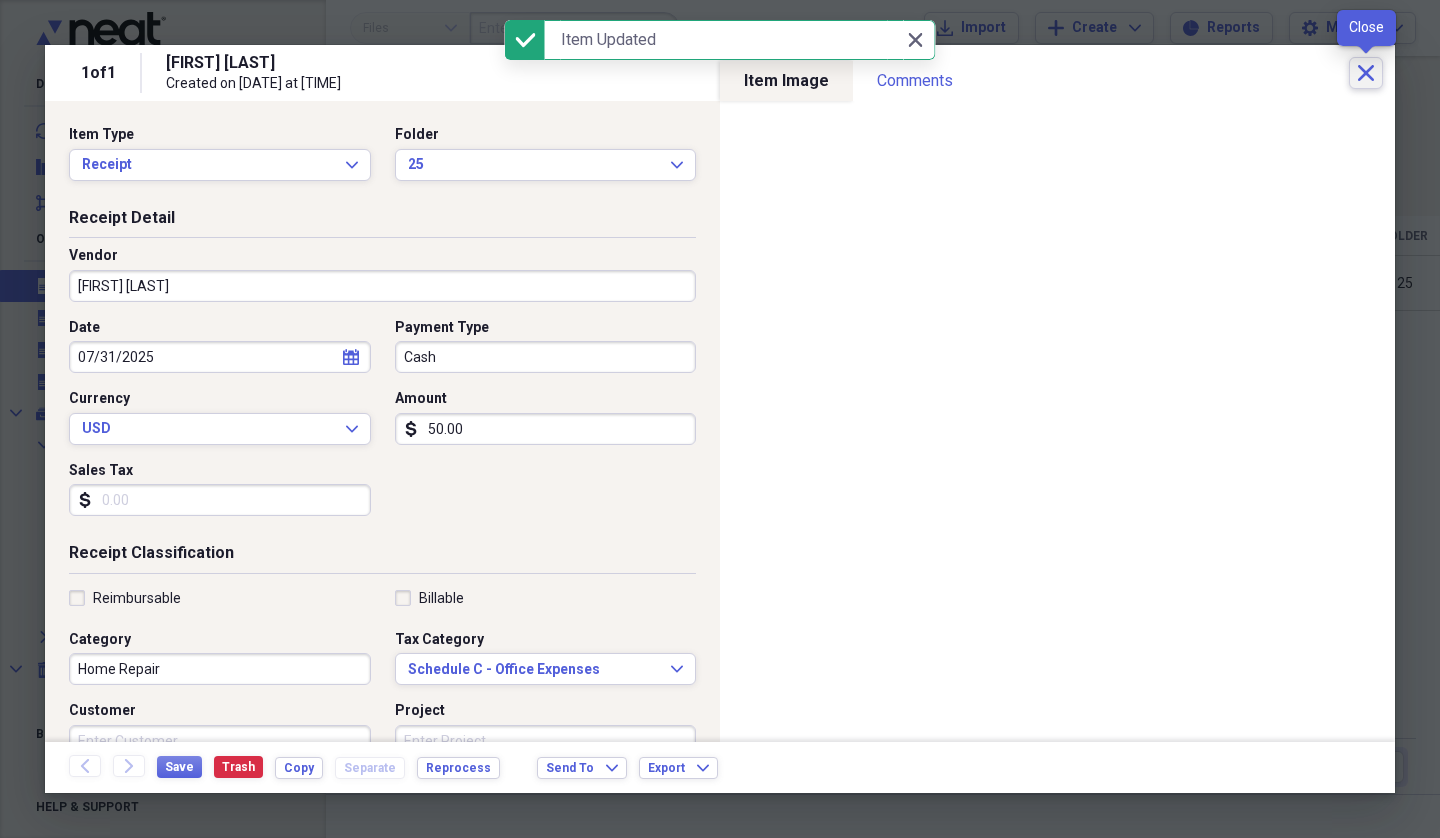 click 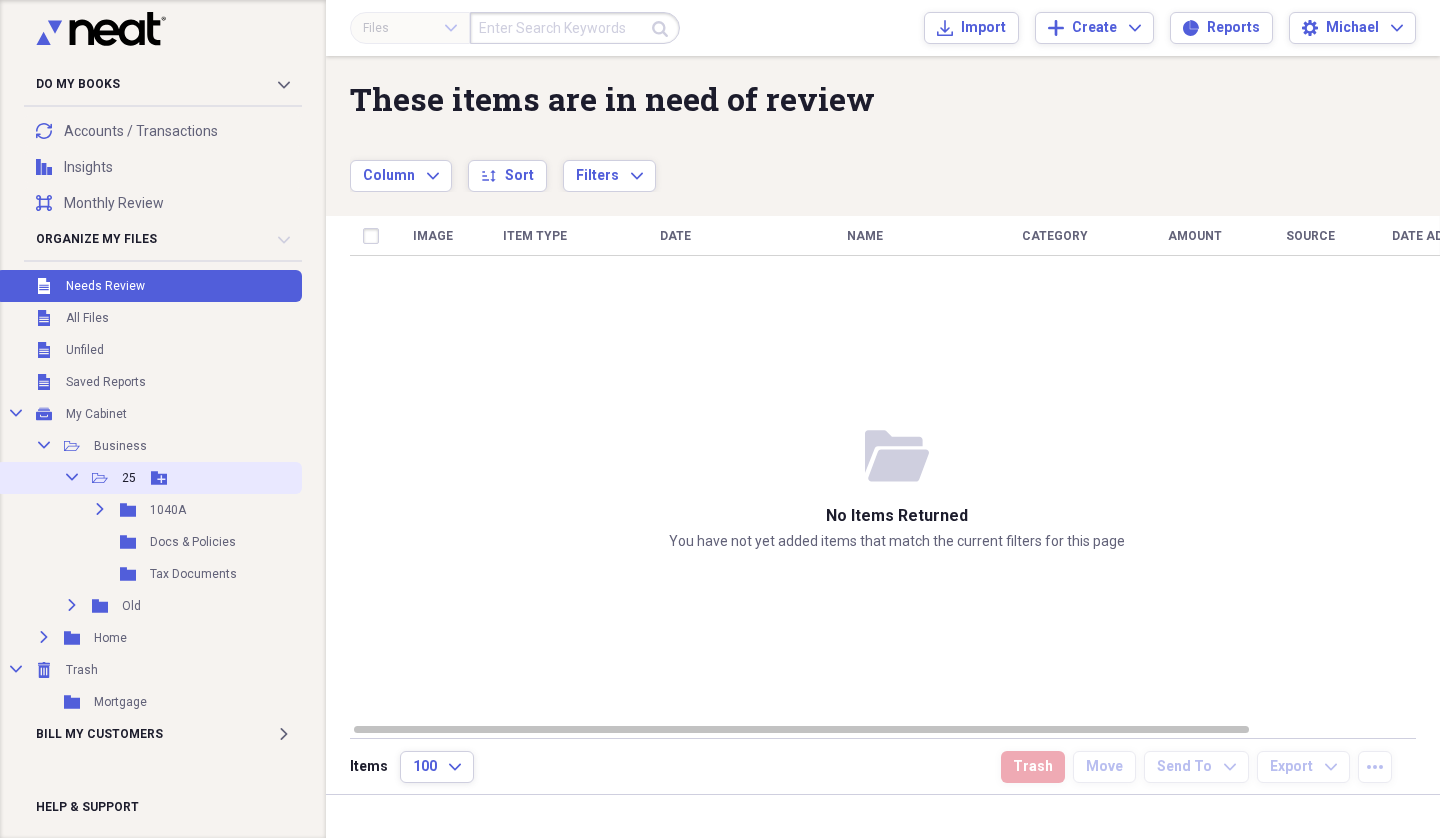 click on "25" at bounding box center (129, 478) 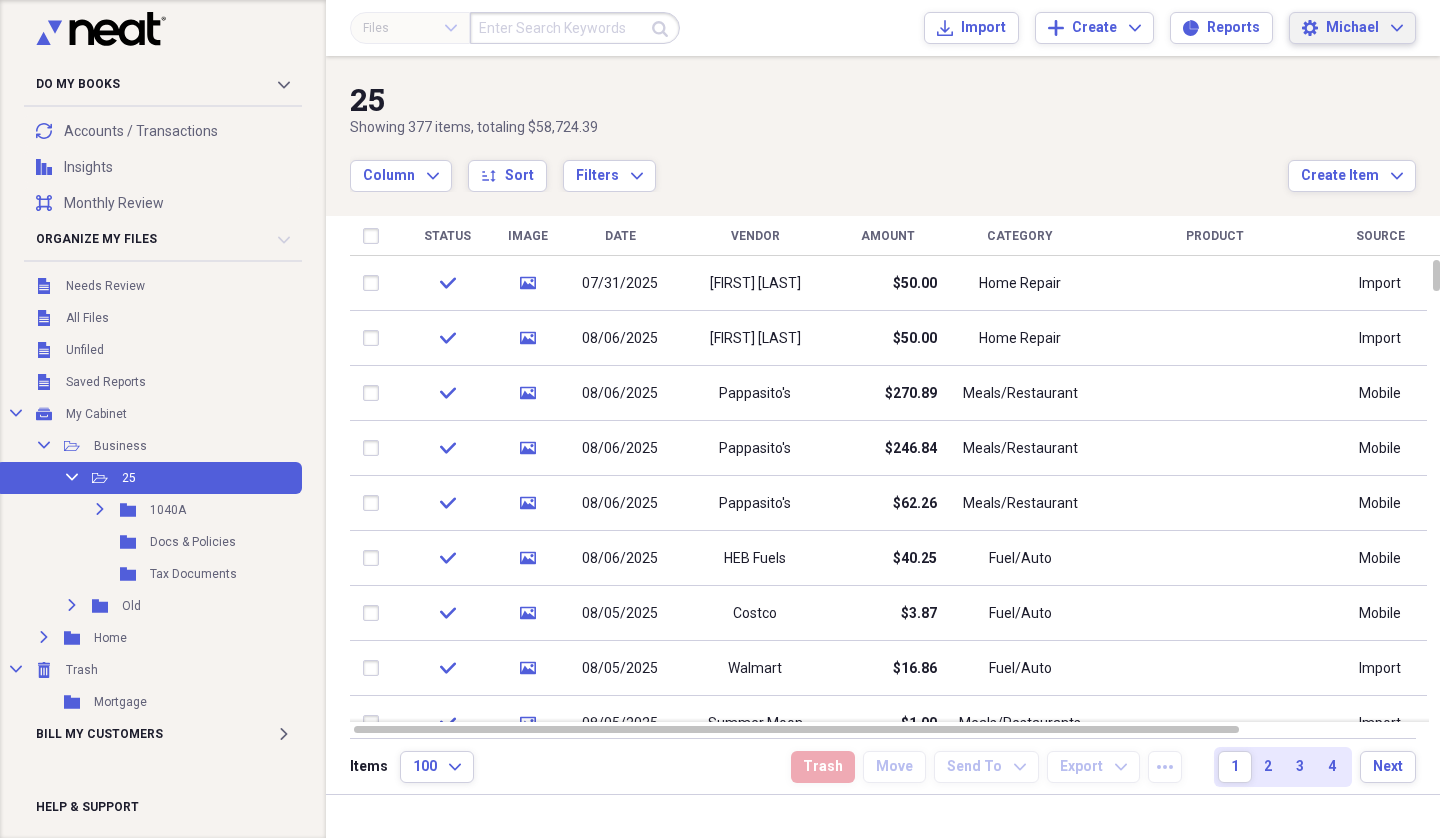 click on "Settings Michael Expand" at bounding box center [1352, 28] 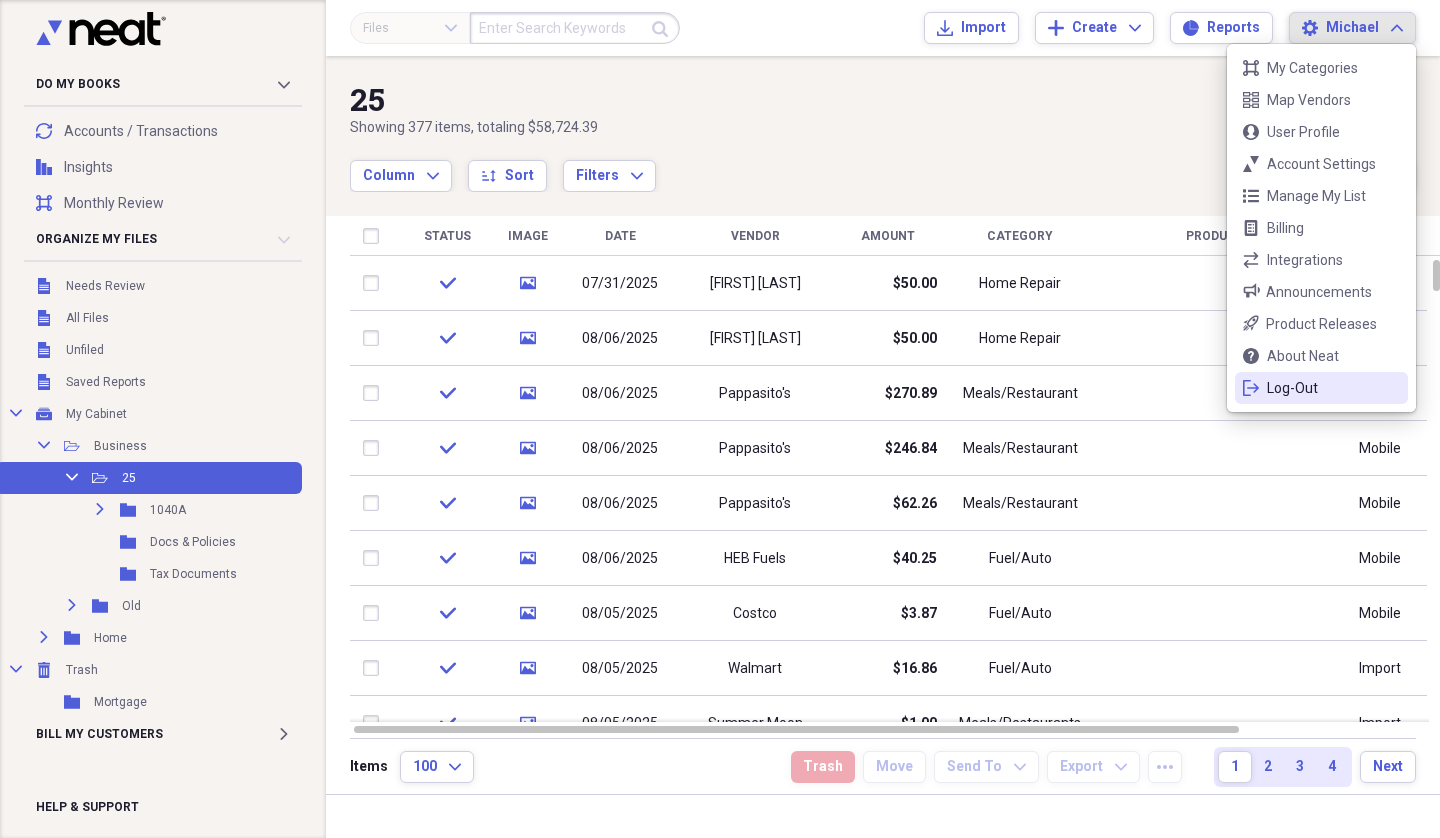 click on "Log-Out" at bounding box center [1321, 388] 